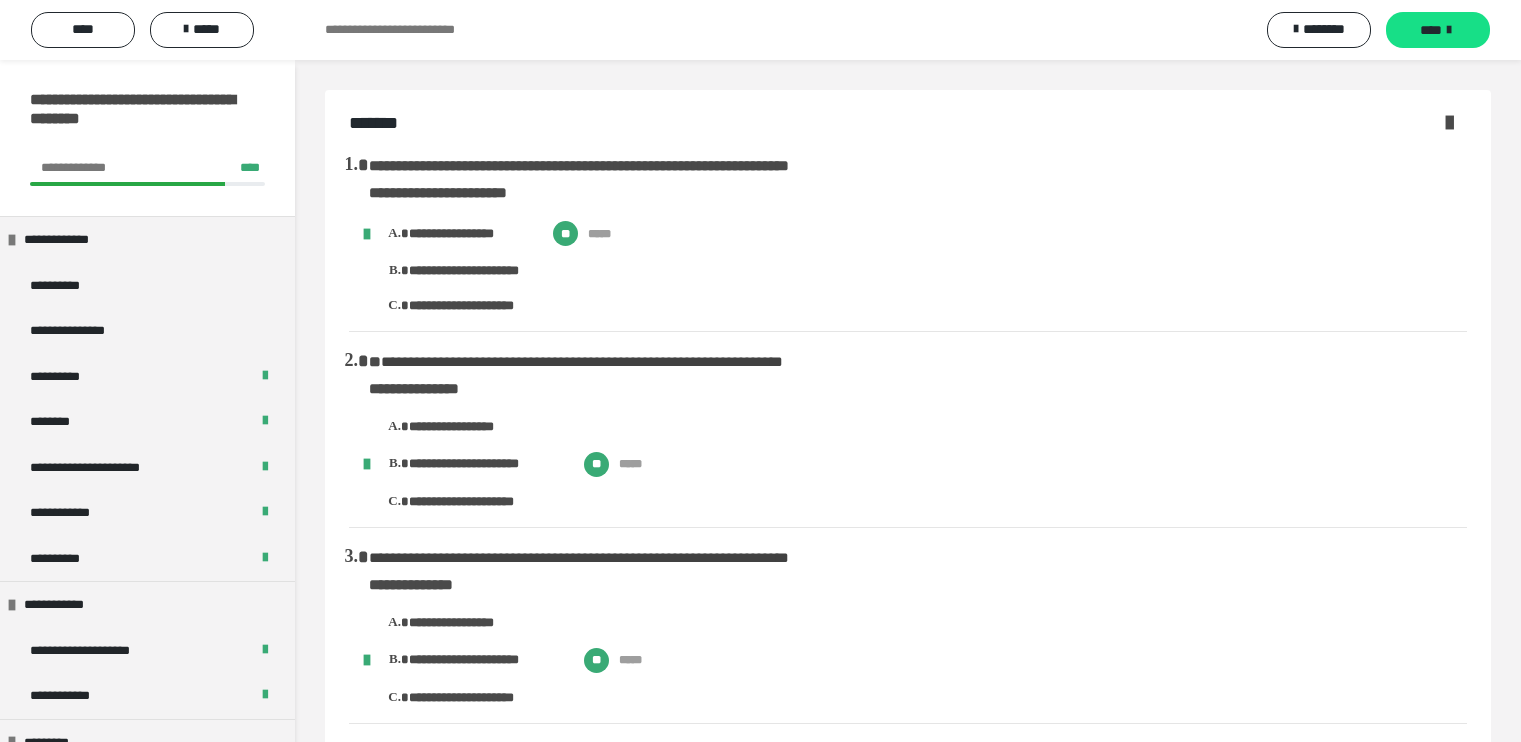 scroll, scrollTop: 2163, scrollLeft: 0, axis: vertical 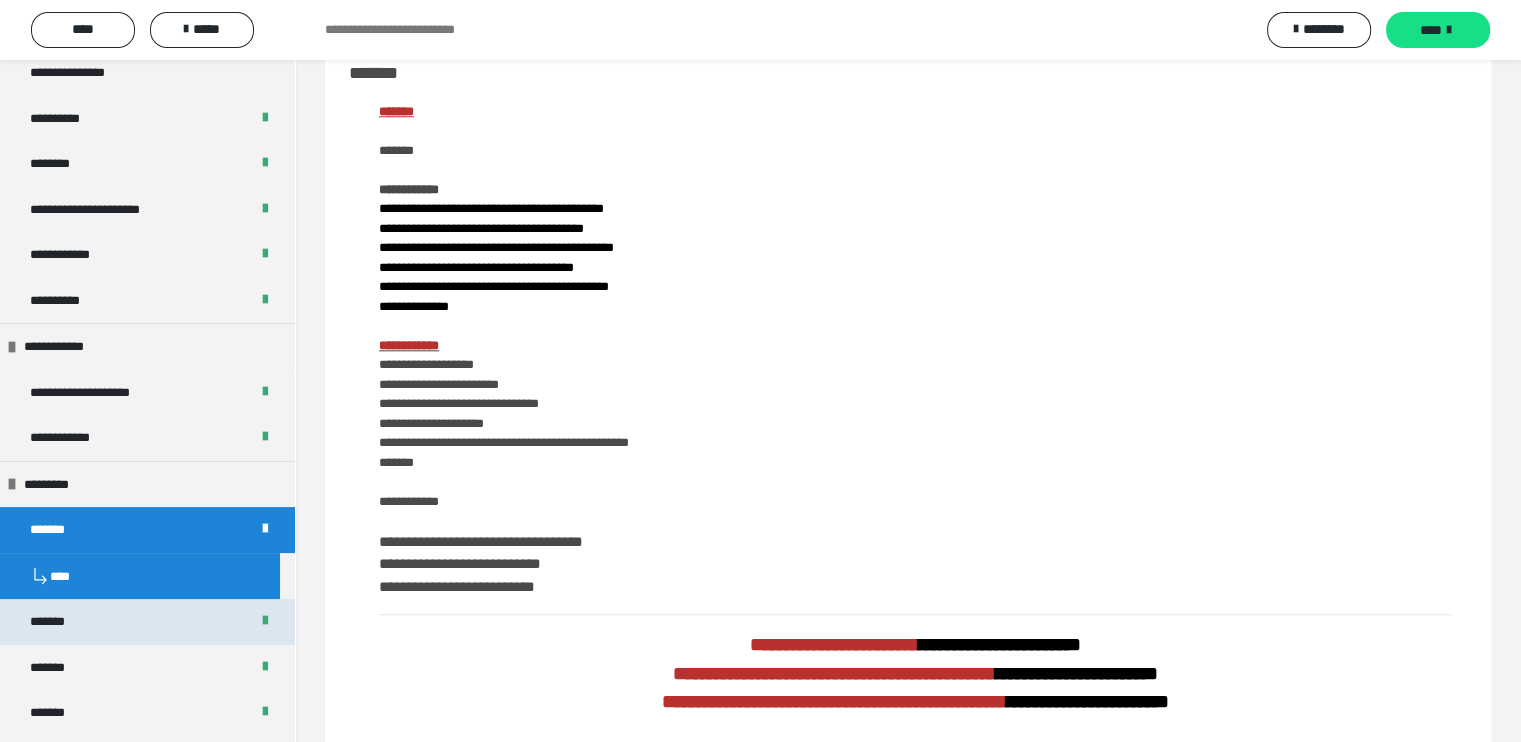 click on "*******" at bounding box center (147, 622) 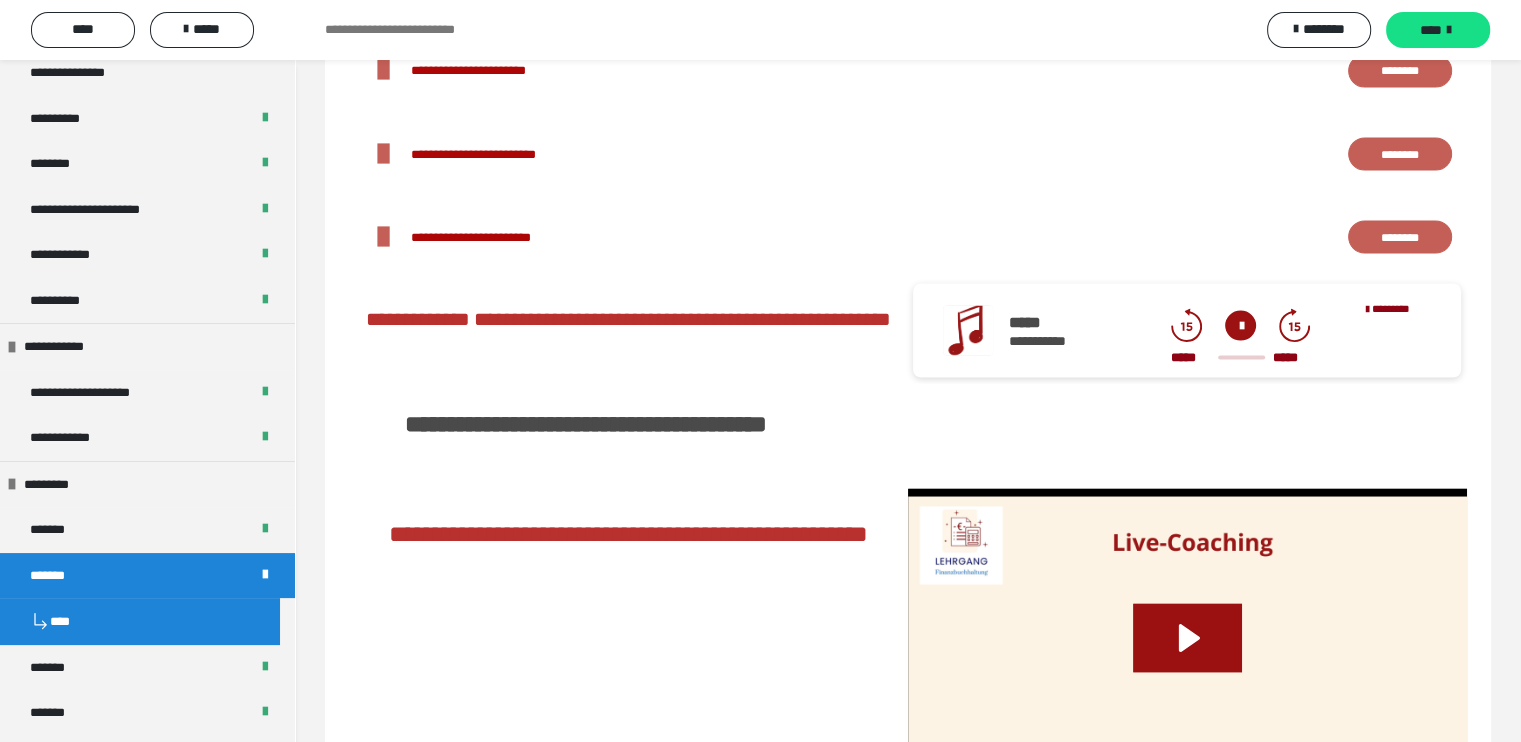 scroll, scrollTop: 3670, scrollLeft: 0, axis: vertical 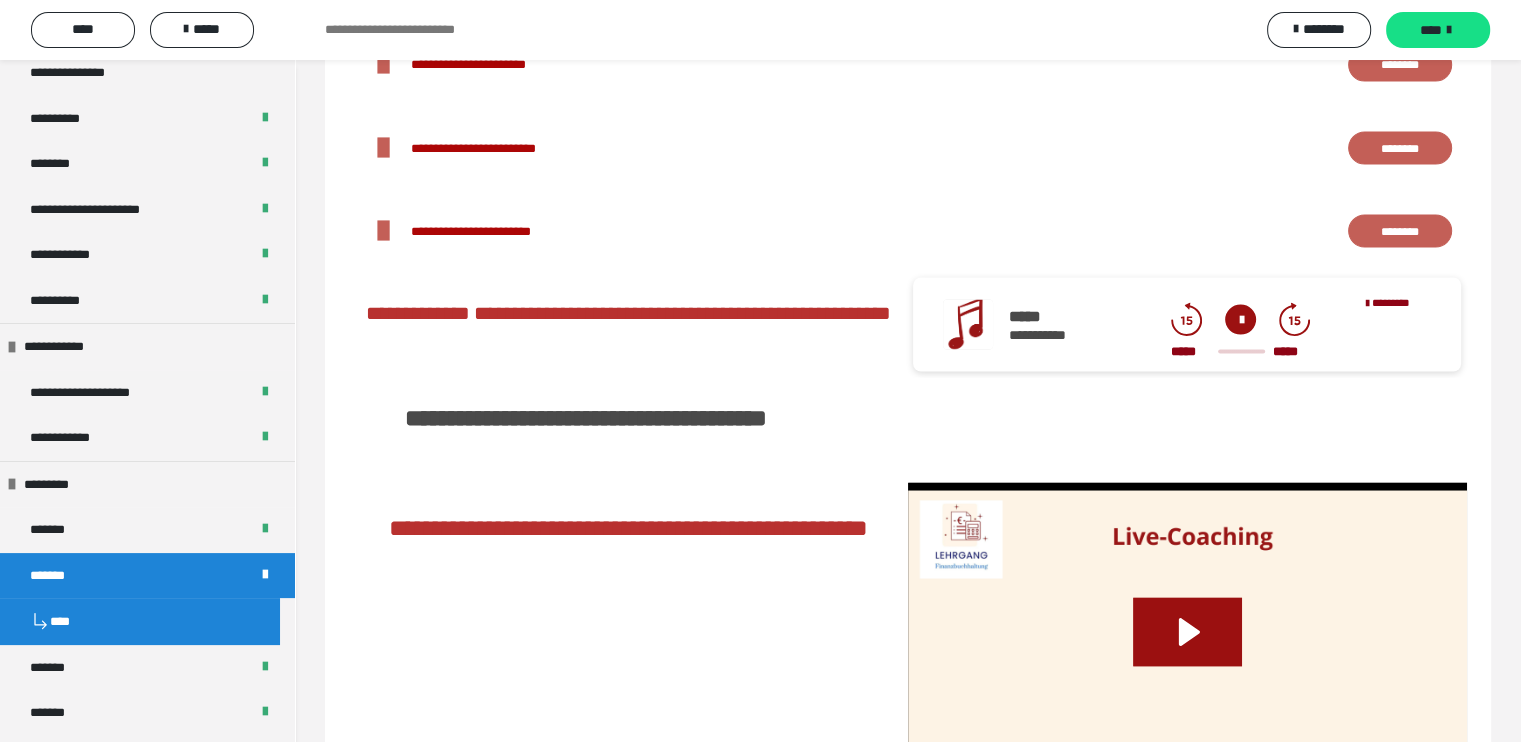 click on "********" at bounding box center (1400, 65) 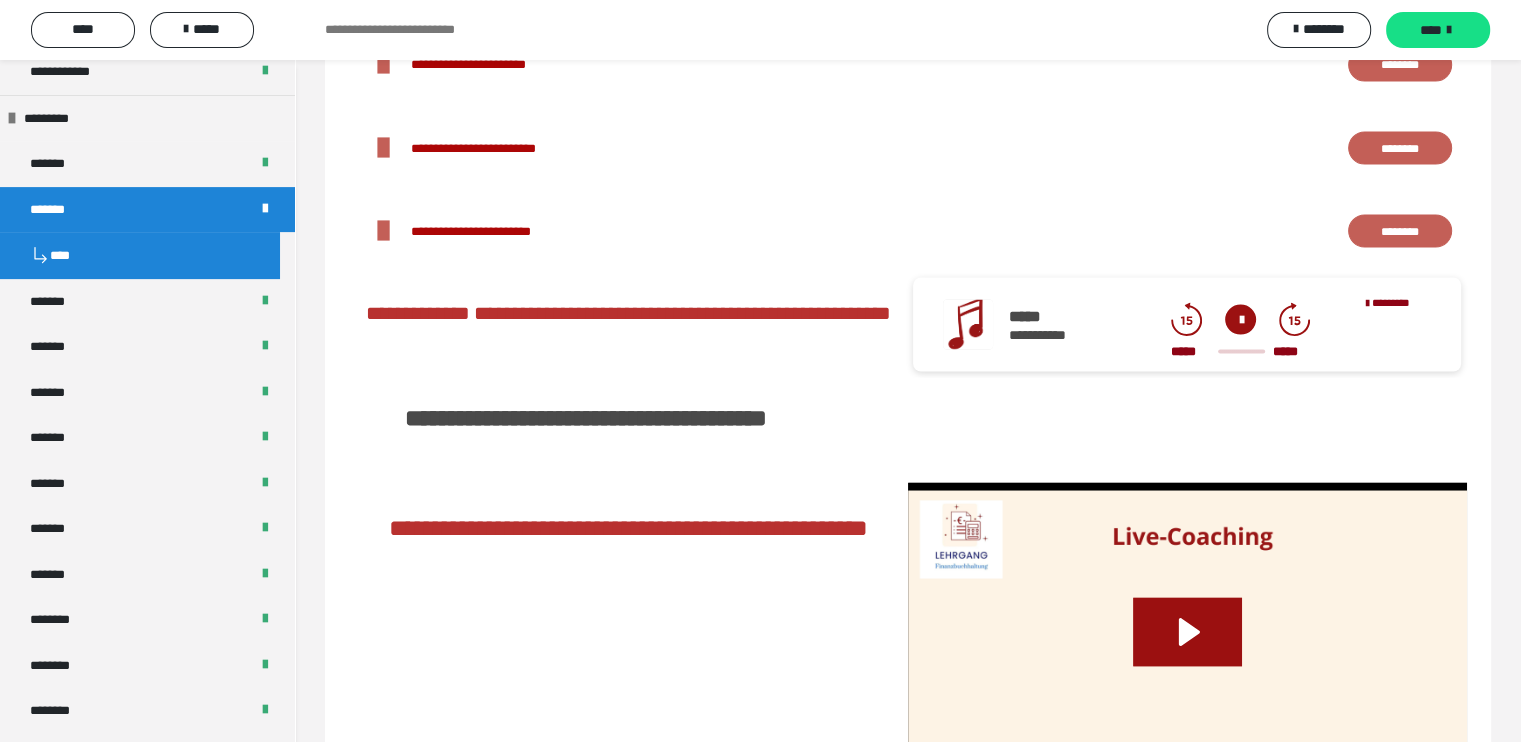 scroll, scrollTop: 626, scrollLeft: 0, axis: vertical 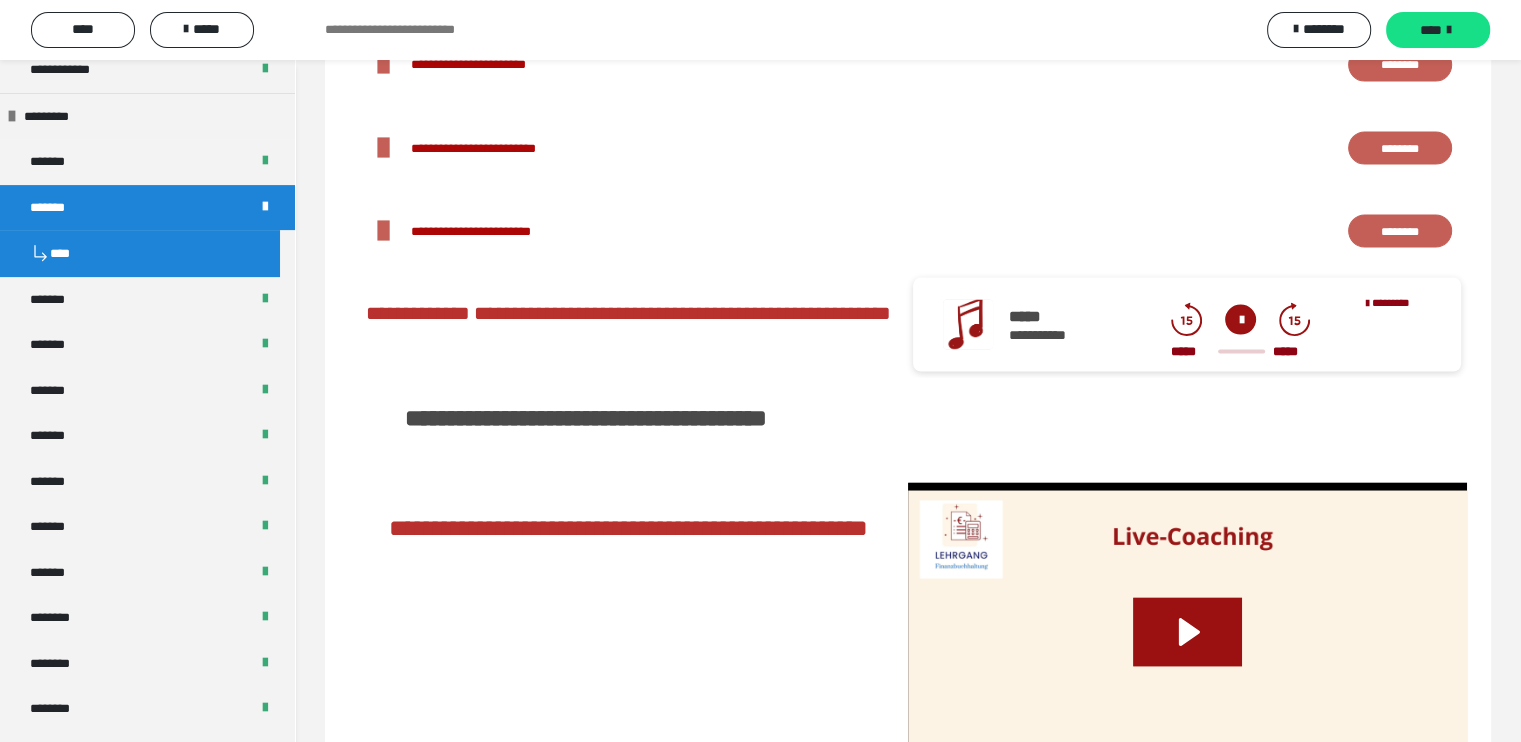 click on "********" at bounding box center (1400, 231) 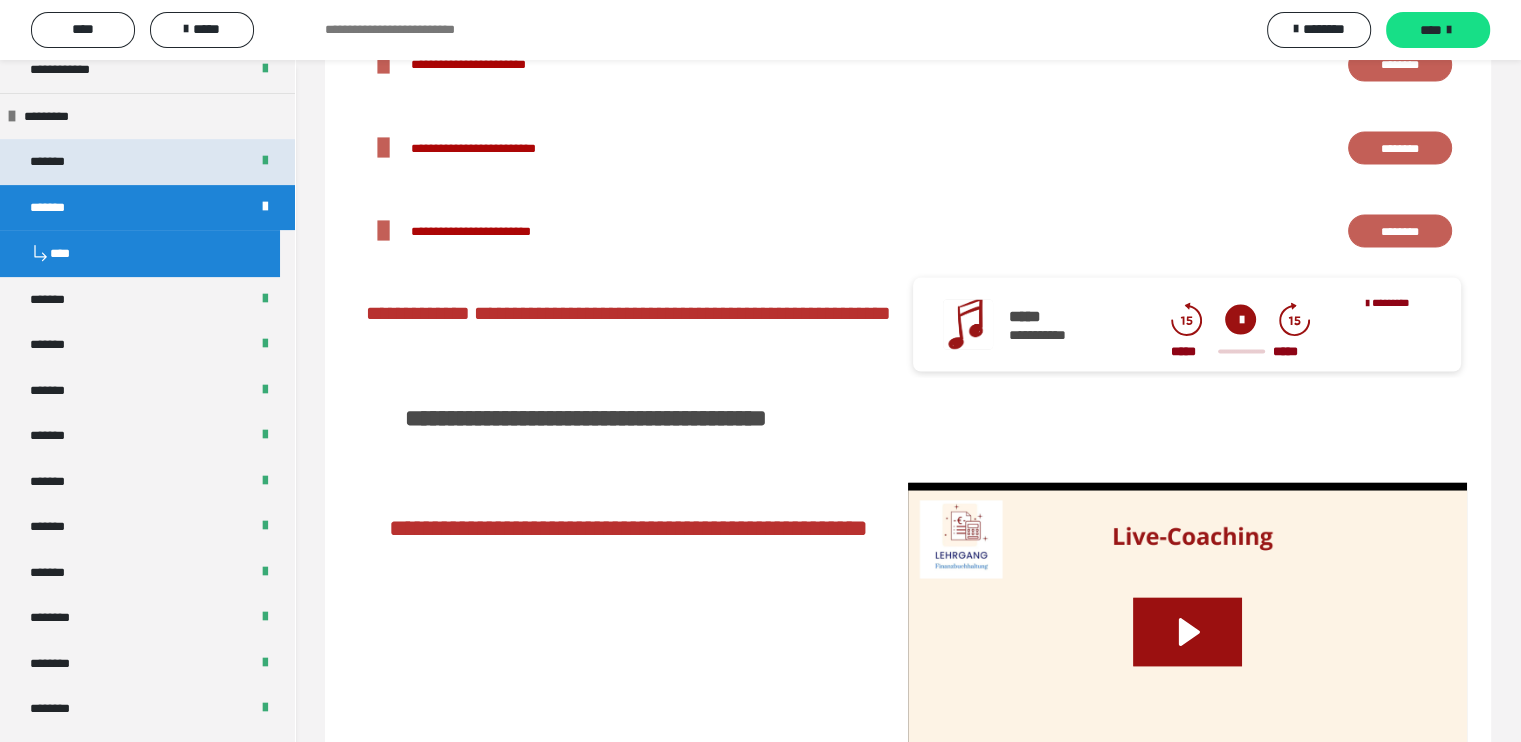 click on "*******" at bounding box center (147, 162) 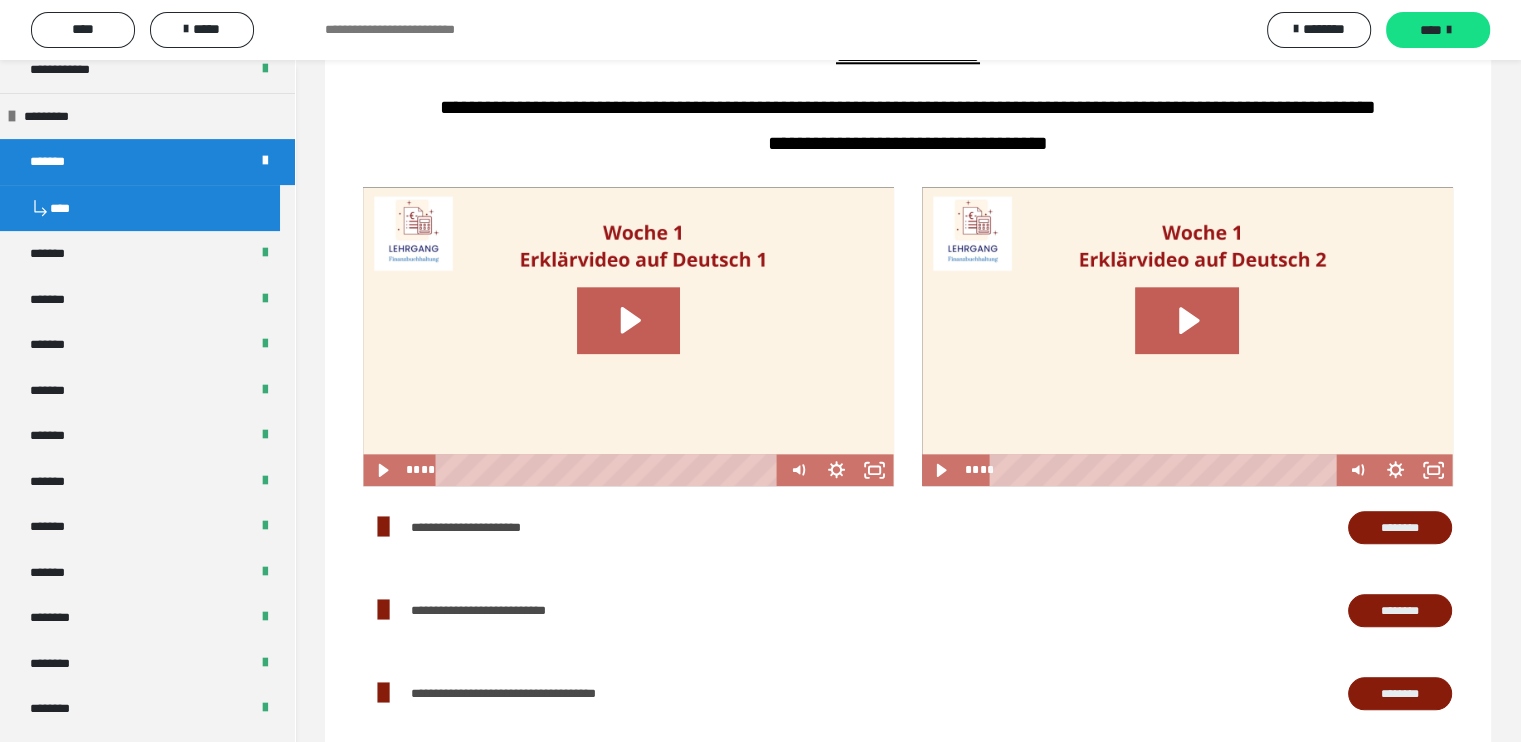 scroll, scrollTop: 2036, scrollLeft: 0, axis: vertical 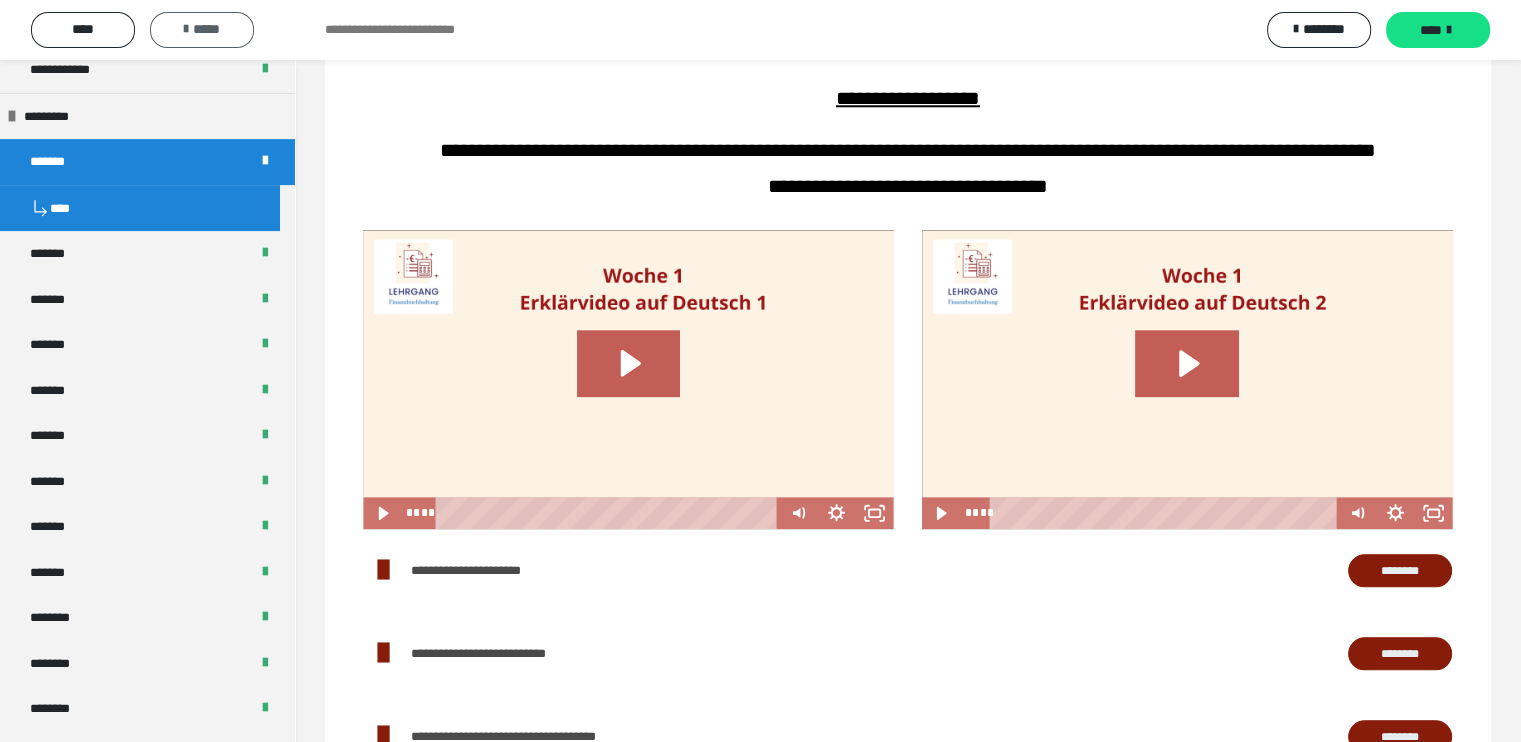 click on "*****" at bounding box center [202, 29] 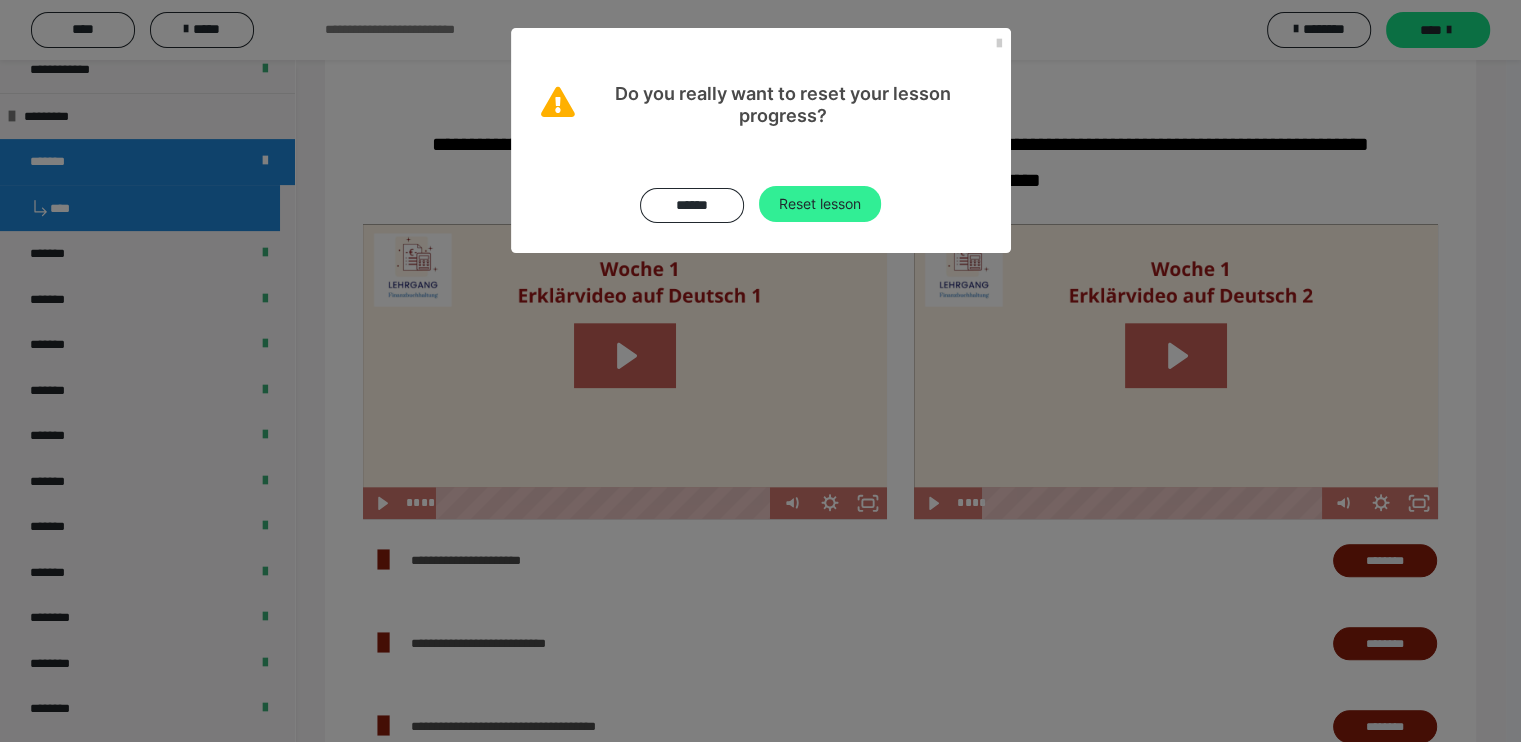 click on "Reset lesson" at bounding box center [820, 204] 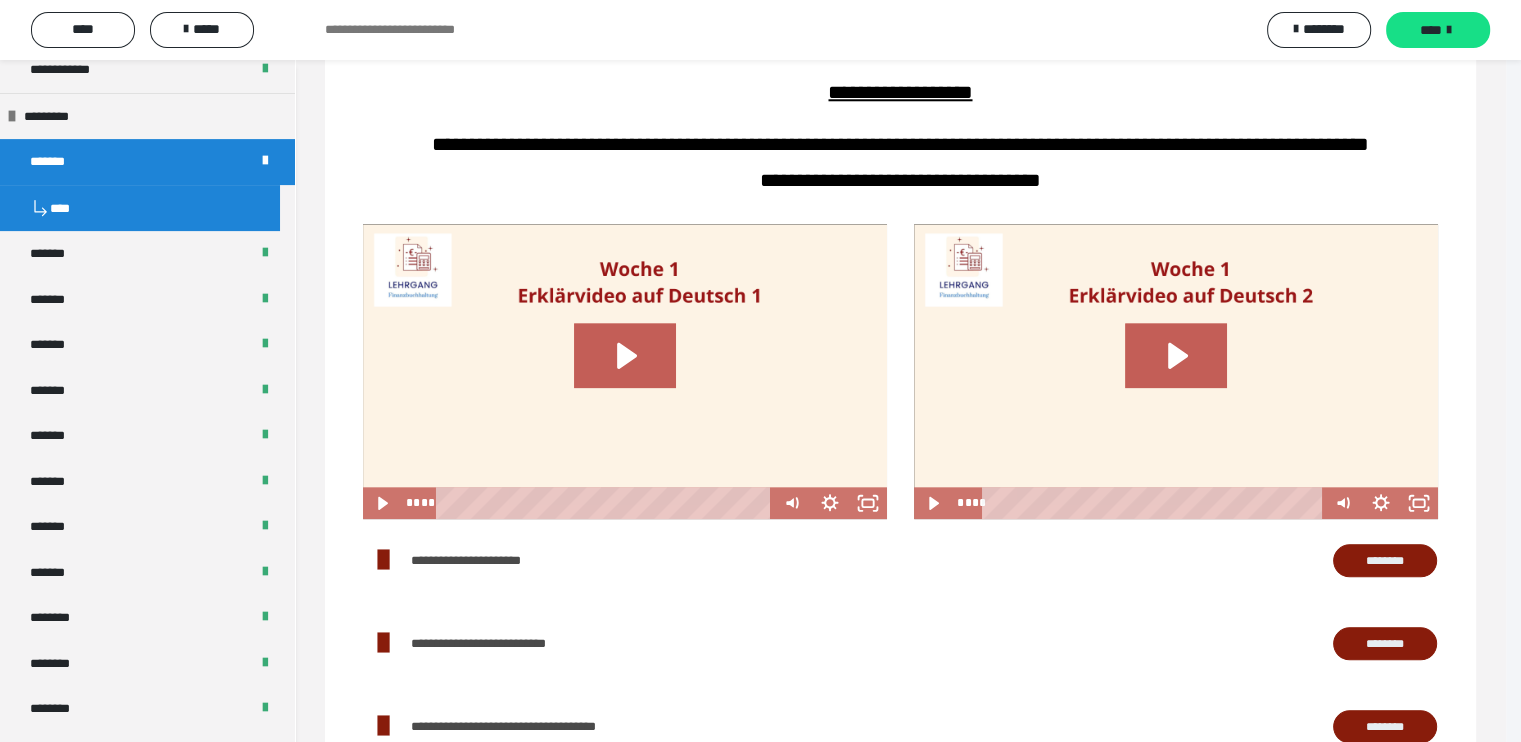 scroll, scrollTop: 0, scrollLeft: 0, axis: both 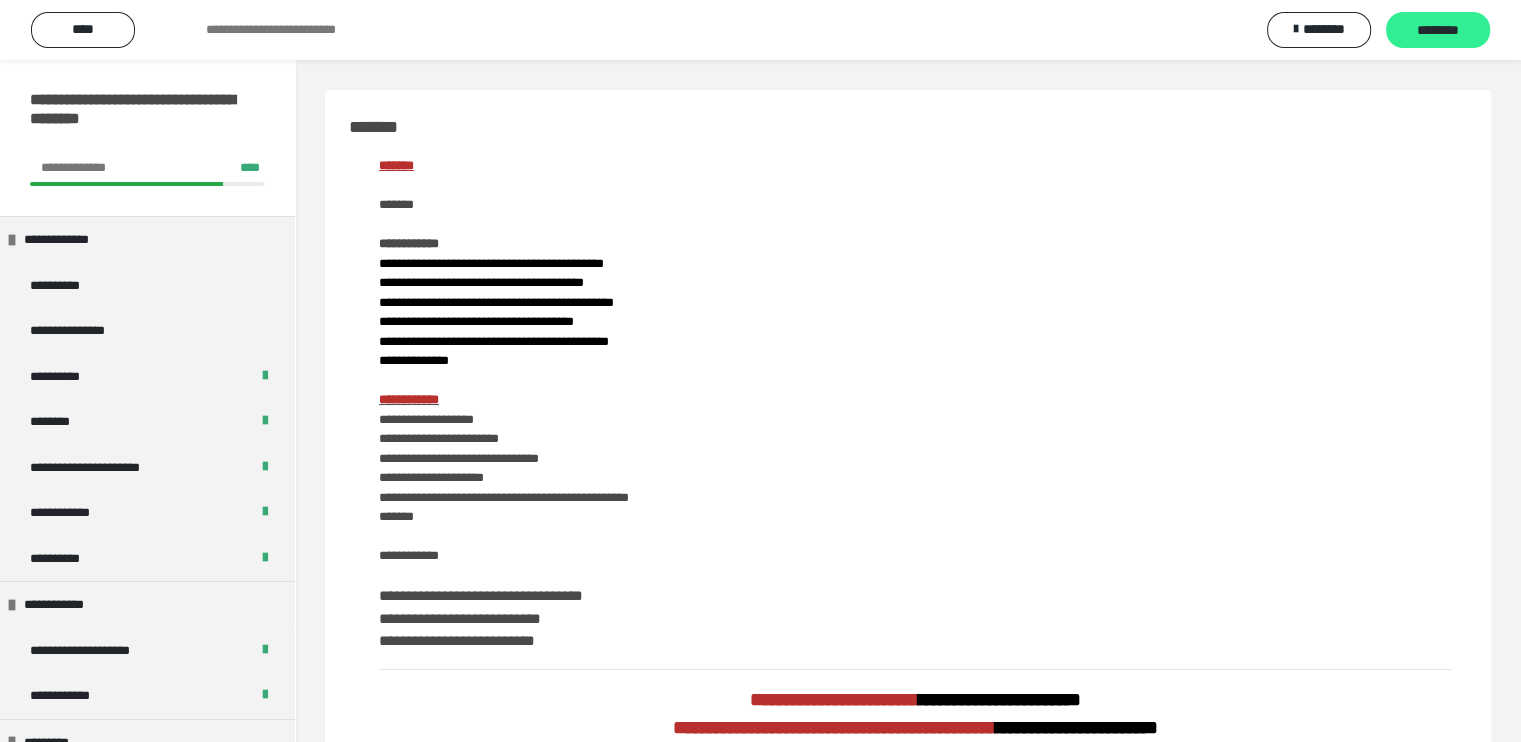 click on "********" at bounding box center (1438, 31) 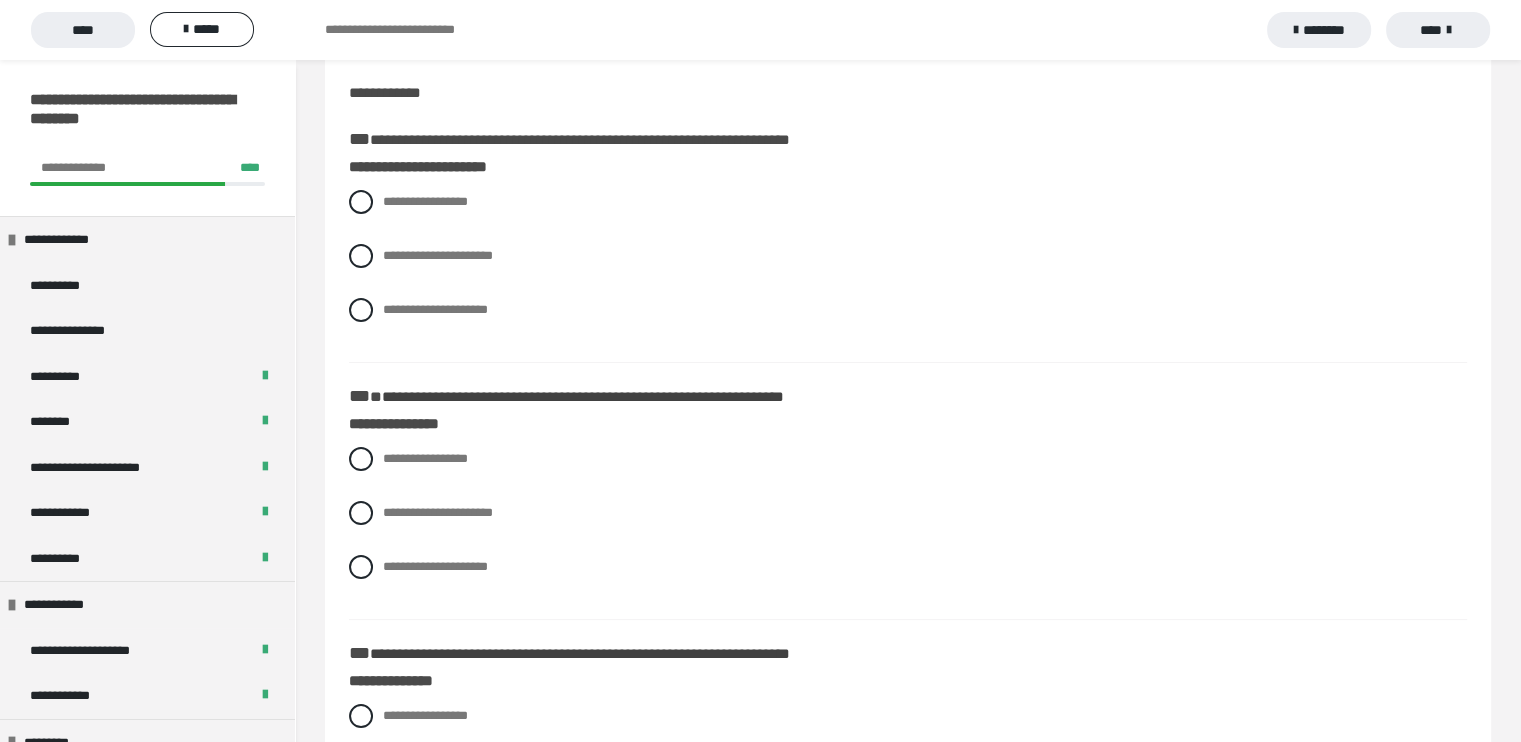 scroll, scrollTop: 182, scrollLeft: 0, axis: vertical 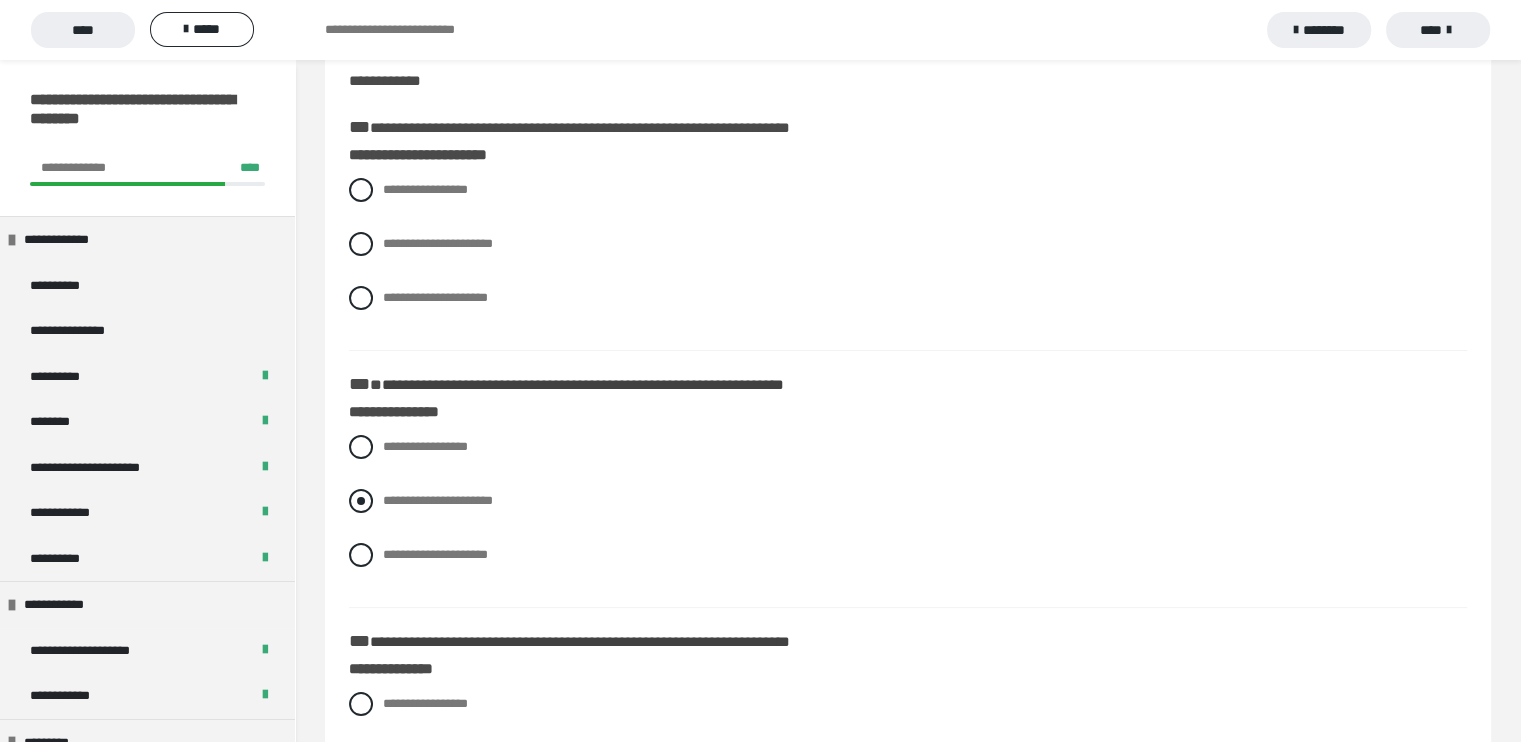 click at bounding box center [361, 501] 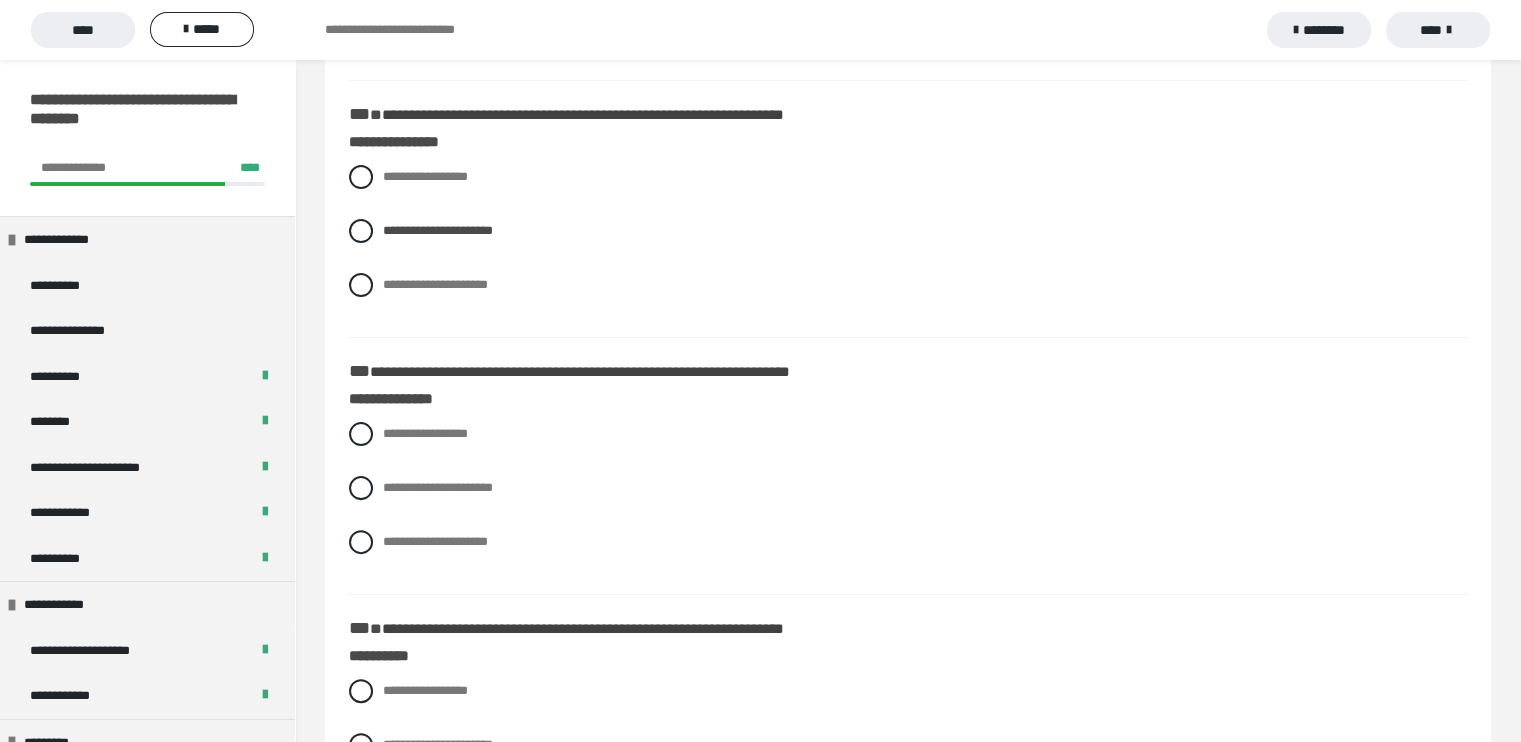scroll, scrollTop: 454, scrollLeft: 0, axis: vertical 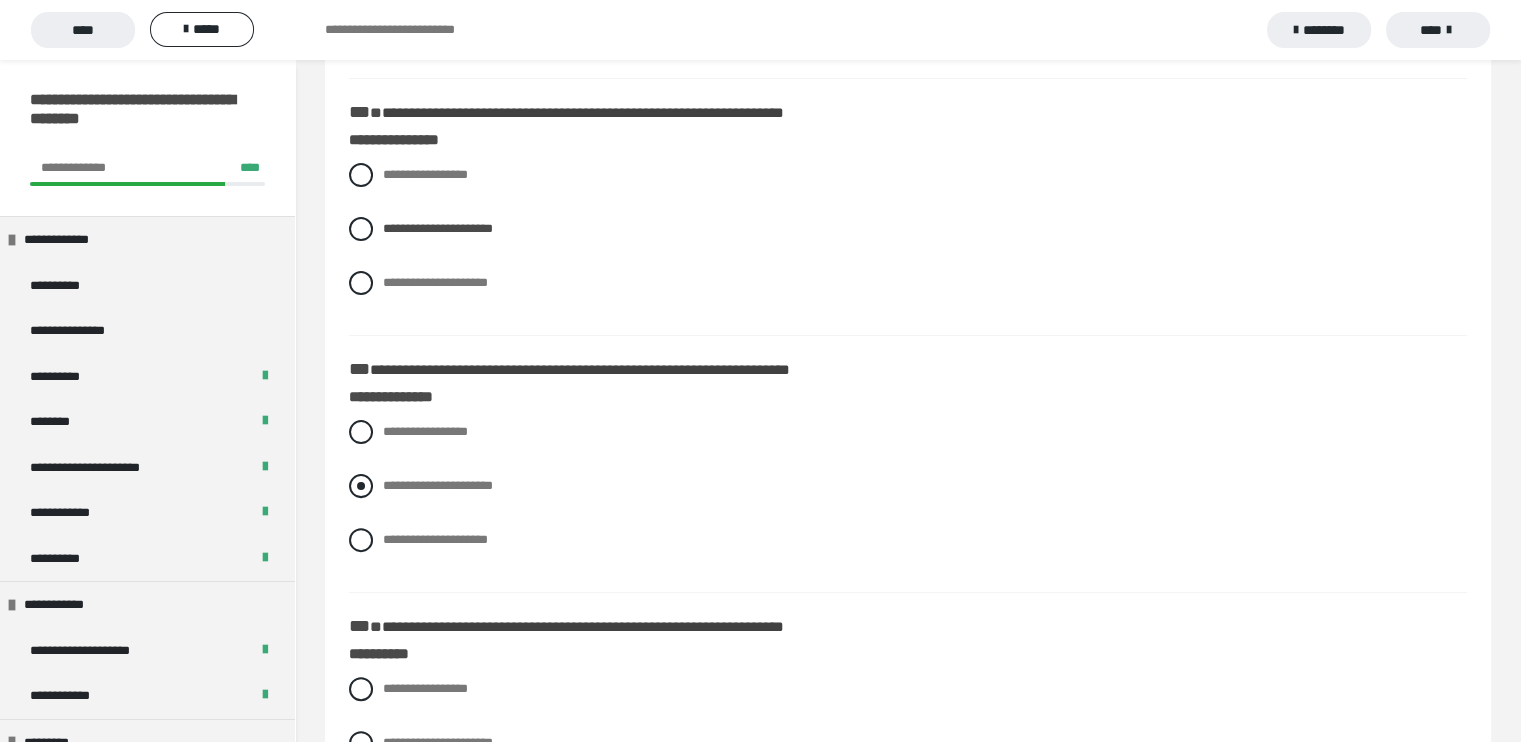 click at bounding box center (361, 486) 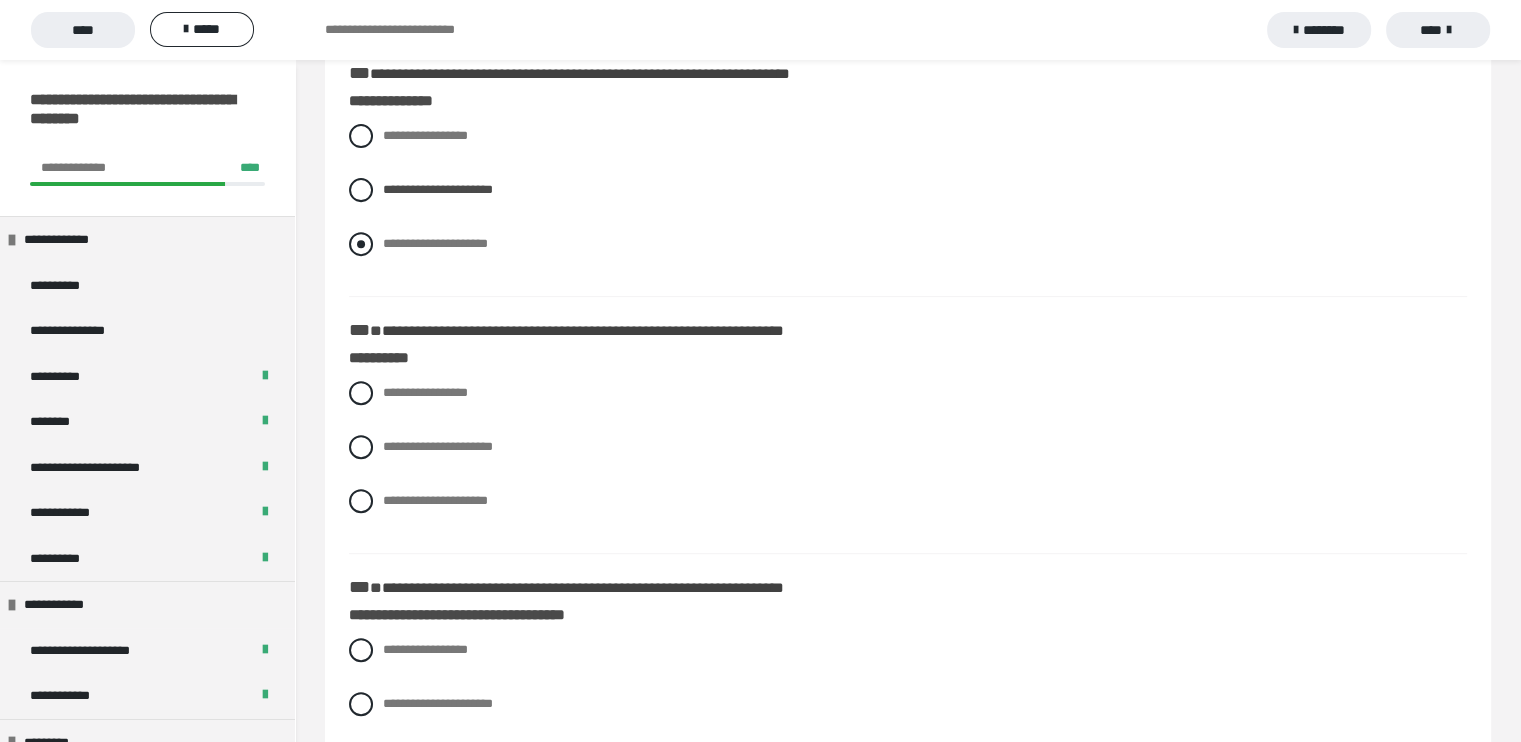 scroll, scrollTop: 752, scrollLeft: 0, axis: vertical 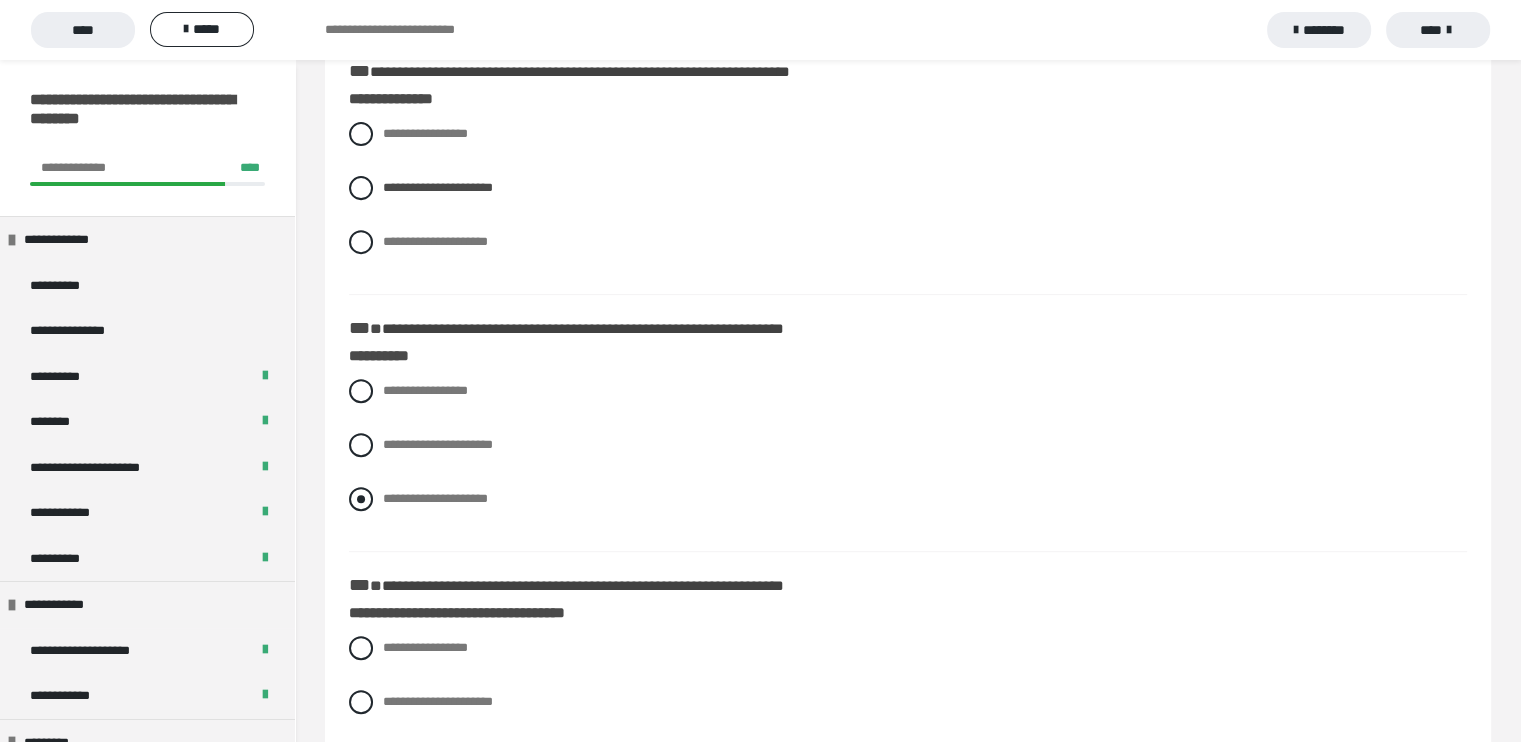 click at bounding box center (361, 499) 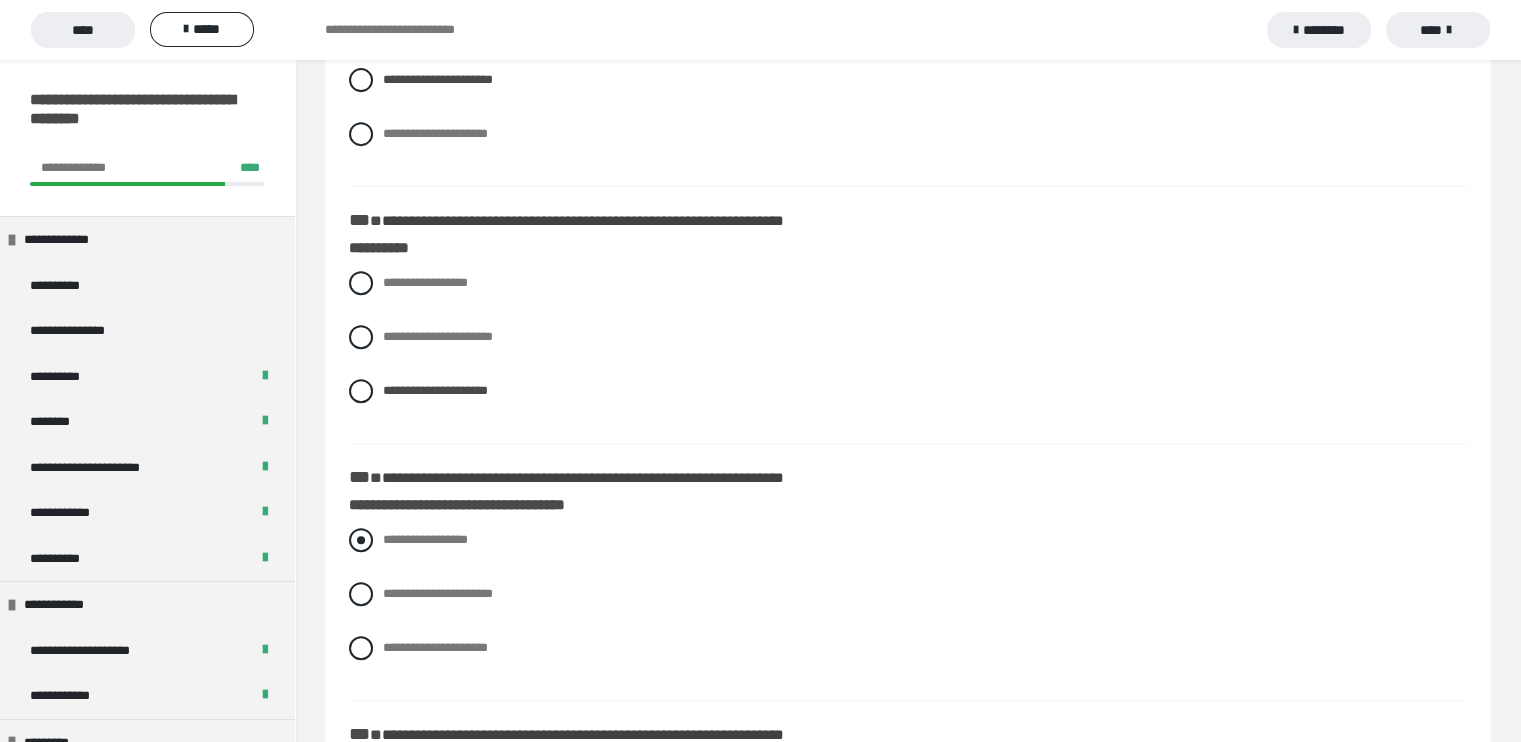 scroll, scrollTop: 862, scrollLeft: 0, axis: vertical 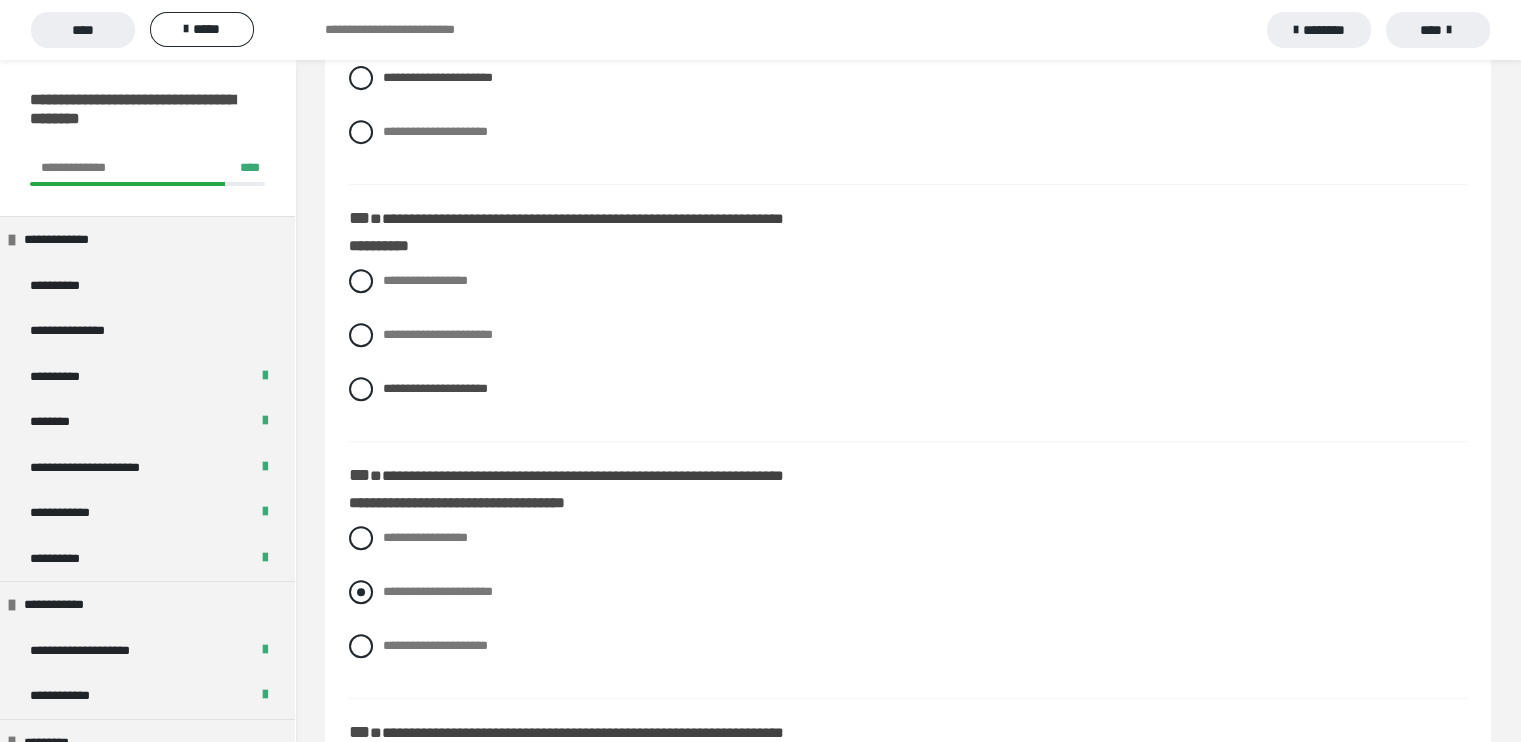 click at bounding box center (361, 592) 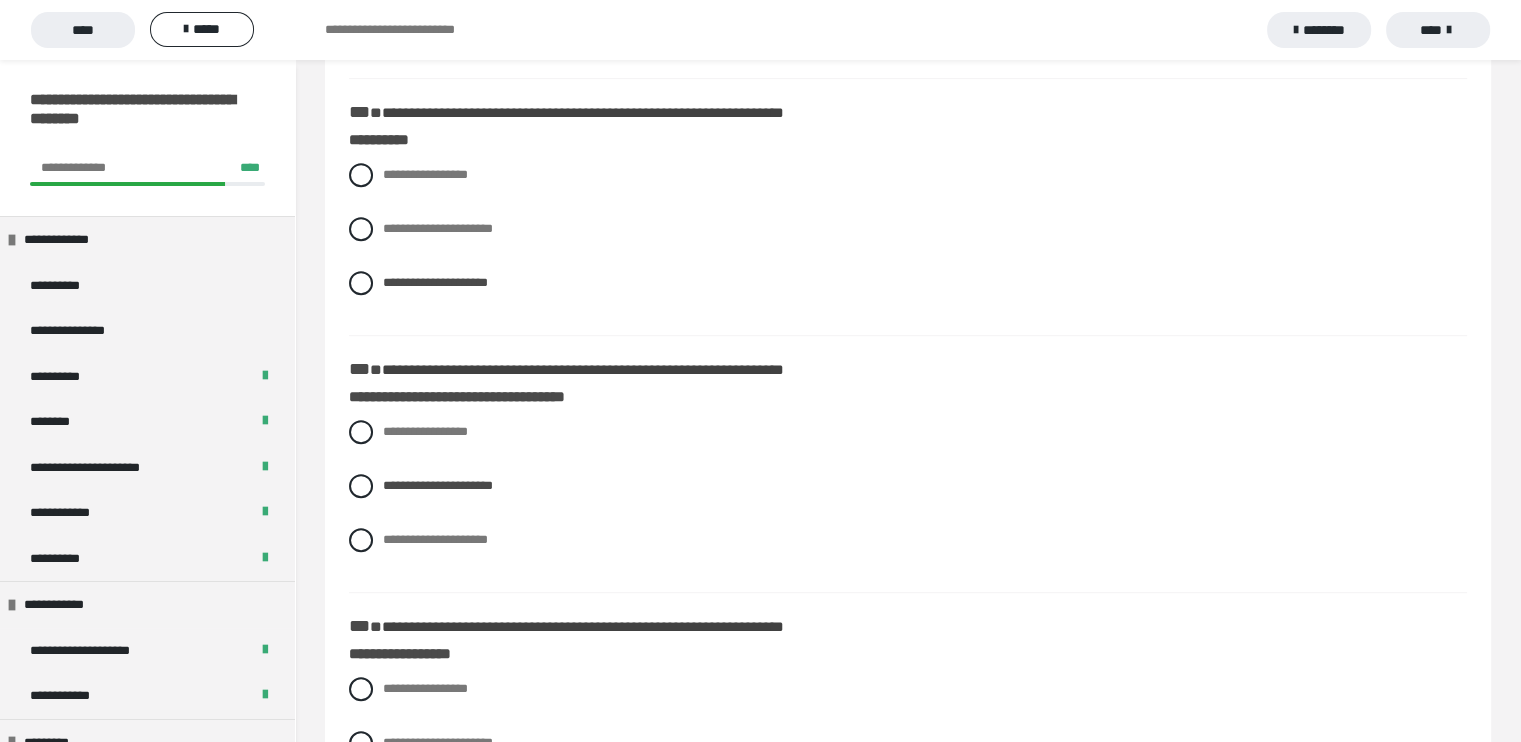 scroll, scrollTop: 970, scrollLeft: 0, axis: vertical 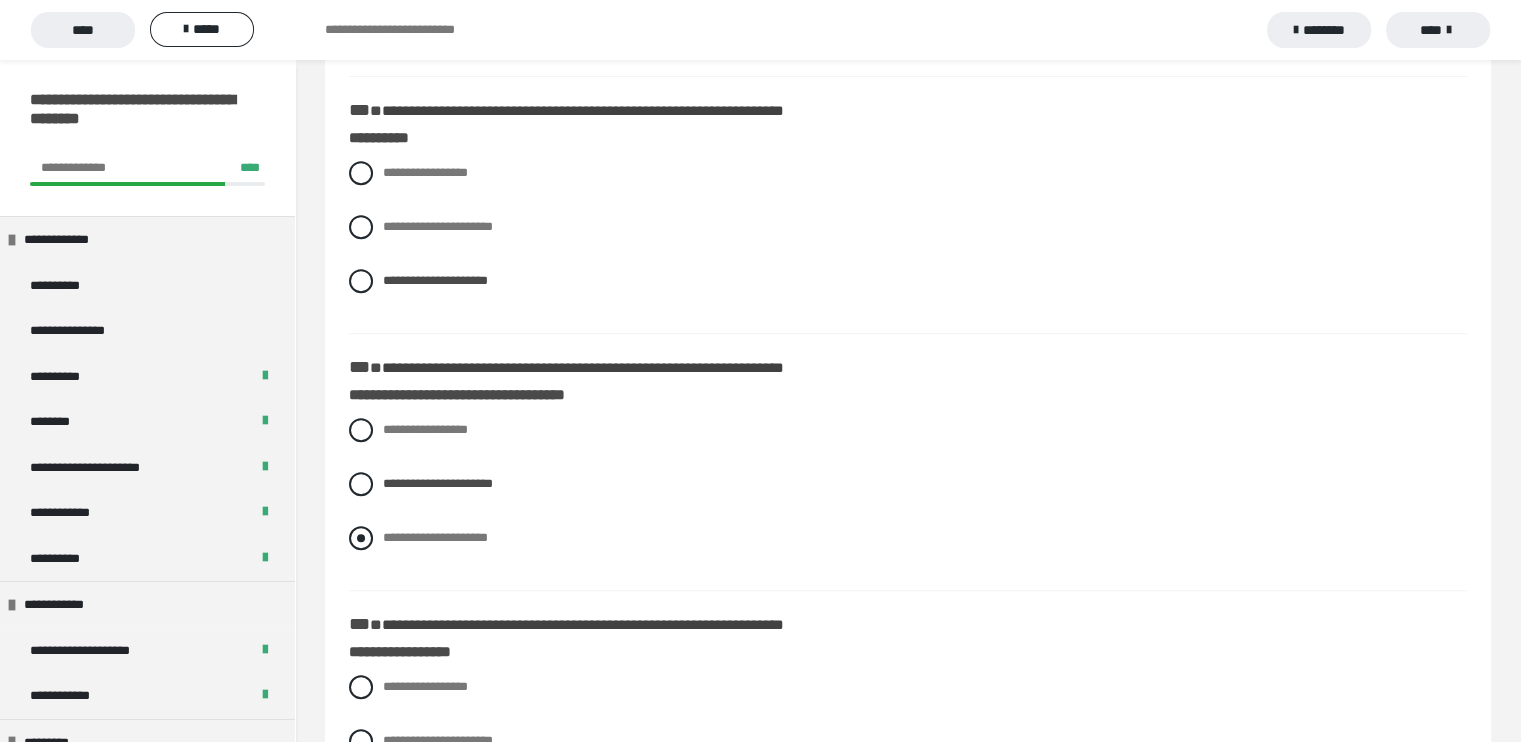 click at bounding box center (361, 538) 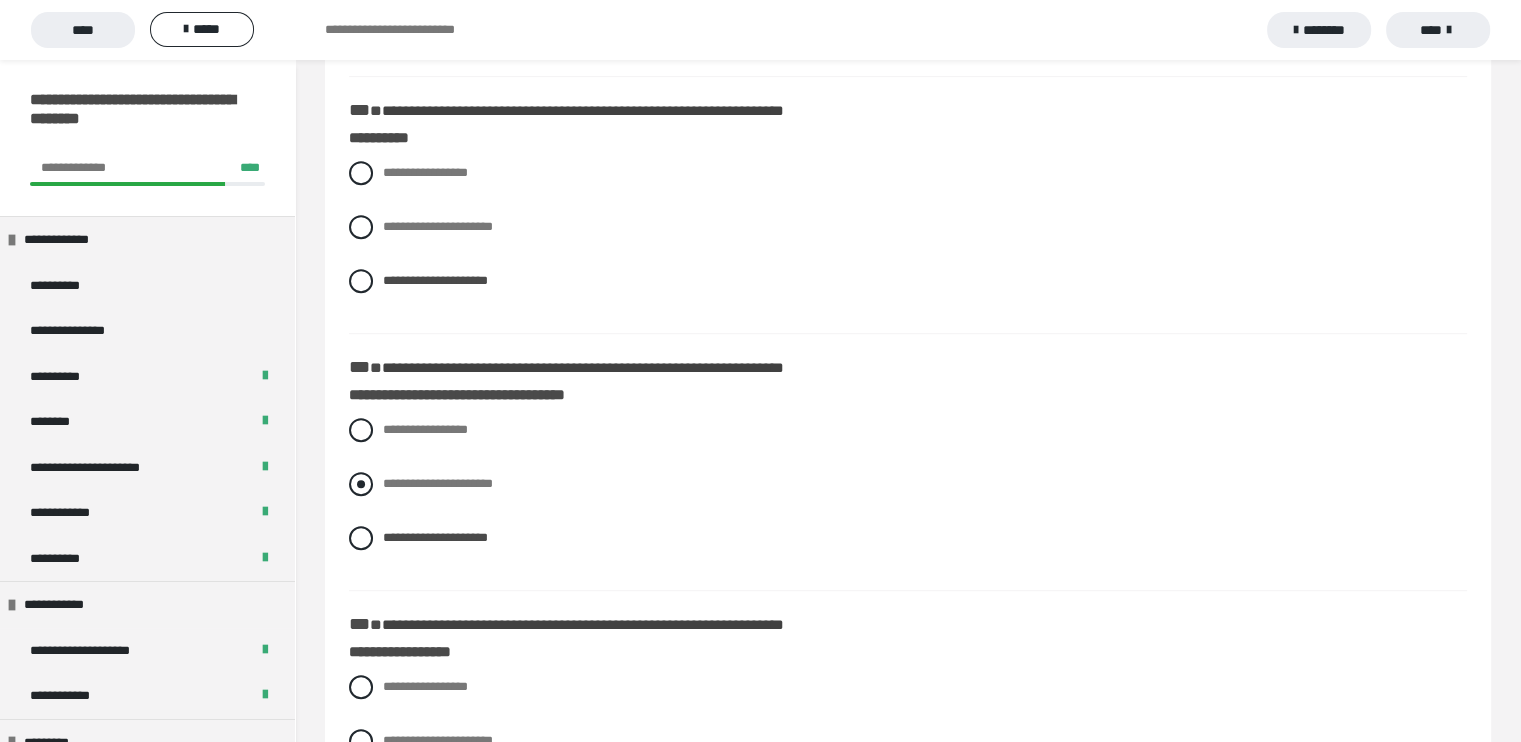 click at bounding box center (361, 484) 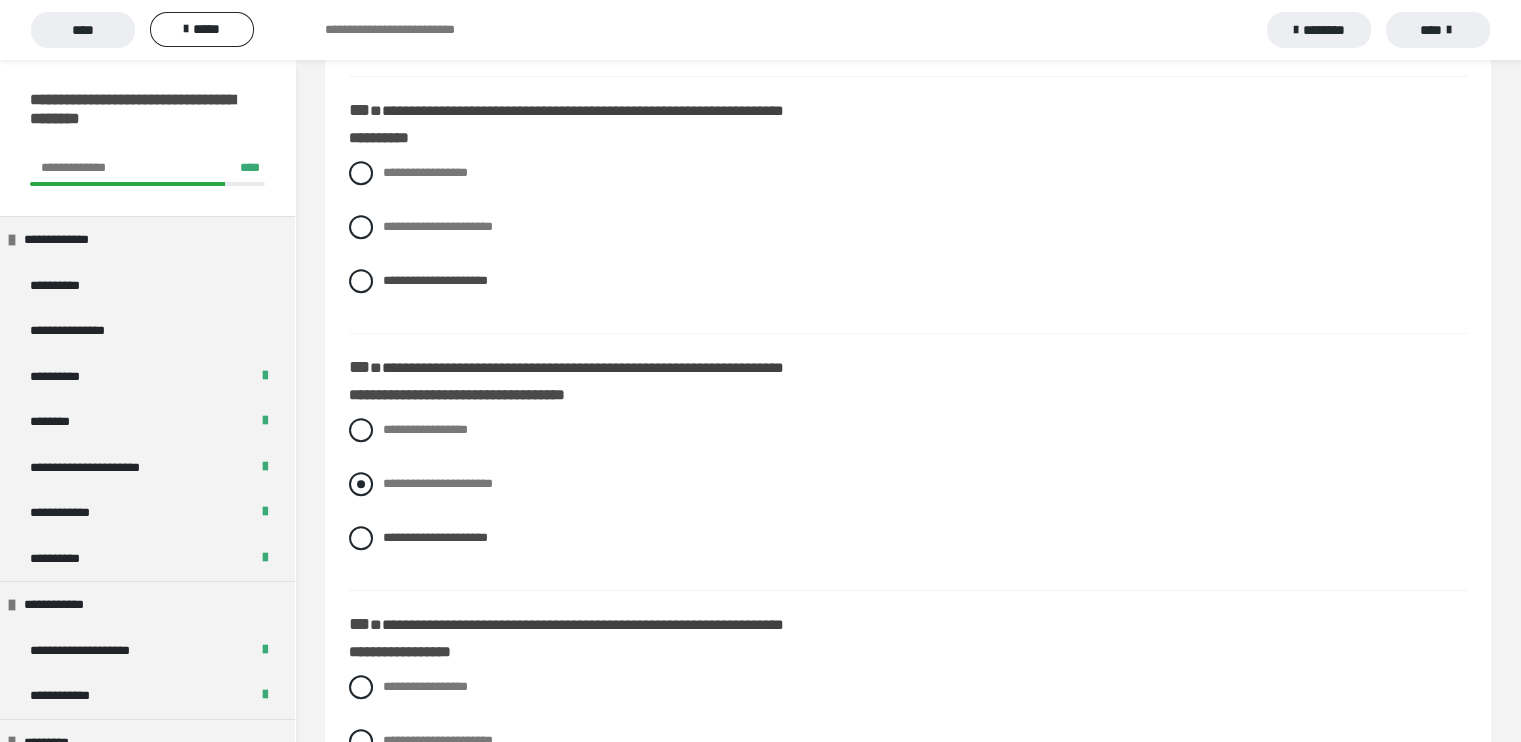radio on "****" 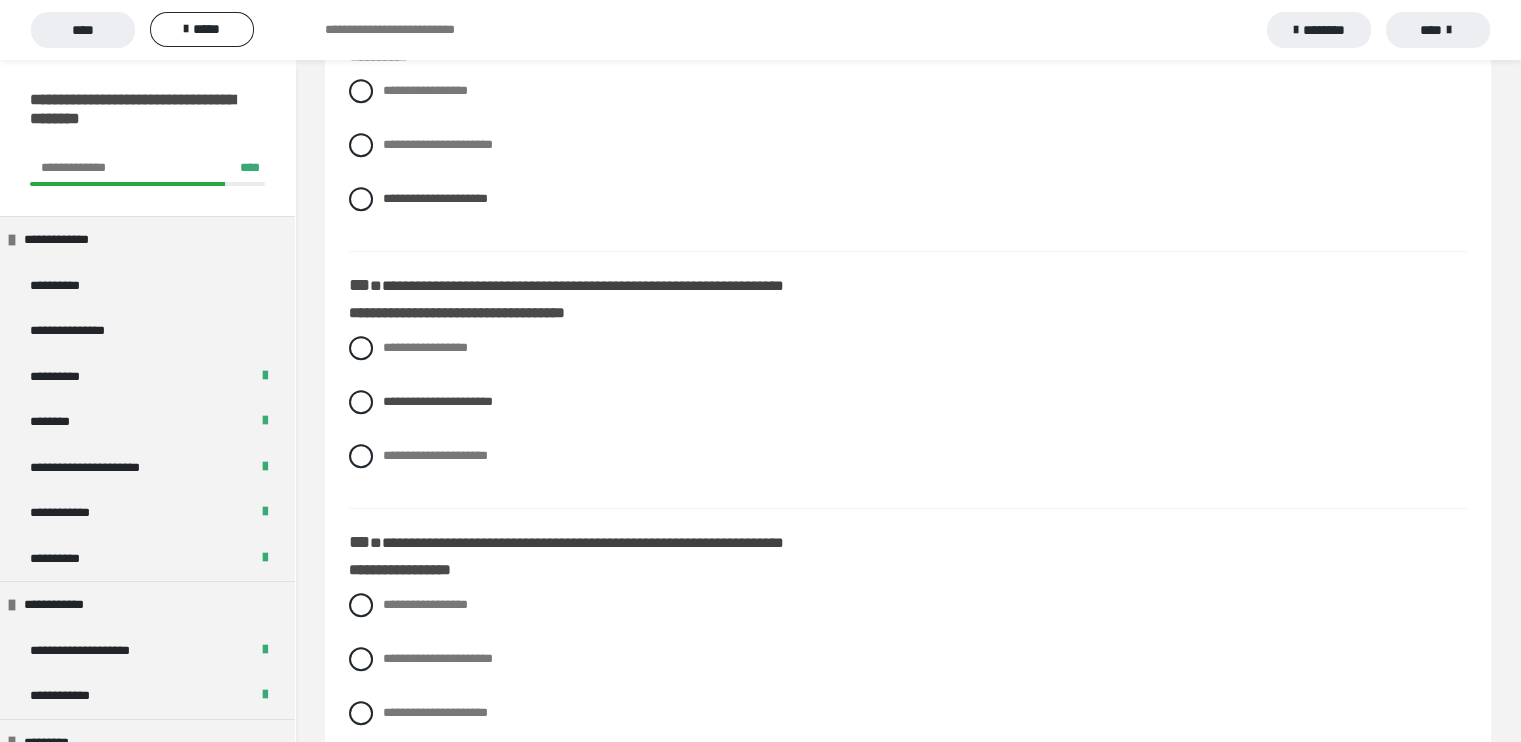 scroll, scrollTop: 1054, scrollLeft: 0, axis: vertical 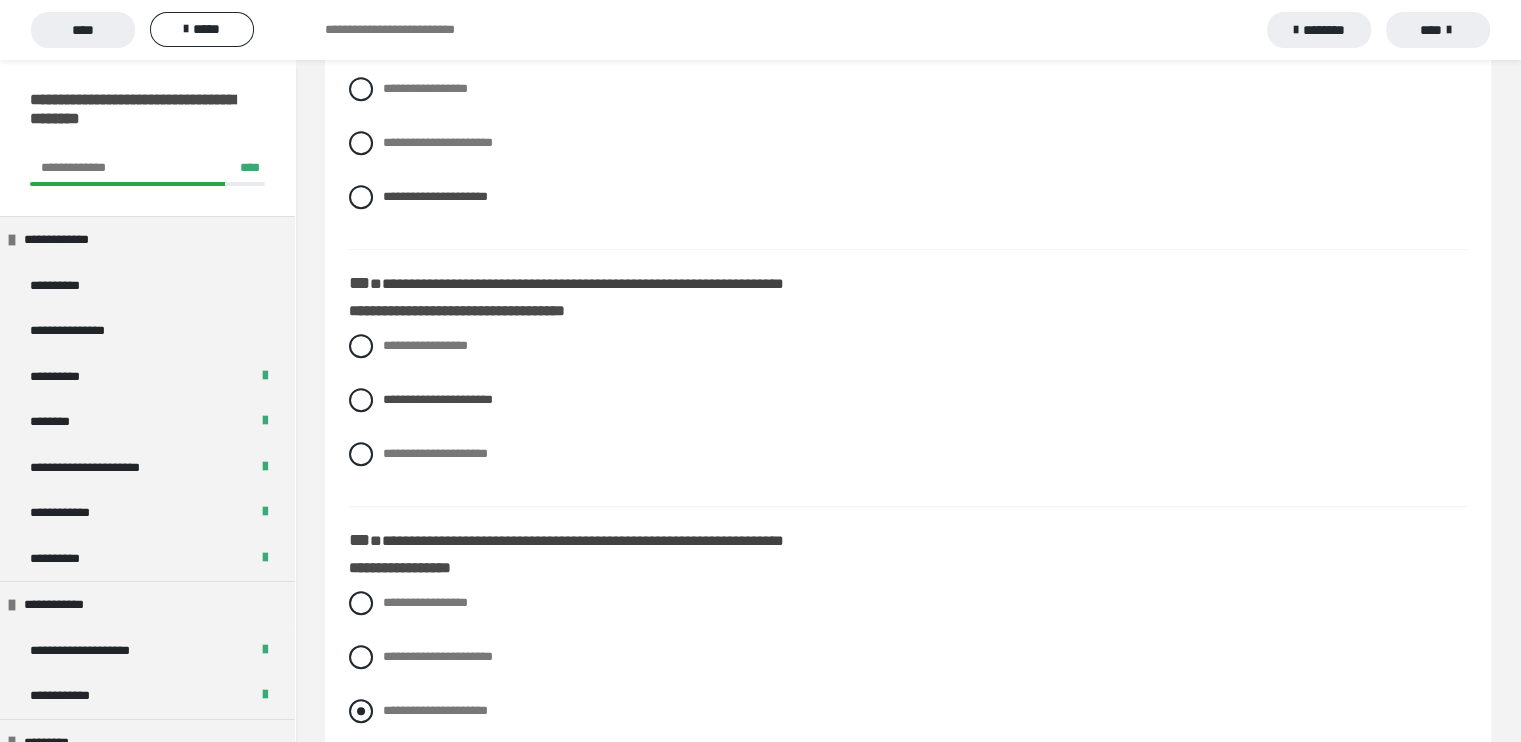 click at bounding box center [361, 711] 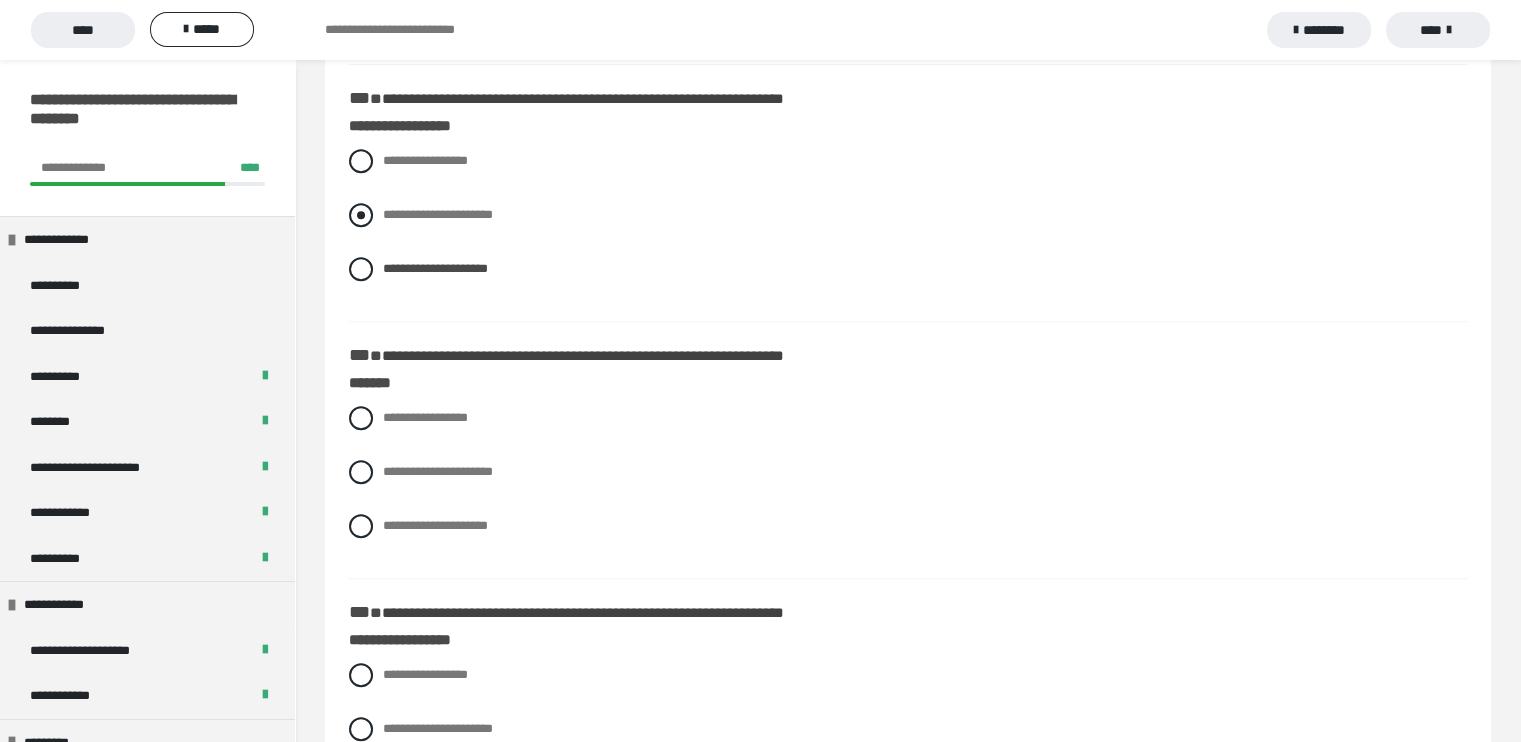 scroll, scrollTop: 1499, scrollLeft: 0, axis: vertical 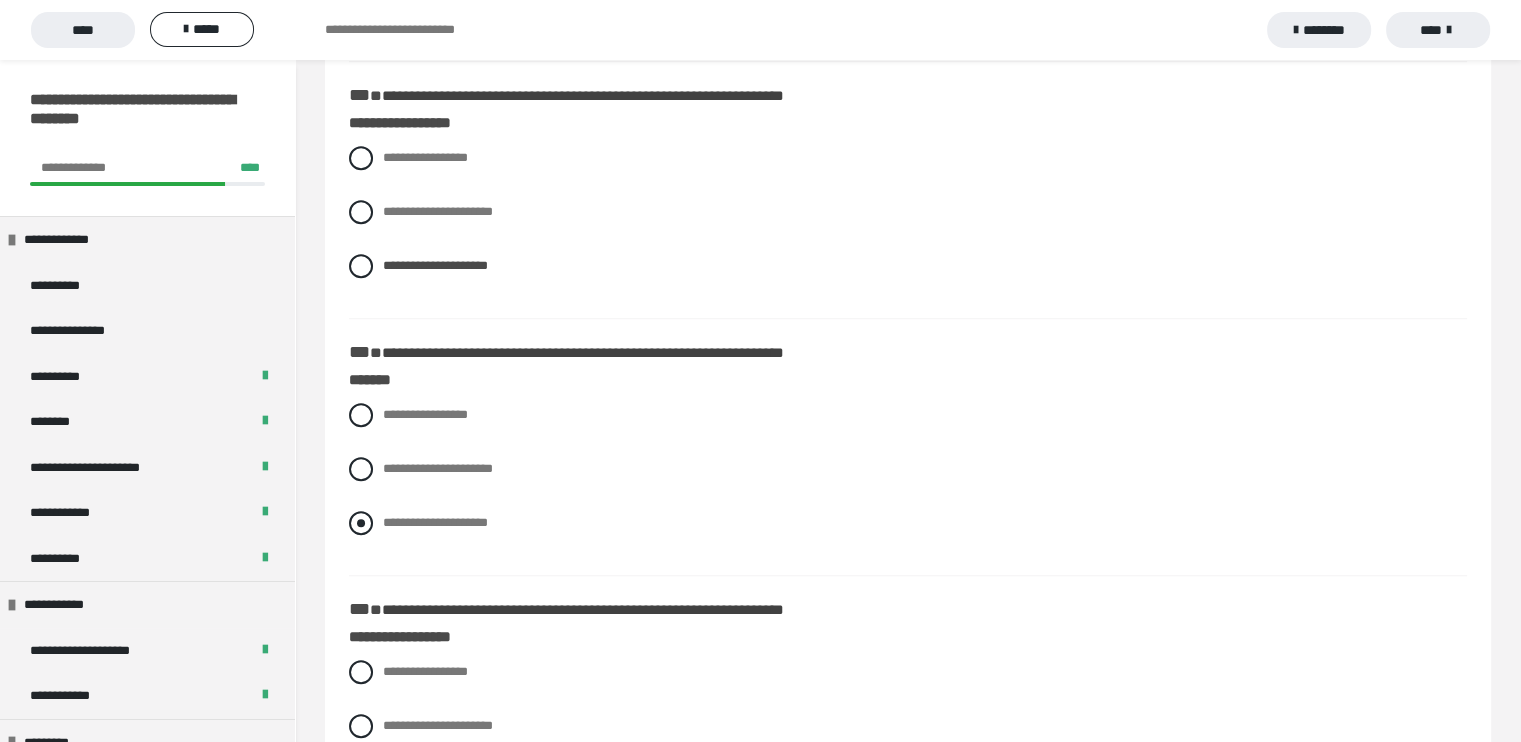 click at bounding box center (361, 523) 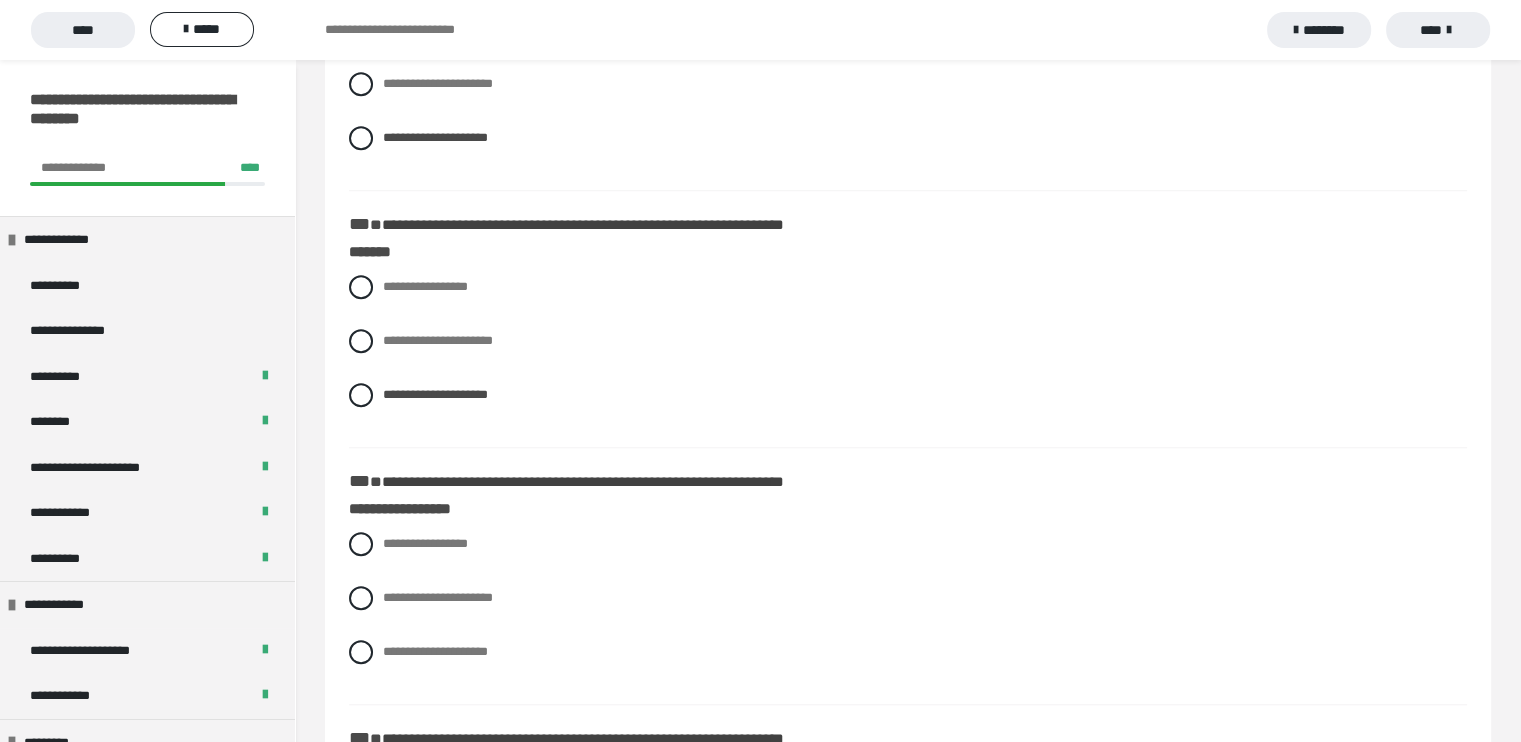 scroll, scrollTop: 1656, scrollLeft: 0, axis: vertical 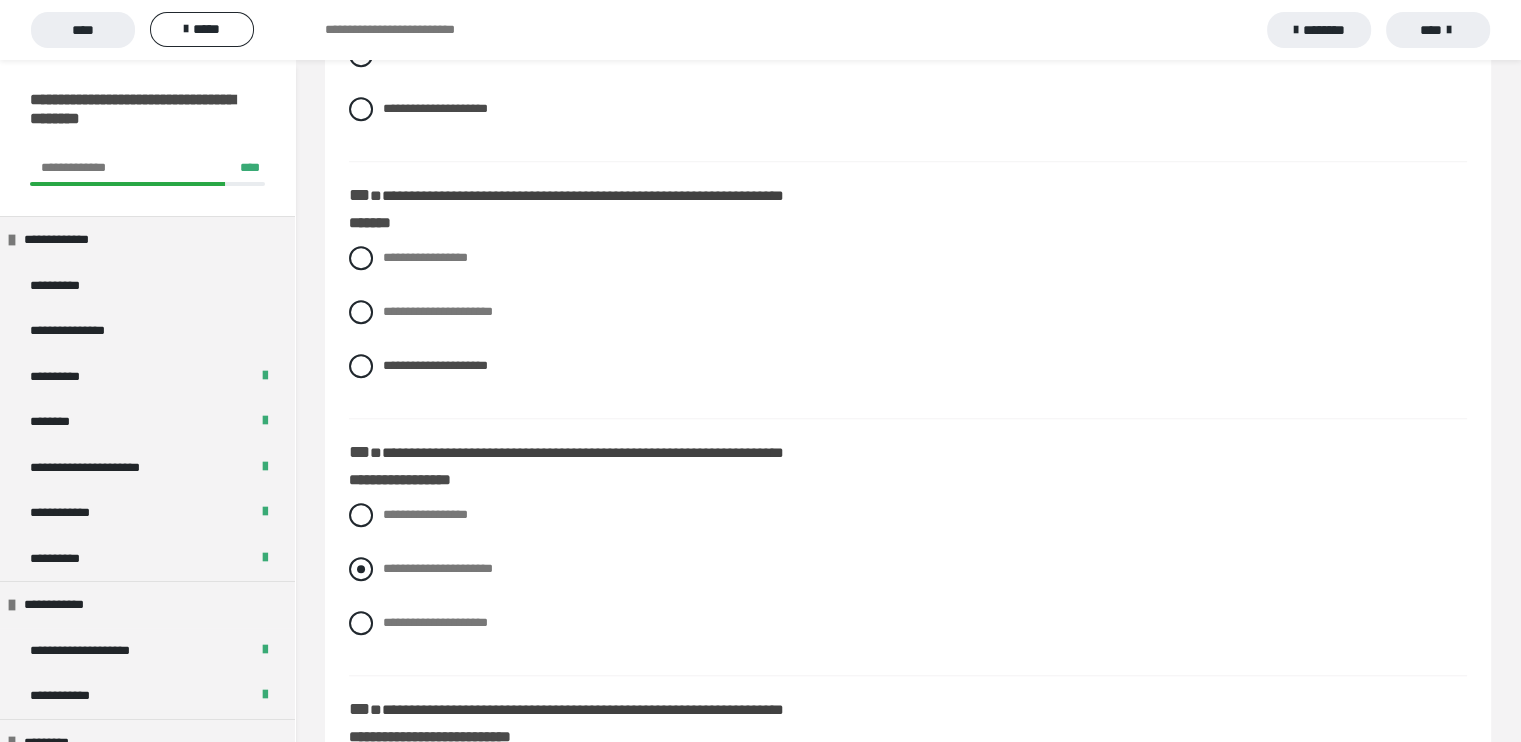 click at bounding box center (361, 569) 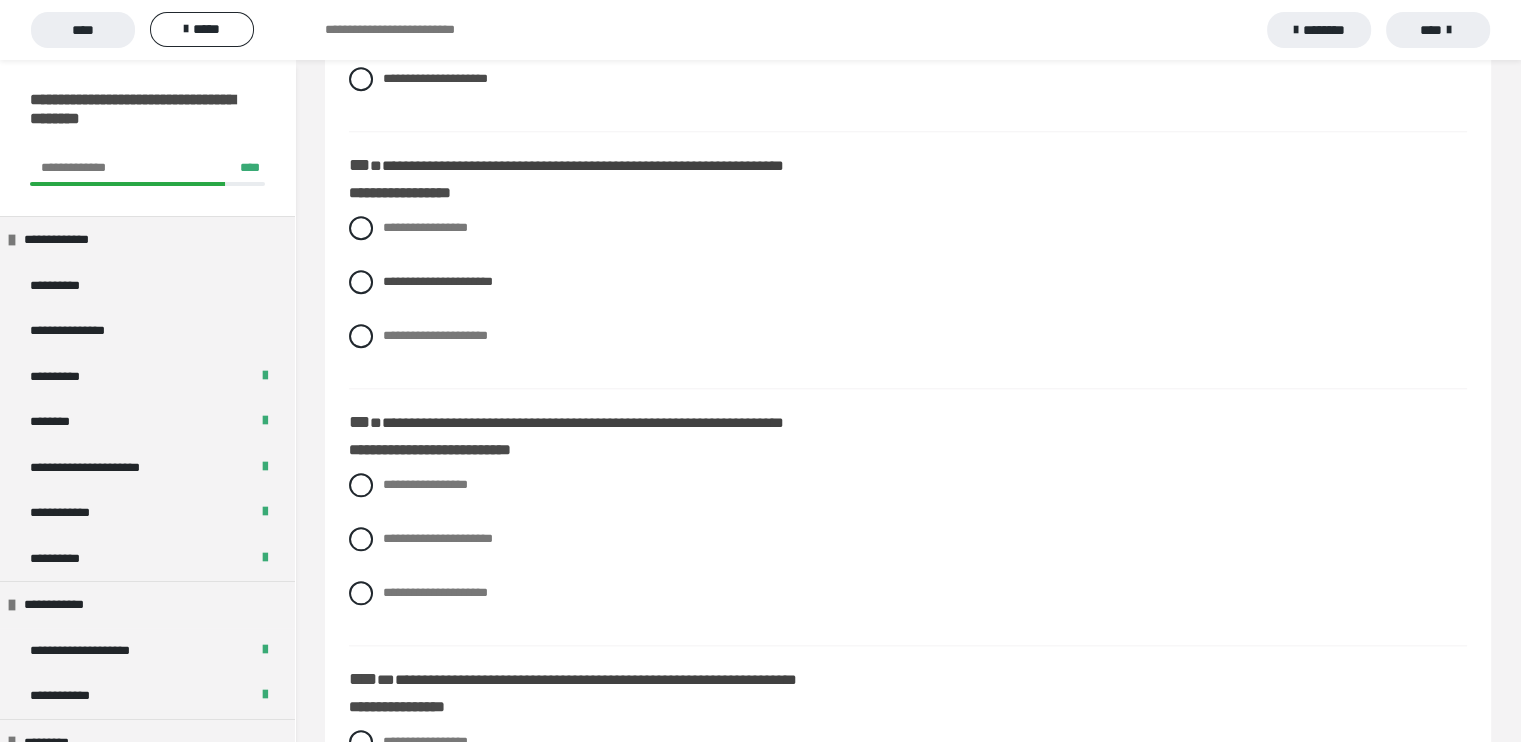 scroll, scrollTop: 1944, scrollLeft: 0, axis: vertical 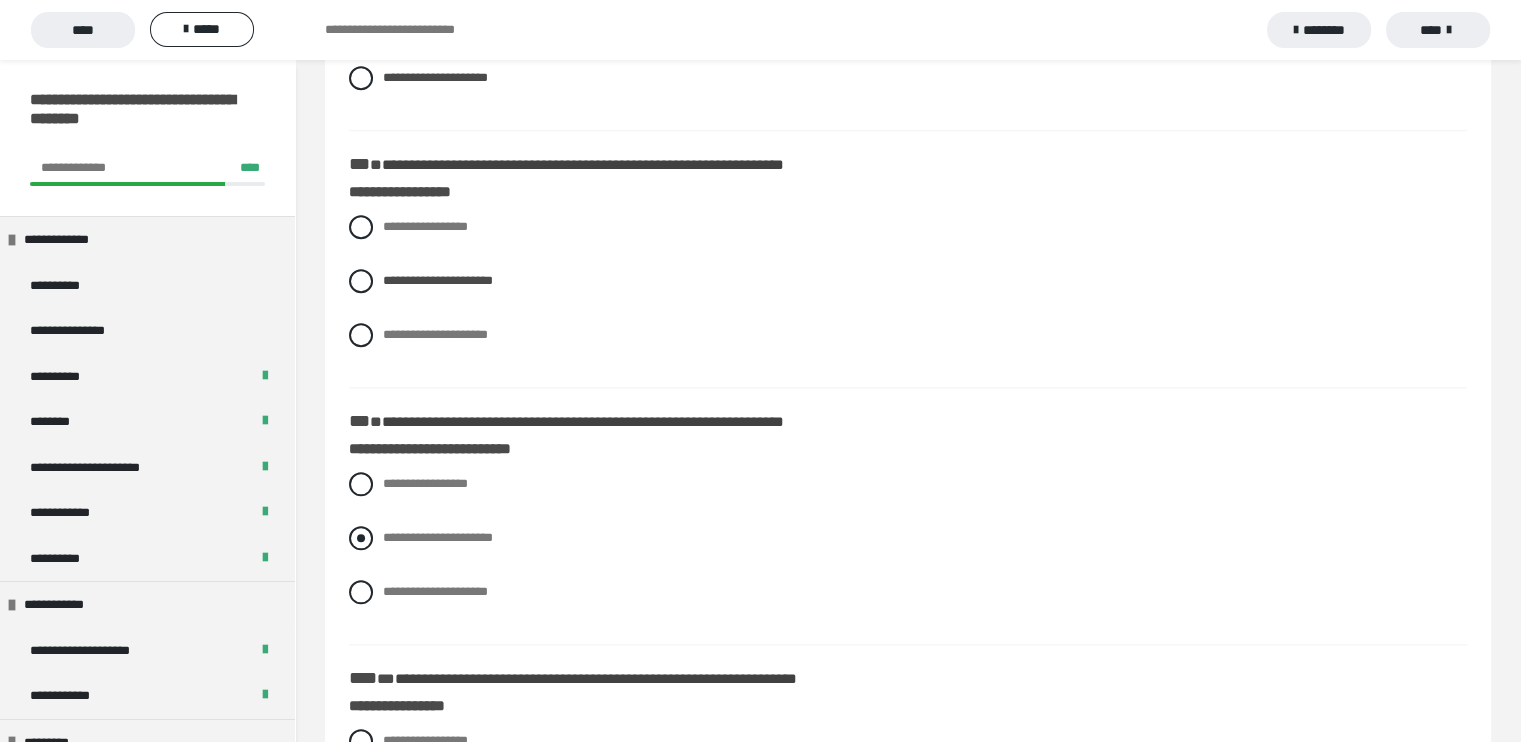 click at bounding box center [361, 538] 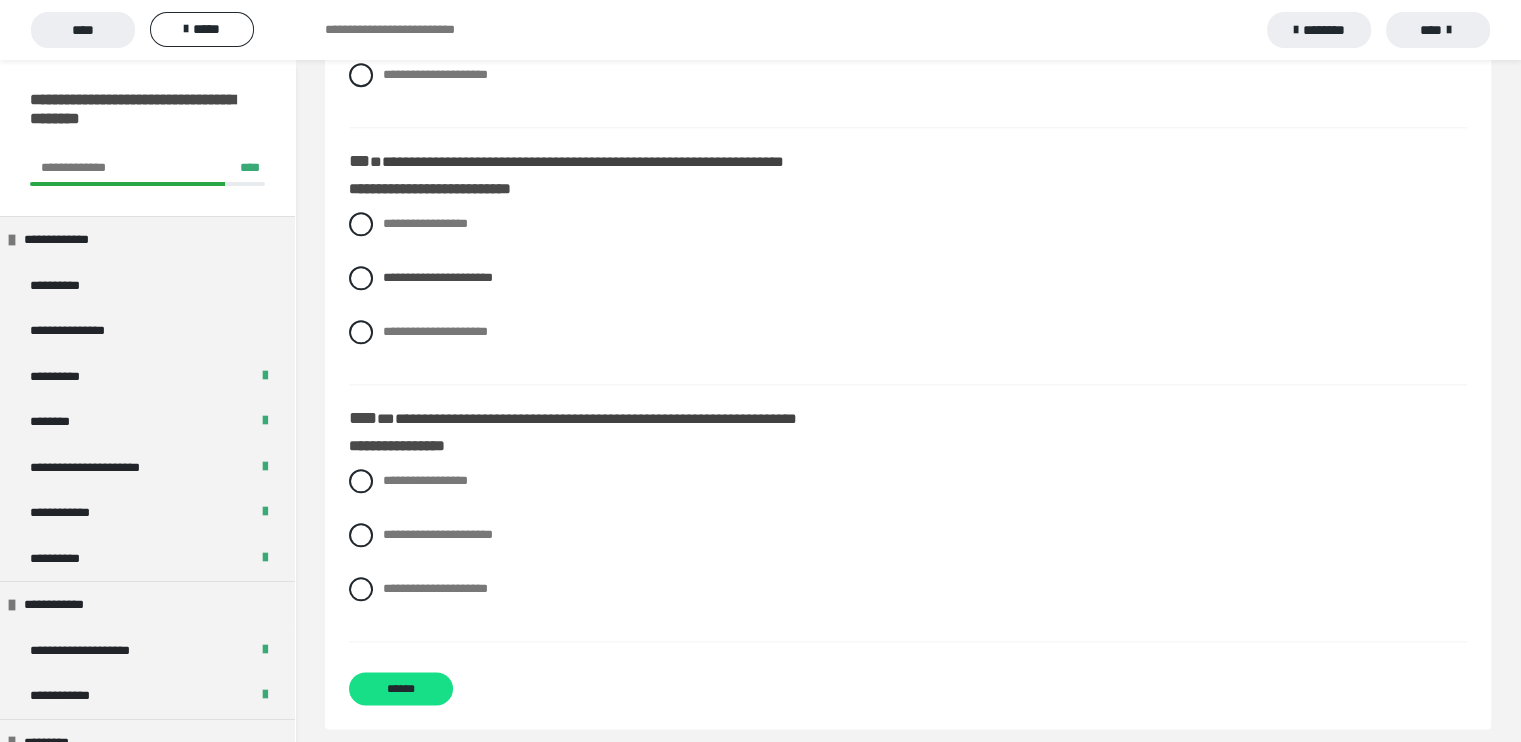 scroll, scrollTop: 2219, scrollLeft: 0, axis: vertical 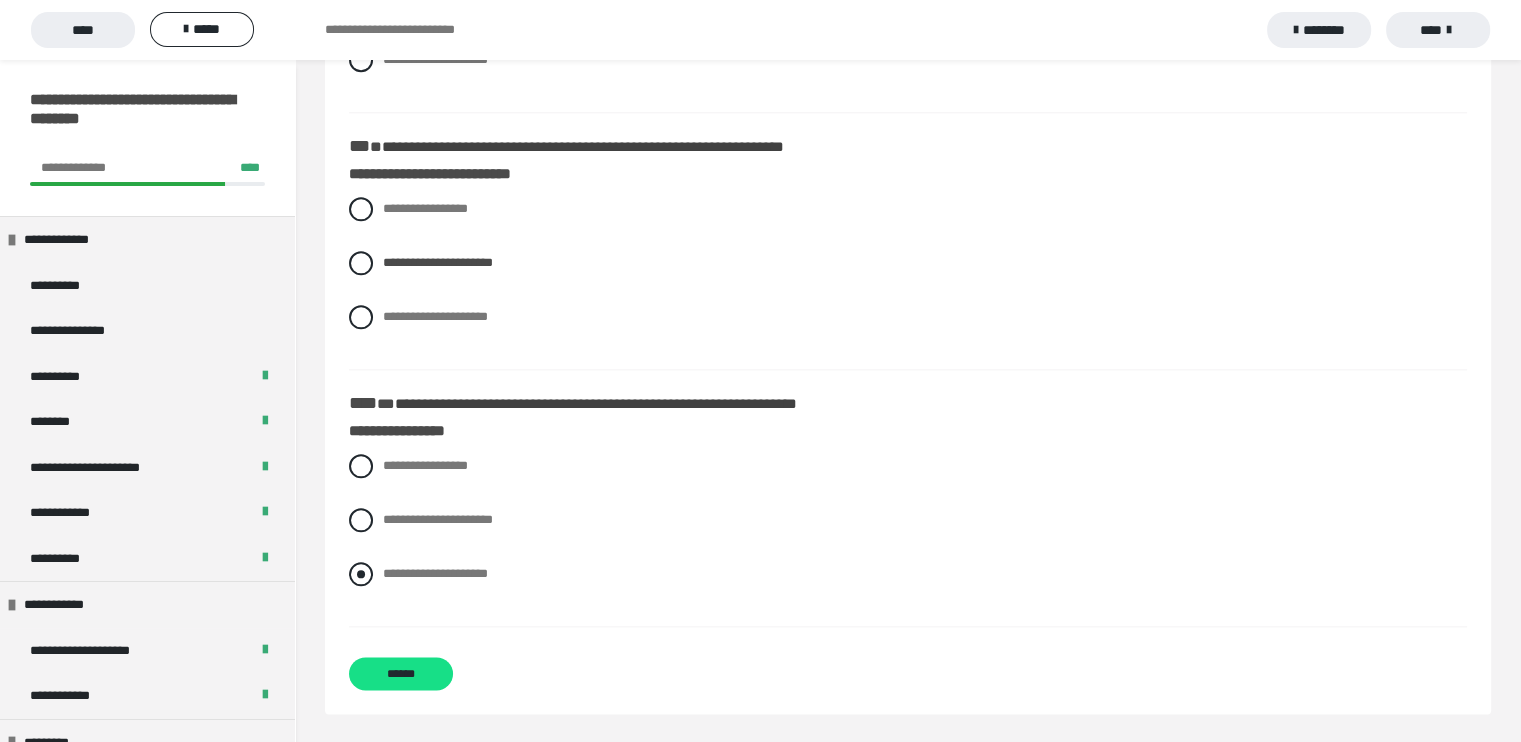 click at bounding box center [361, 574] 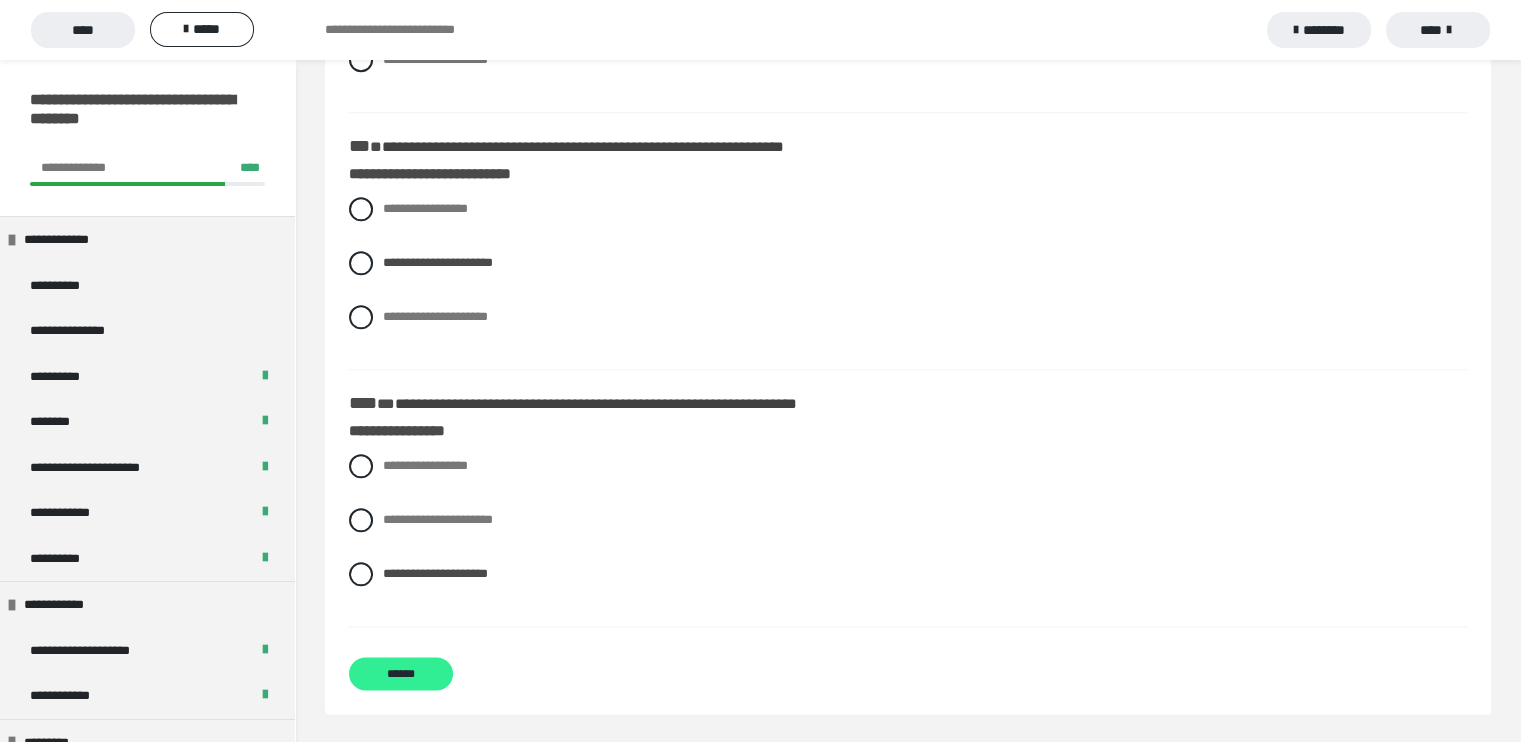 click on "******" at bounding box center (401, 673) 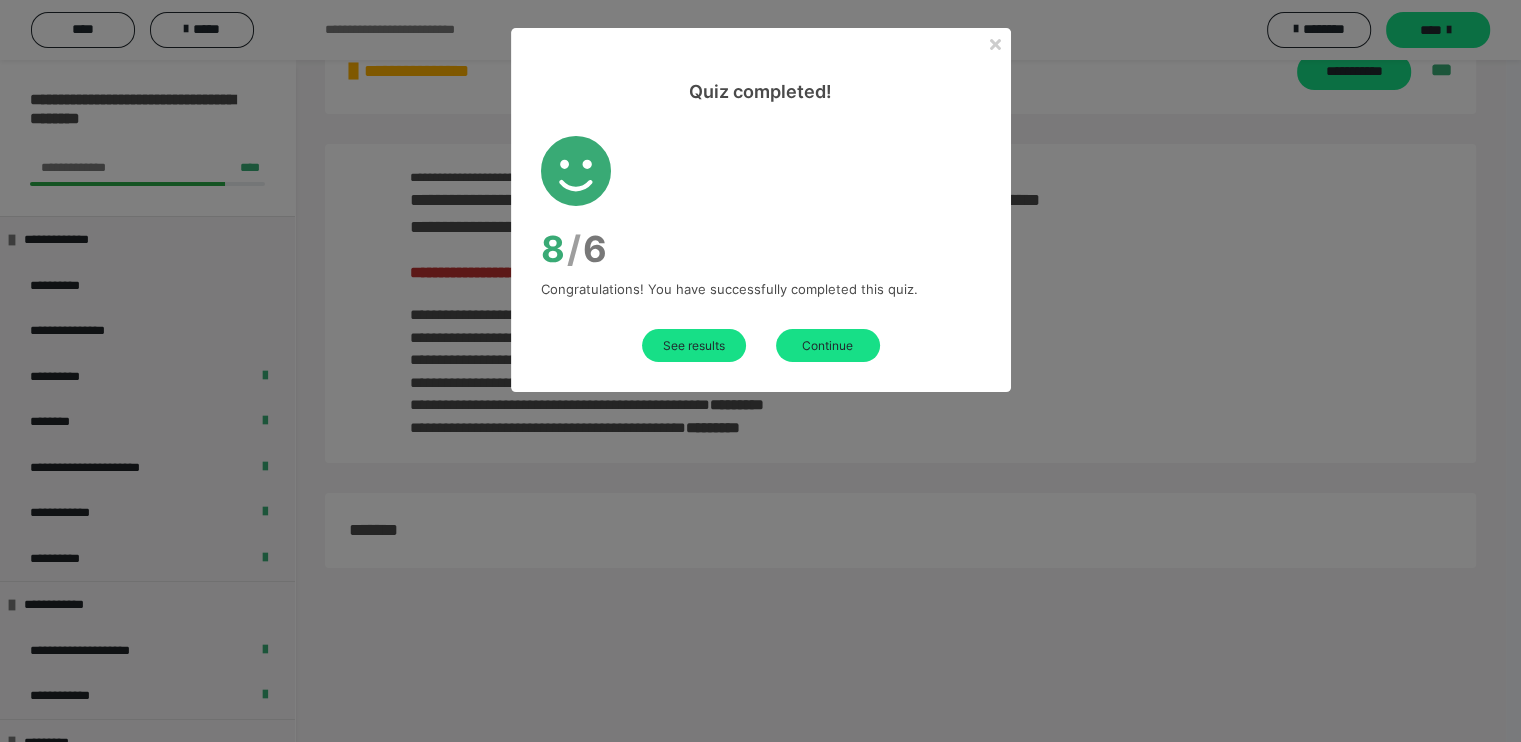 scroll, scrollTop: 2219, scrollLeft: 0, axis: vertical 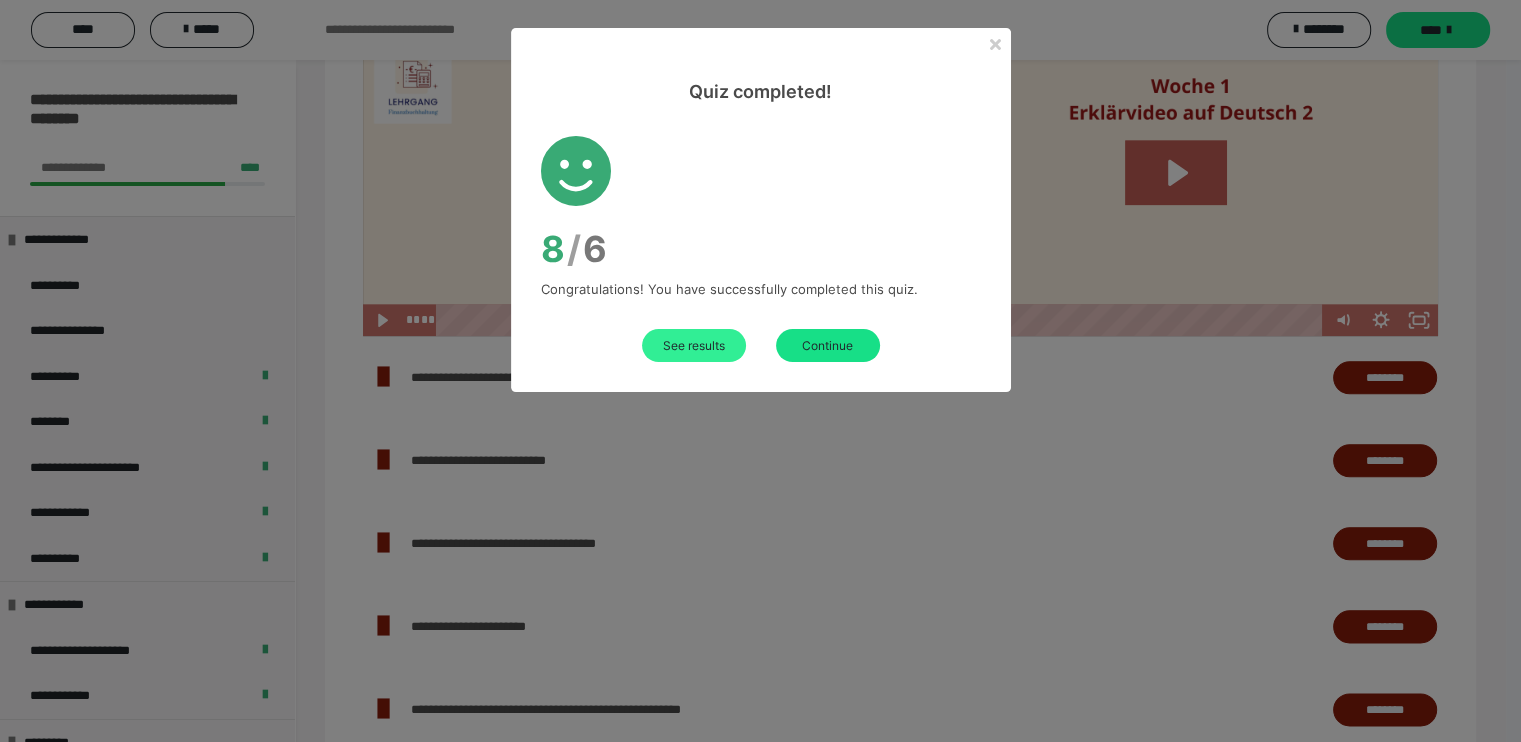 click on "See results" at bounding box center (694, 345) 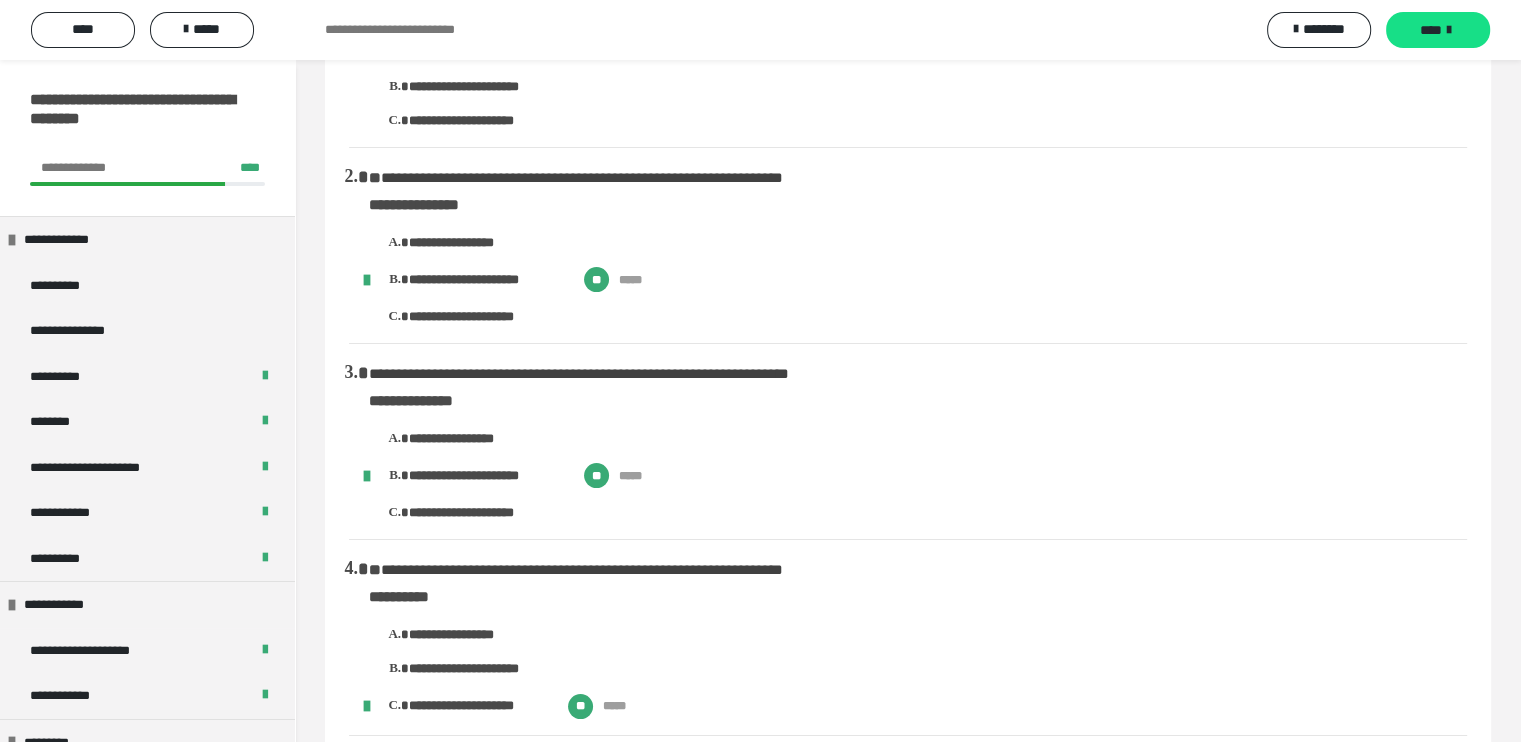 scroll, scrollTop: 186, scrollLeft: 0, axis: vertical 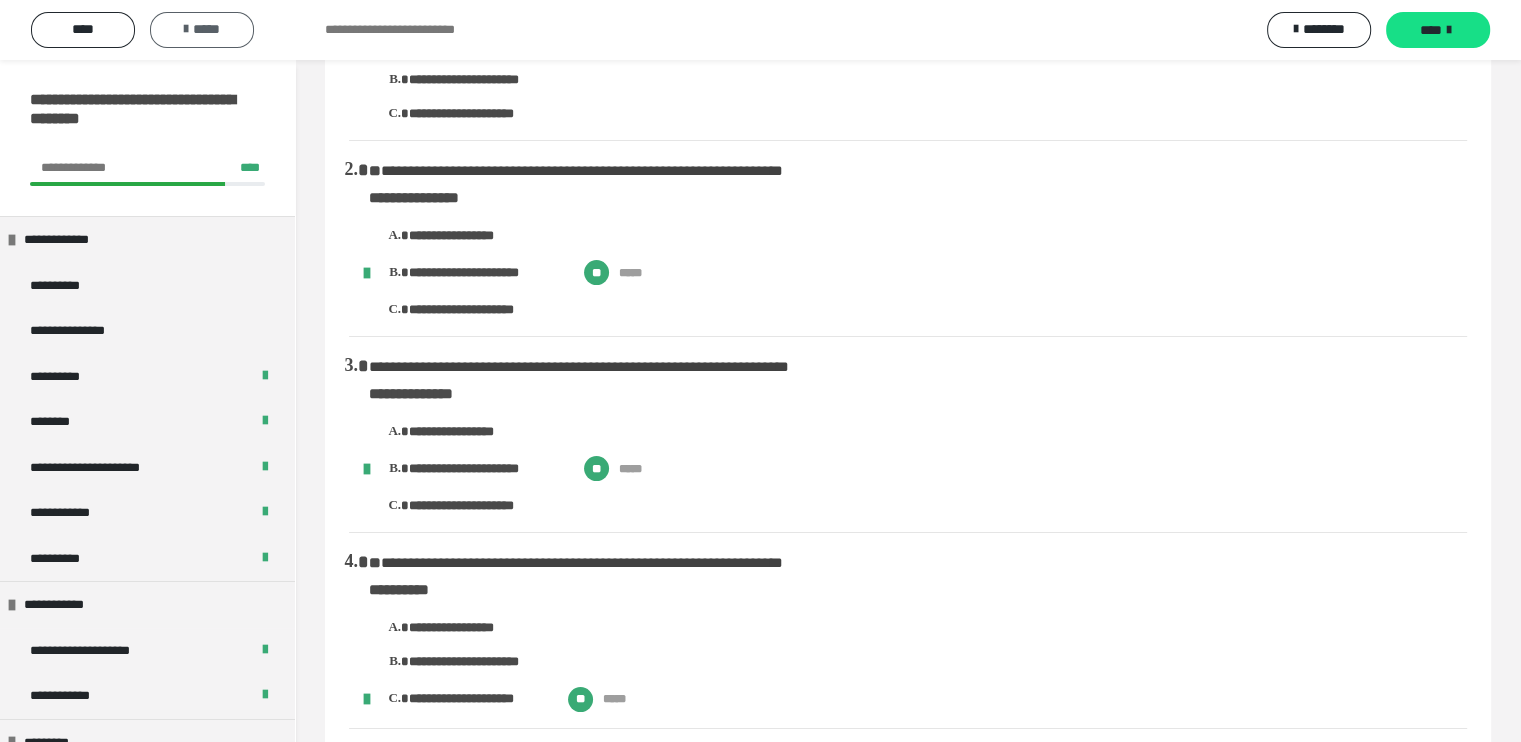click on "*****" at bounding box center [202, 29] 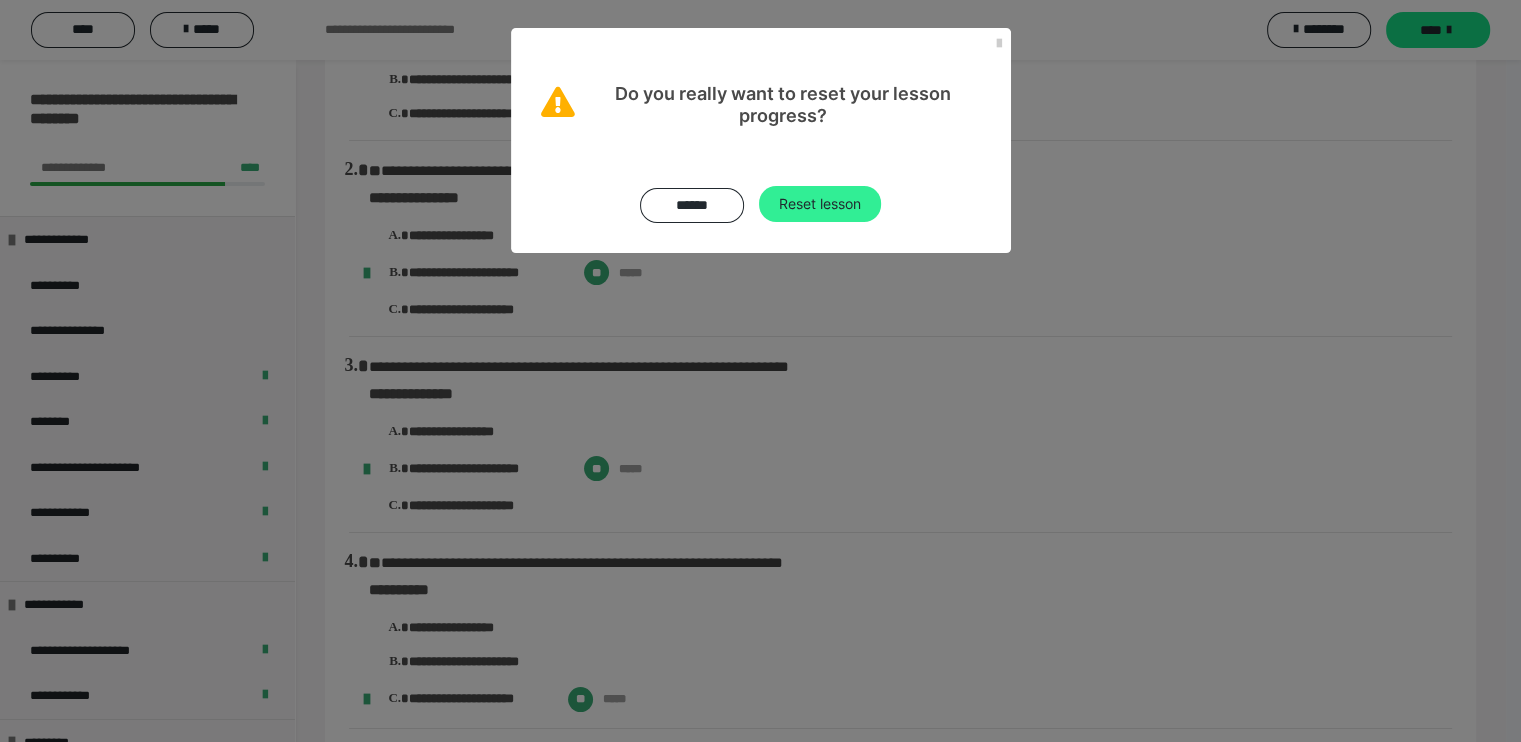 click on "Reset lesson" at bounding box center (820, 204) 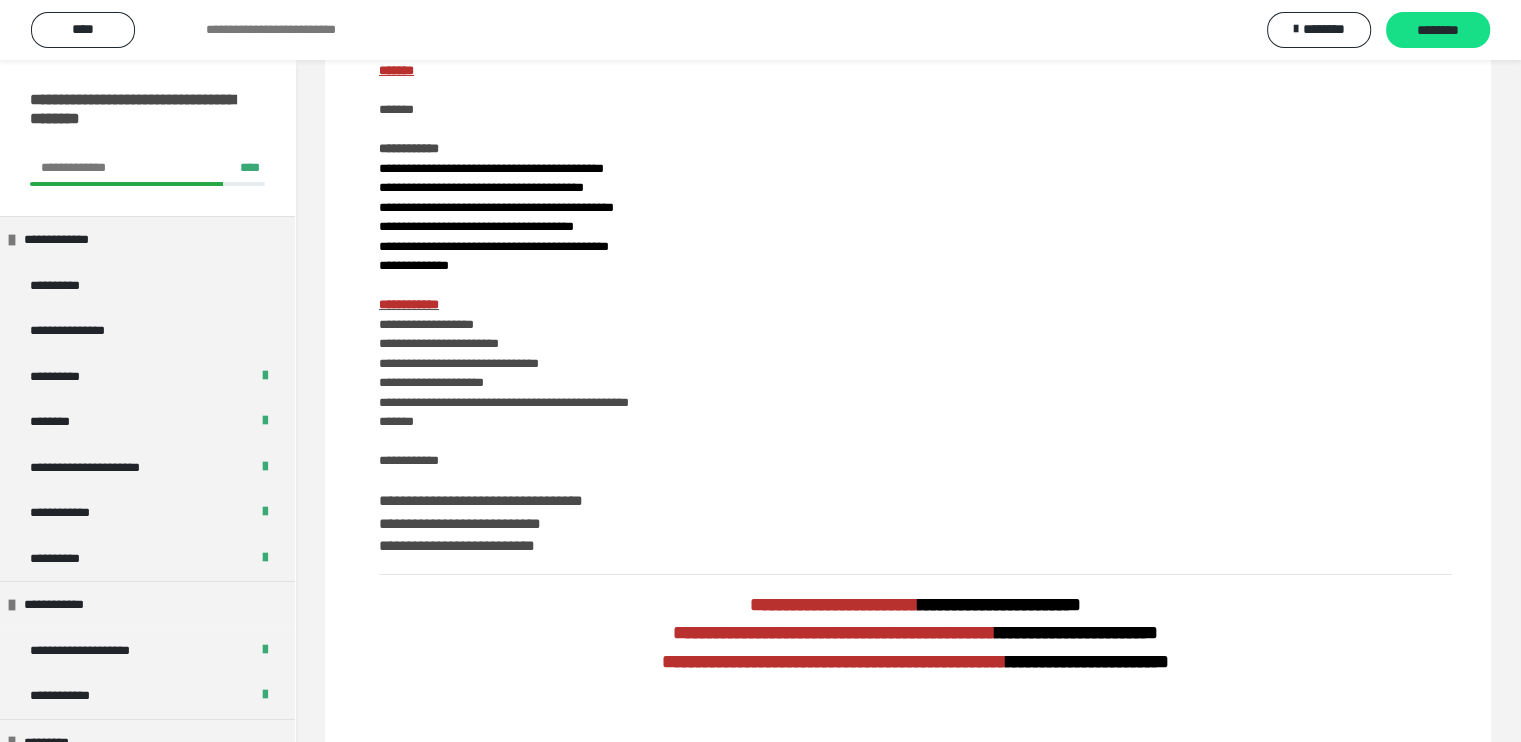 scroll, scrollTop: 112, scrollLeft: 0, axis: vertical 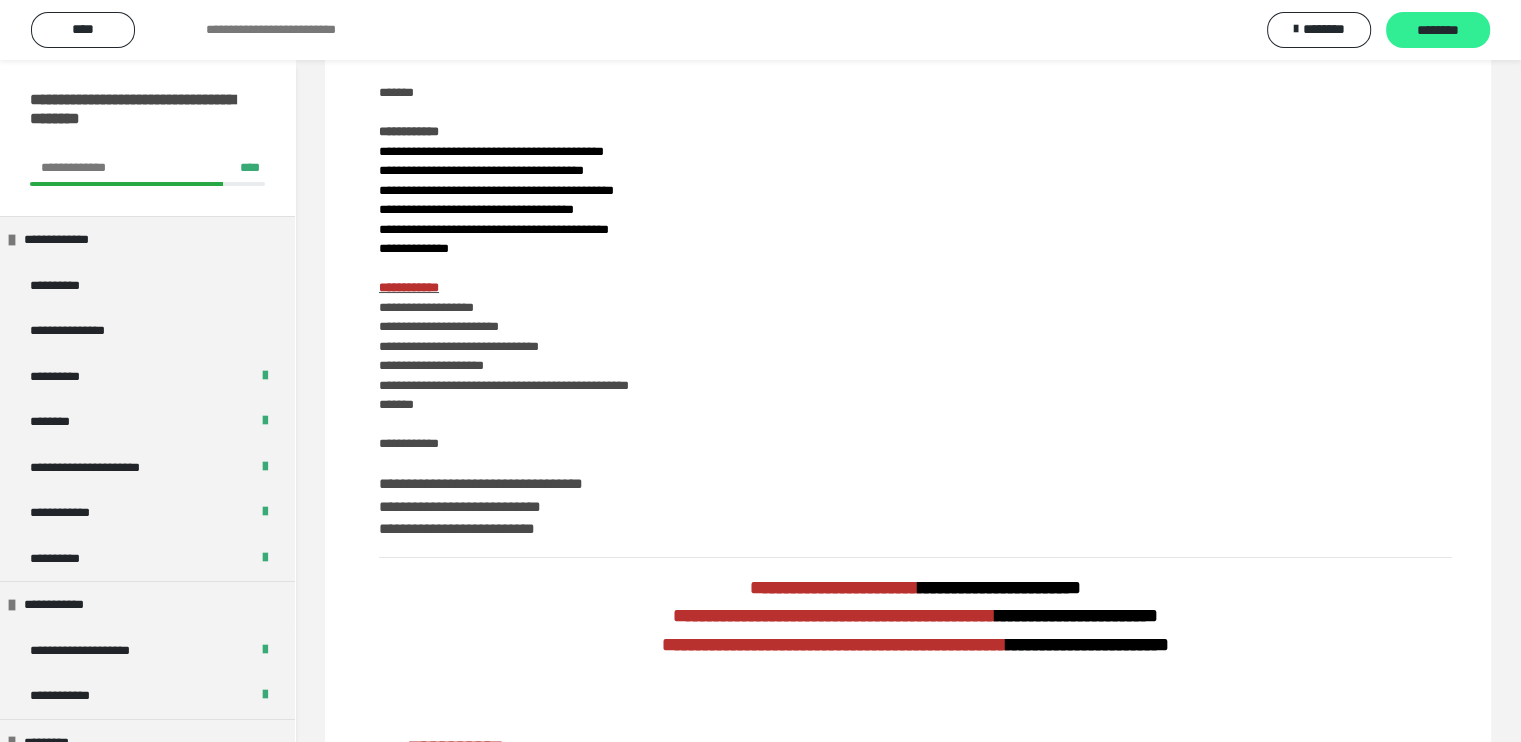 click on "********" at bounding box center (1438, 31) 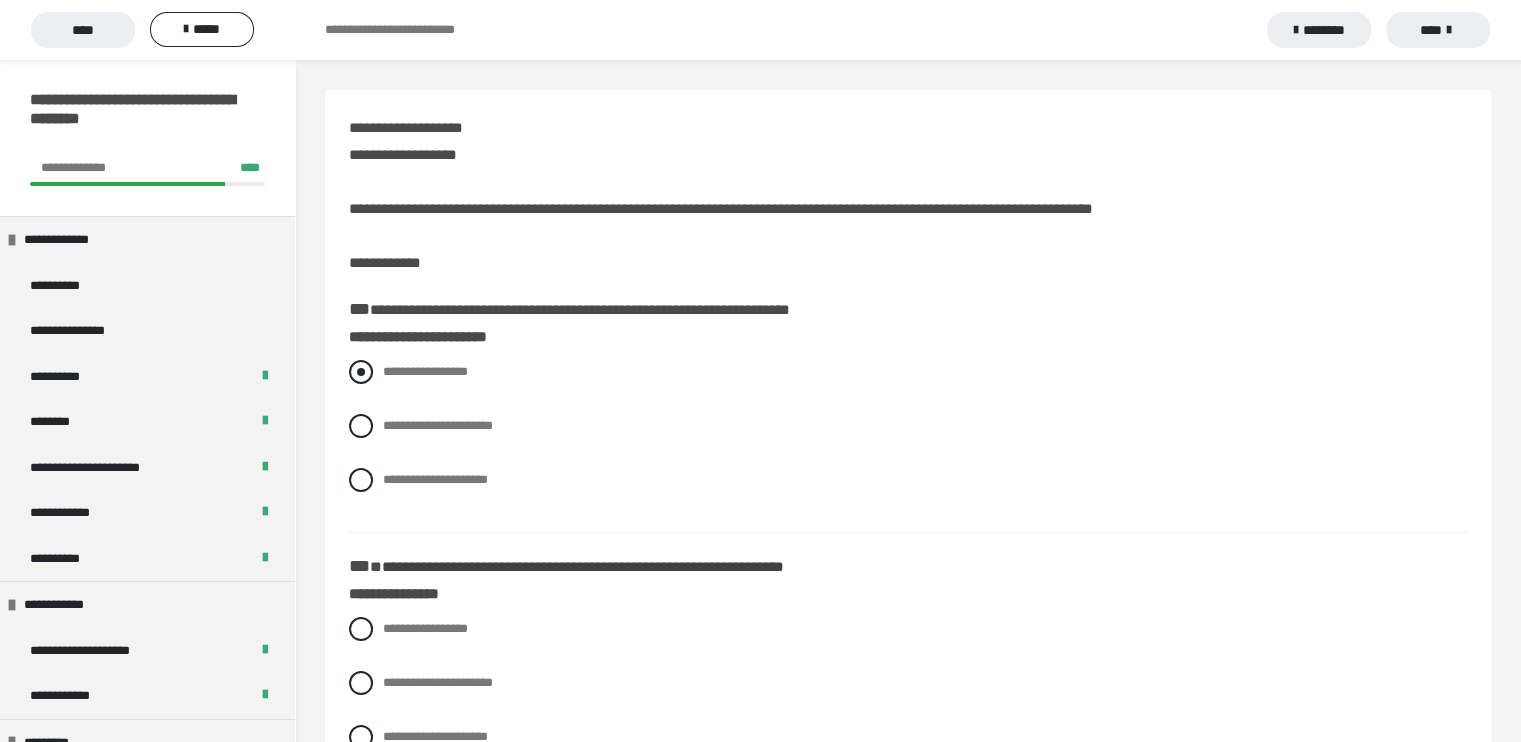 click at bounding box center (361, 372) 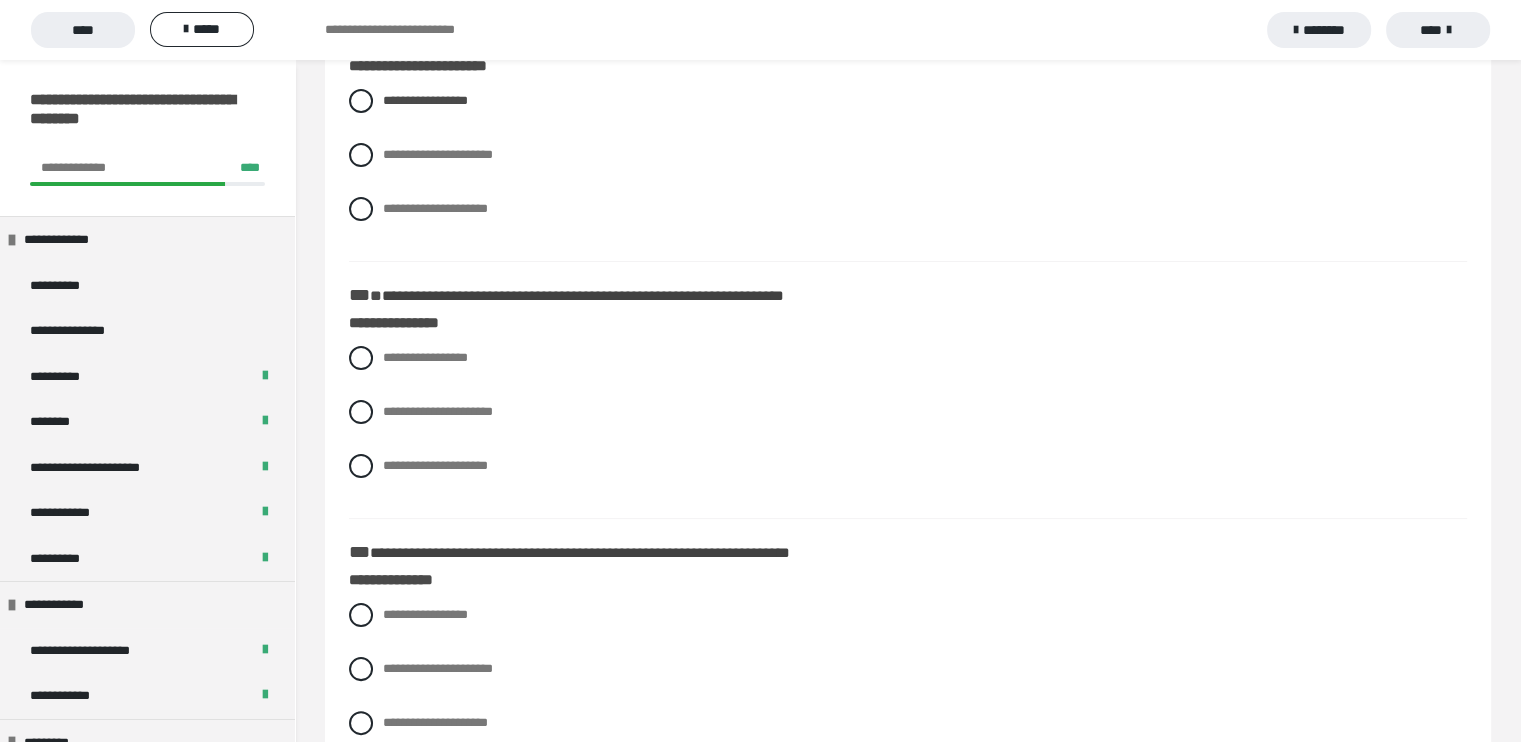 scroll, scrollTop: 272, scrollLeft: 0, axis: vertical 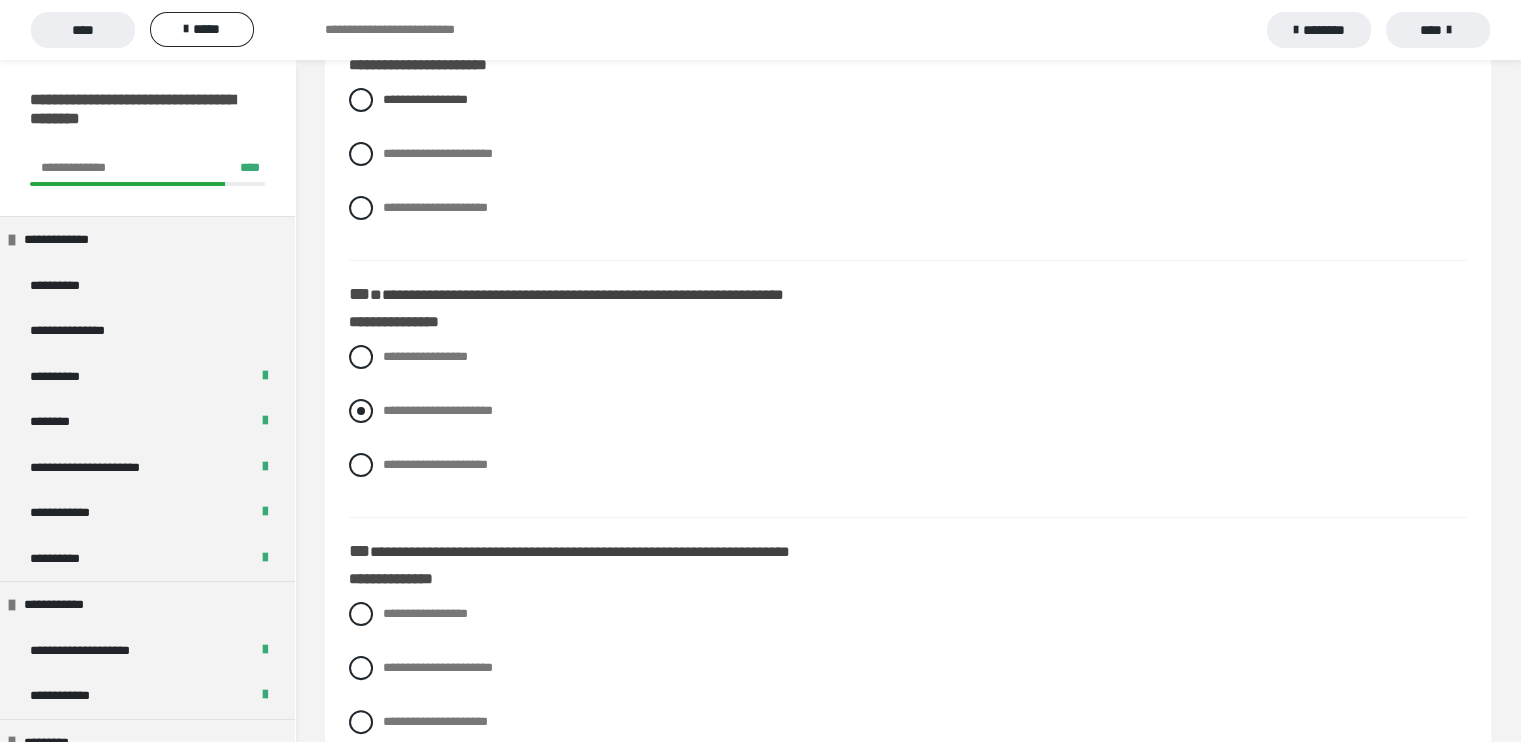 click at bounding box center [361, 411] 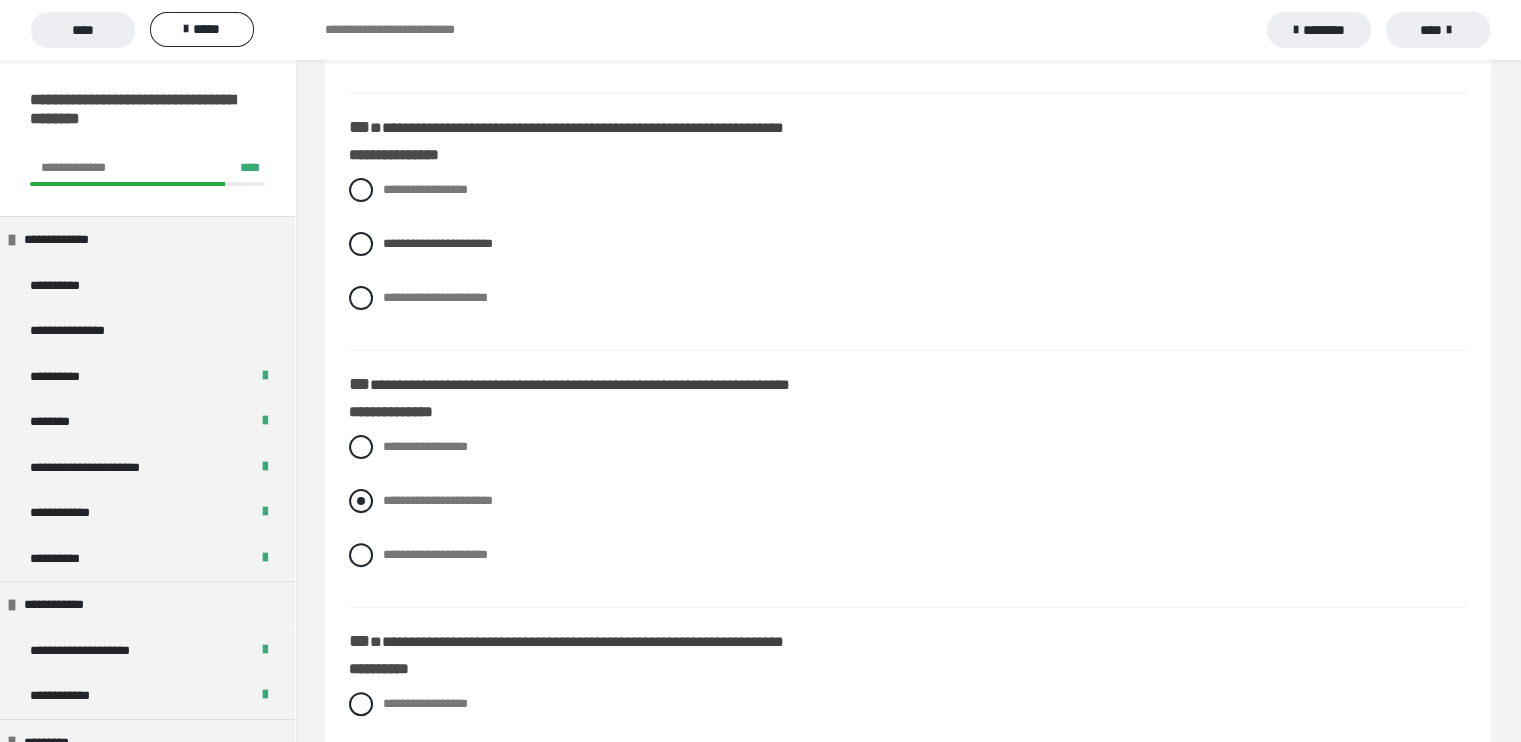scroll, scrollTop: 440, scrollLeft: 0, axis: vertical 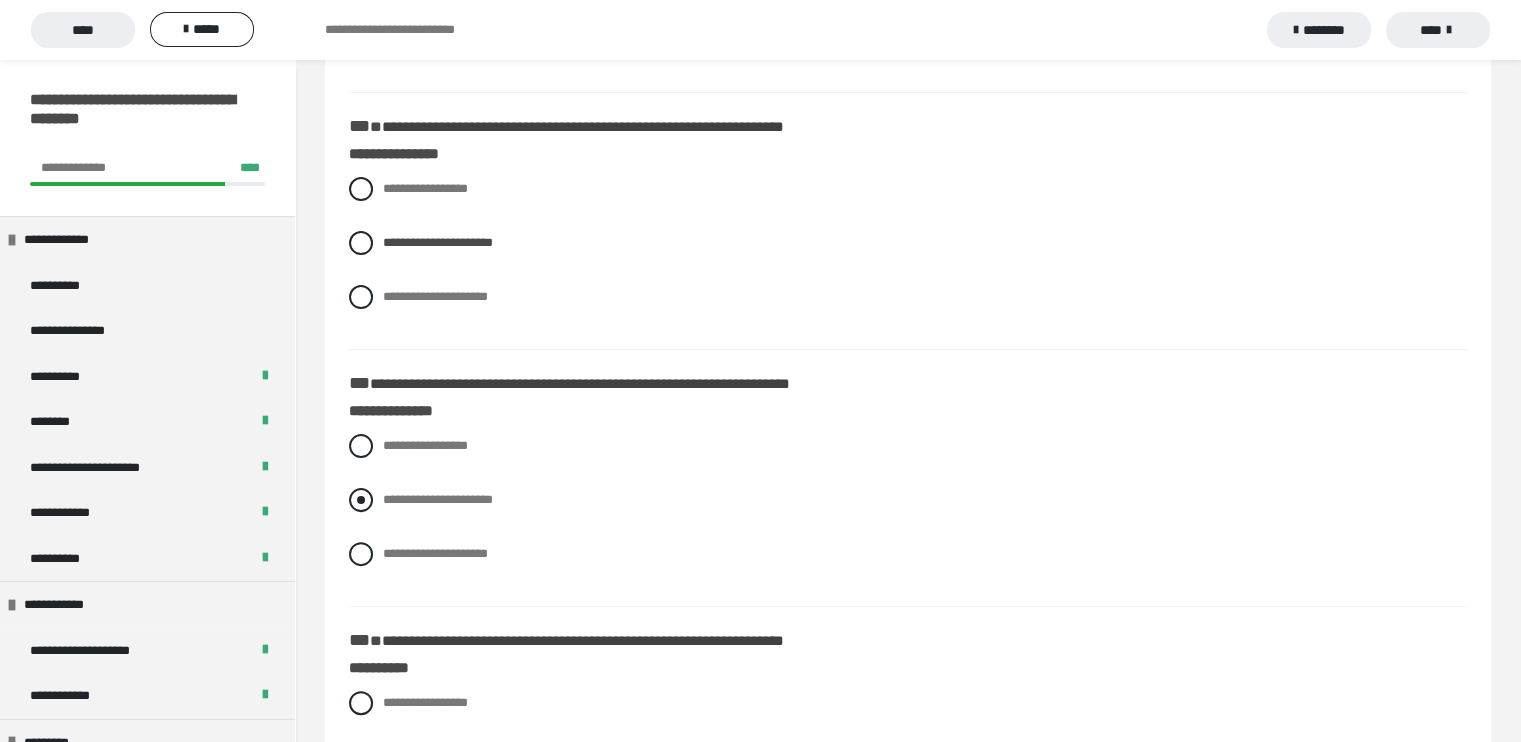 click at bounding box center [361, 500] 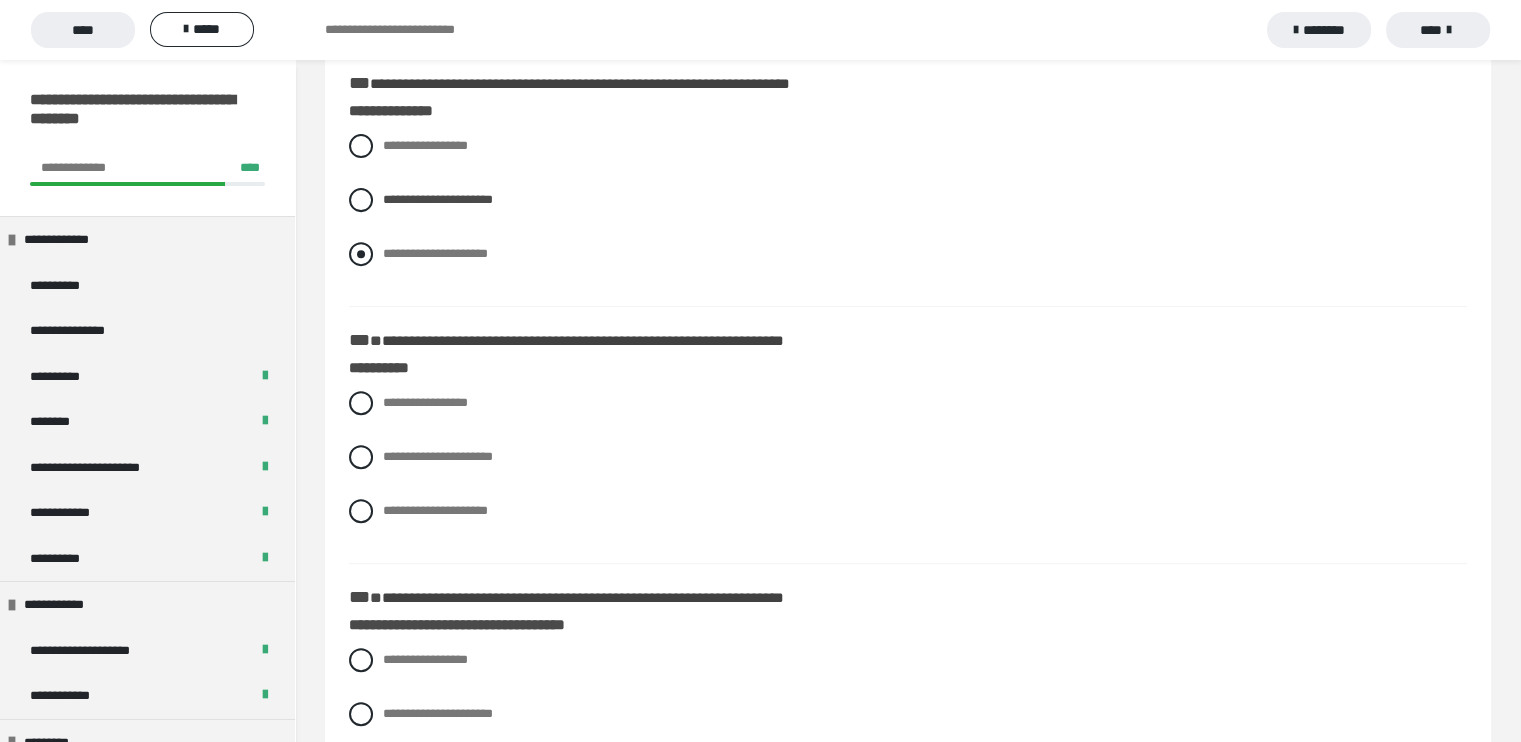 scroll, scrollTop: 744, scrollLeft: 0, axis: vertical 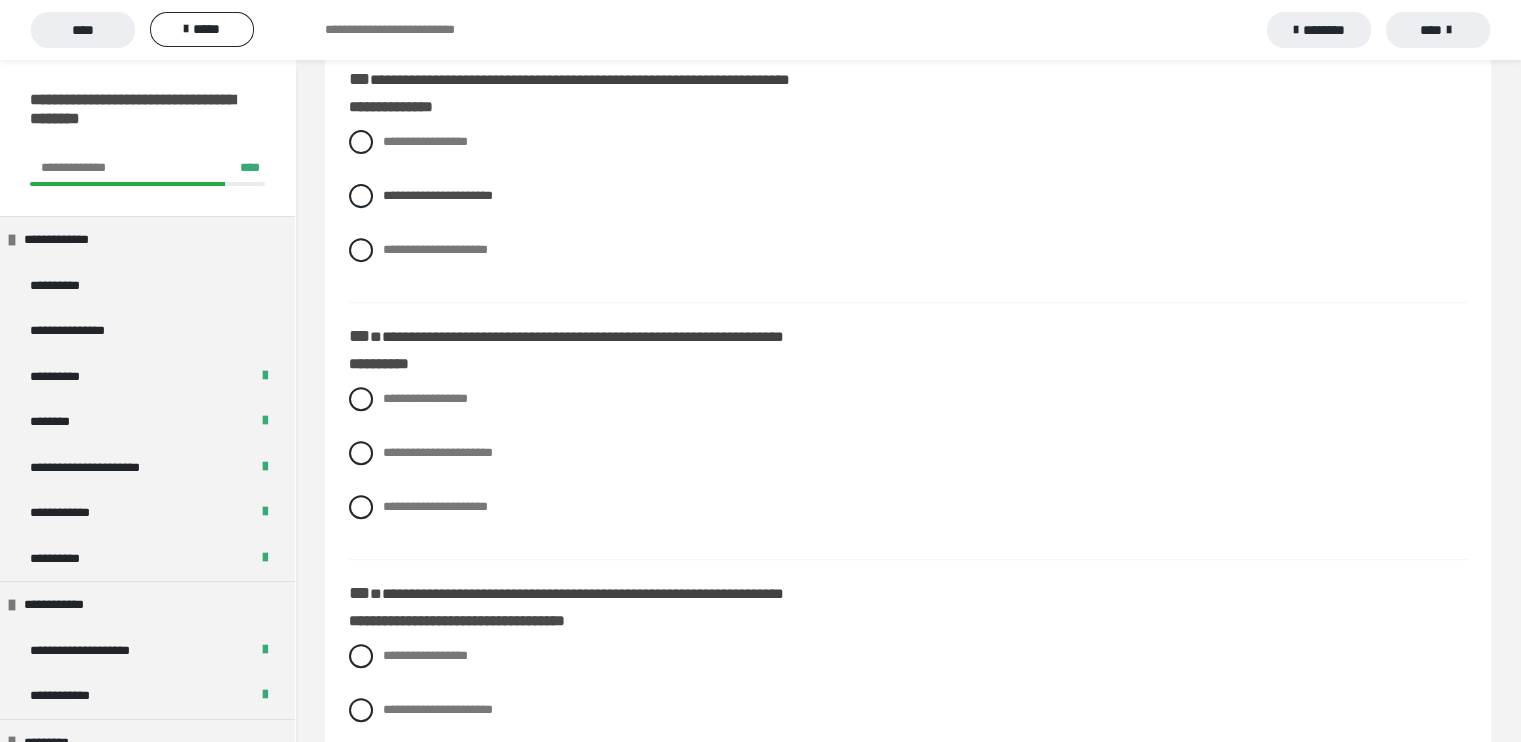 click on "**********" at bounding box center [908, 767] 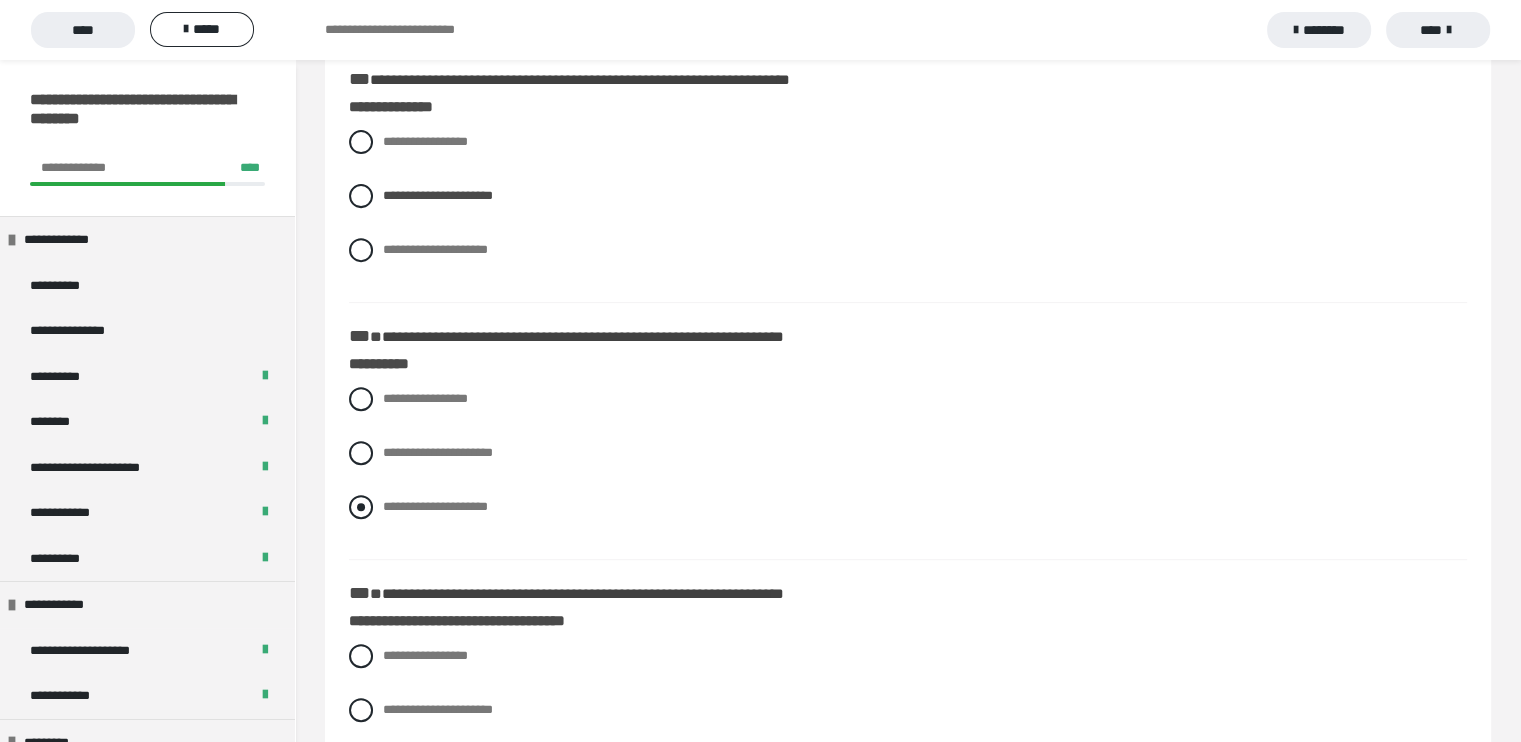 click at bounding box center (361, 507) 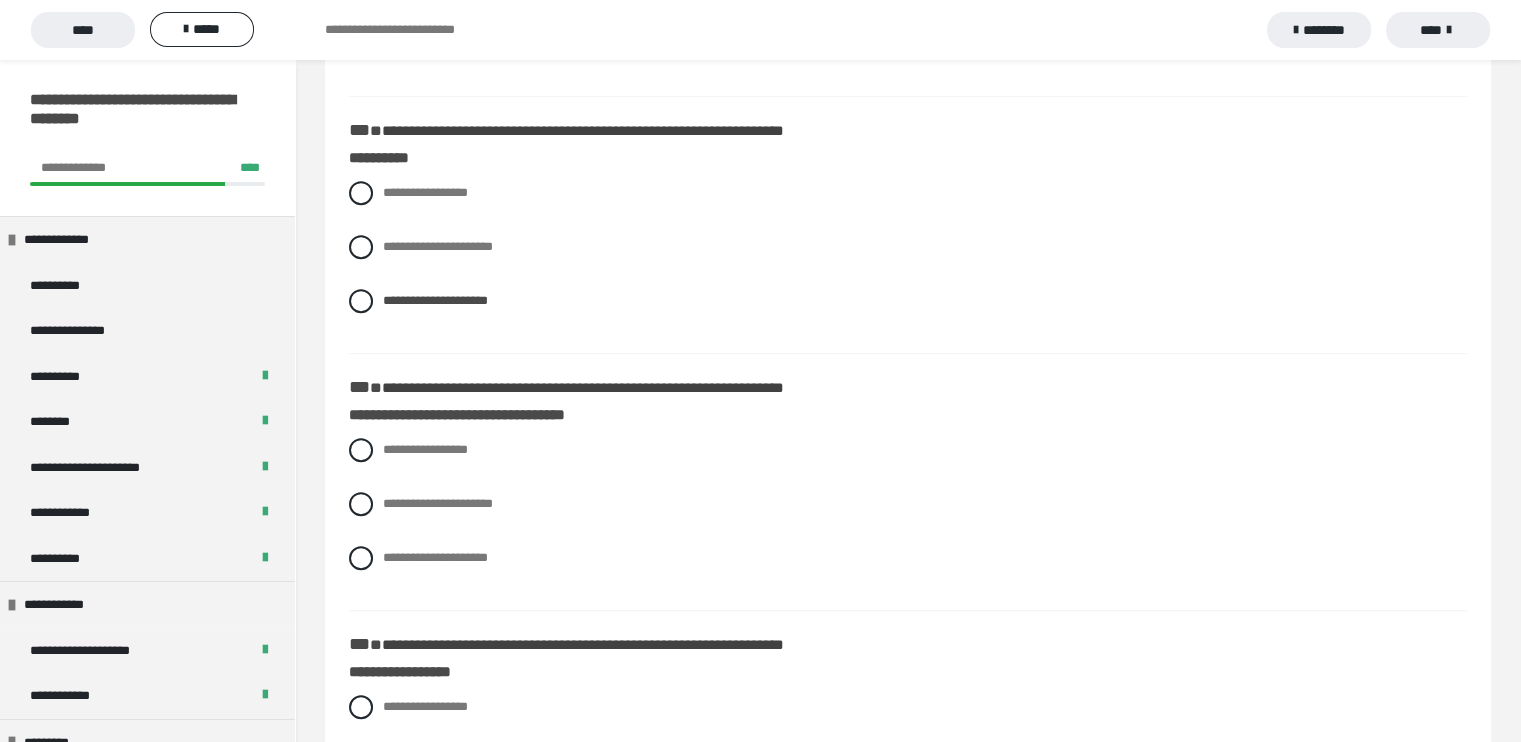 scroll, scrollTop: 956, scrollLeft: 0, axis: vertical 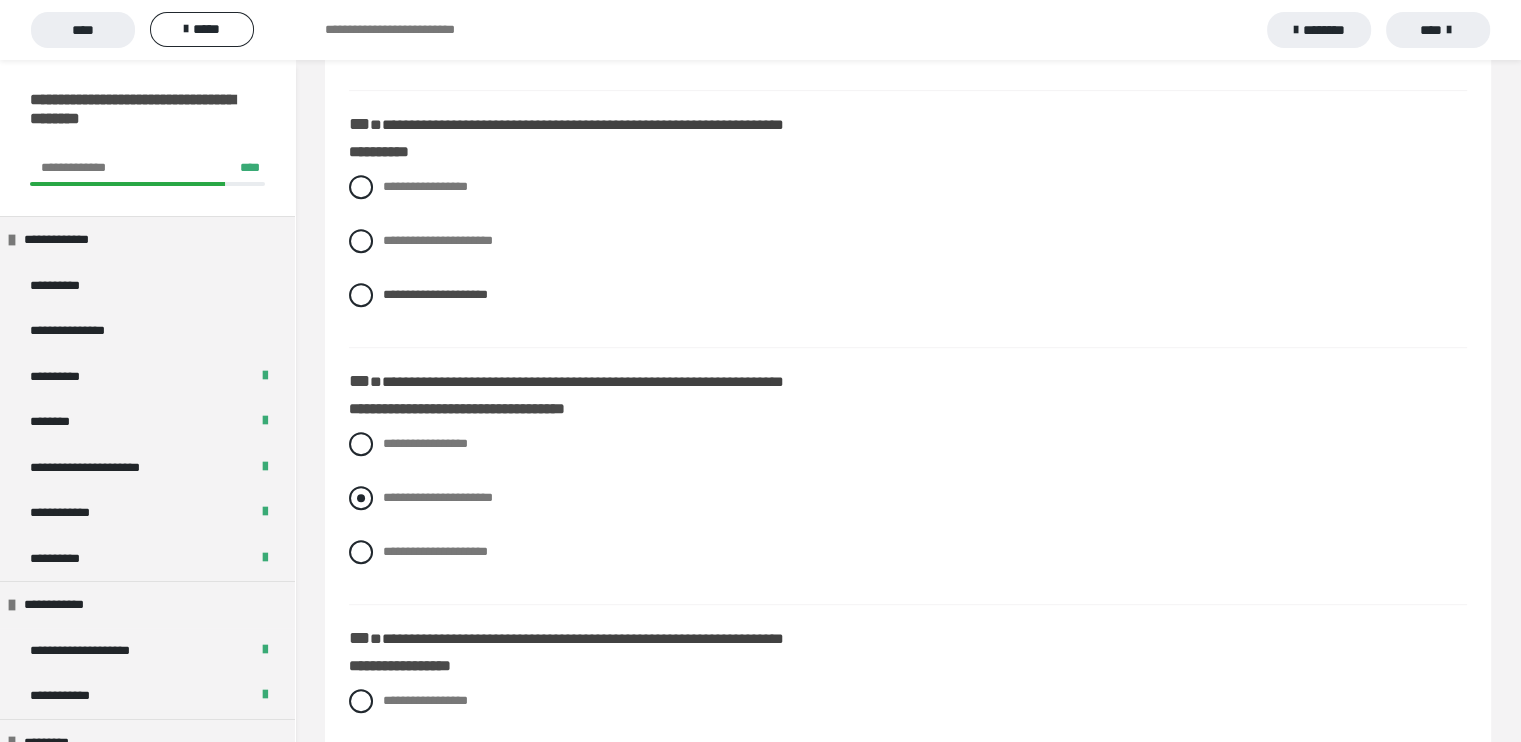 click at bounding box center [361, 498] 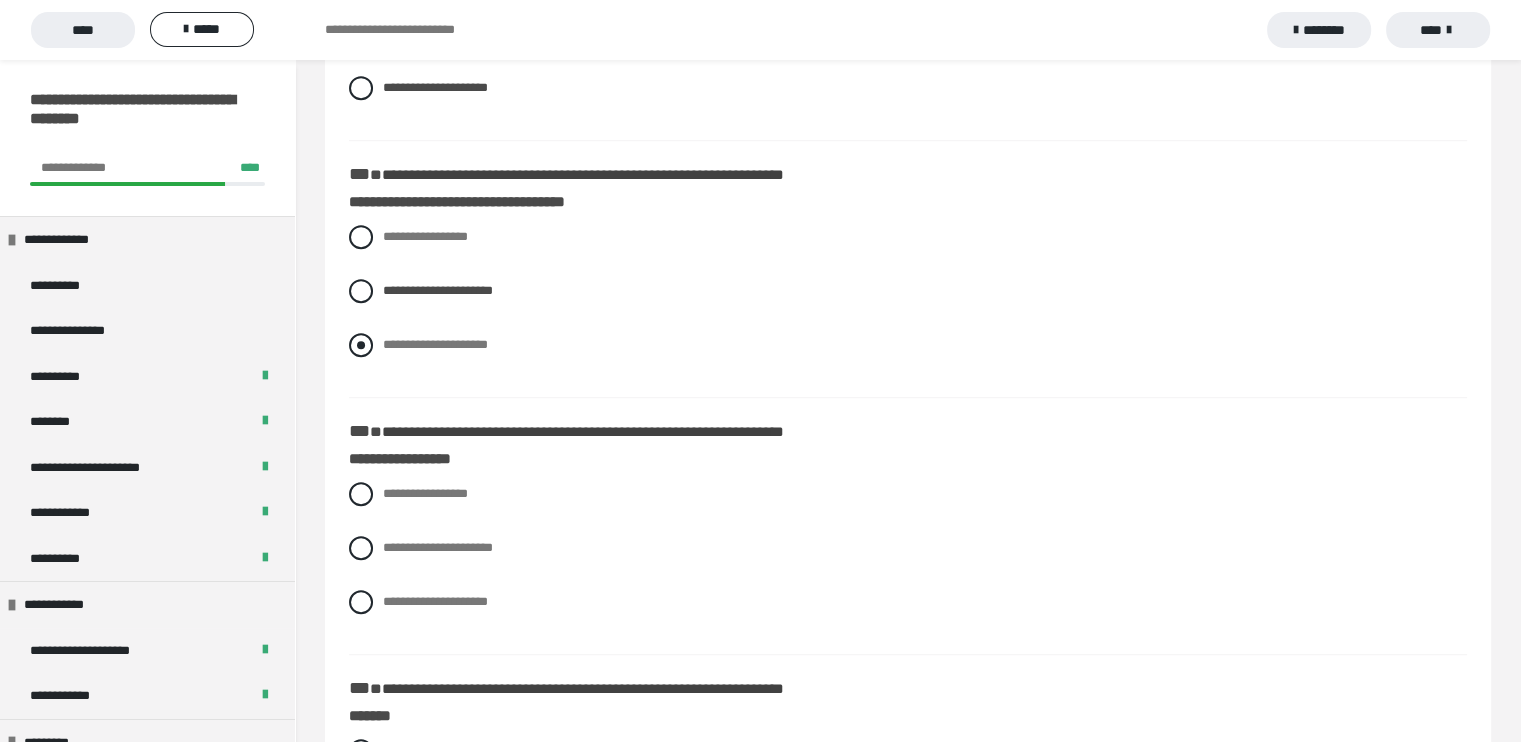 scroll, scrollTop: 1168, scrollLeft: 0, axis: vertical 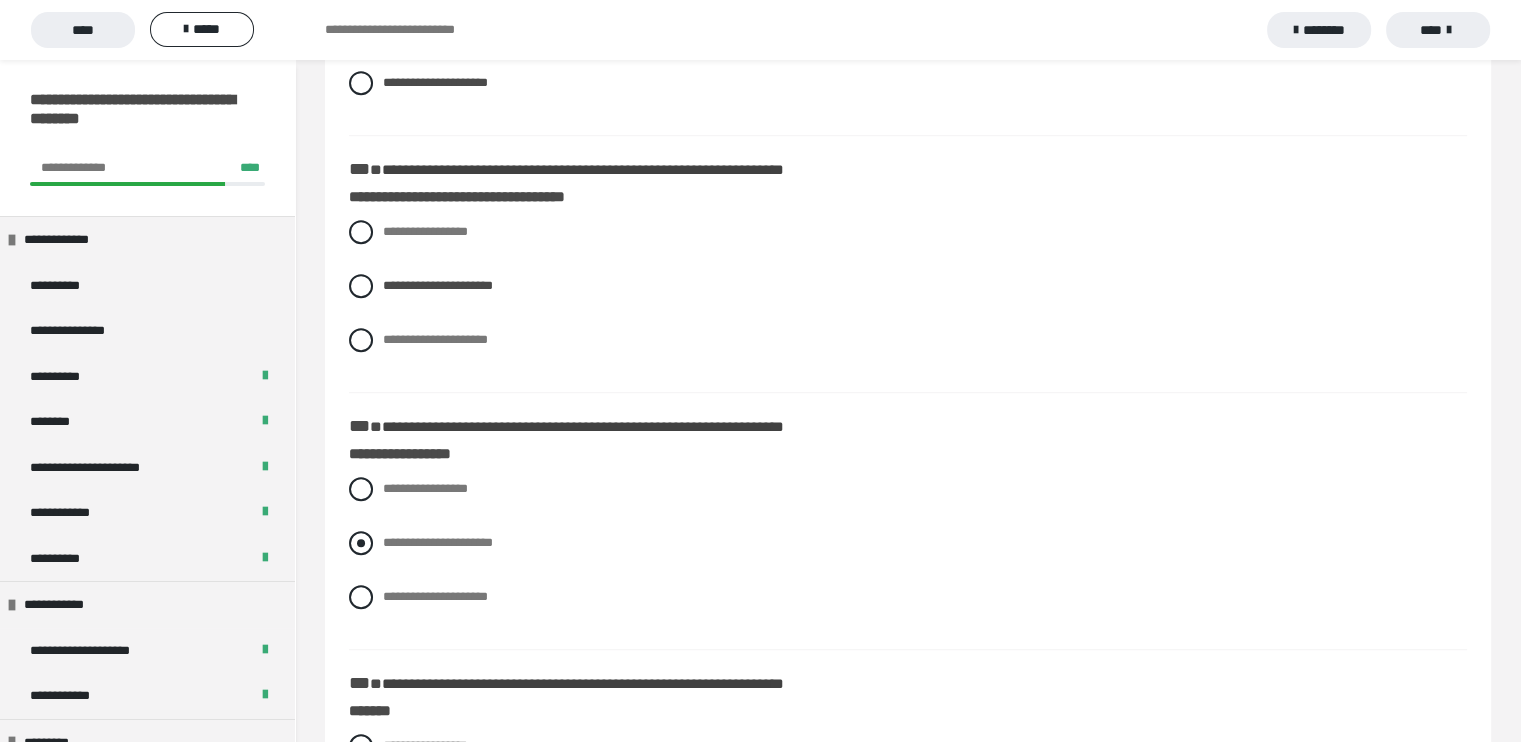 click at bounding box center [361, 543] 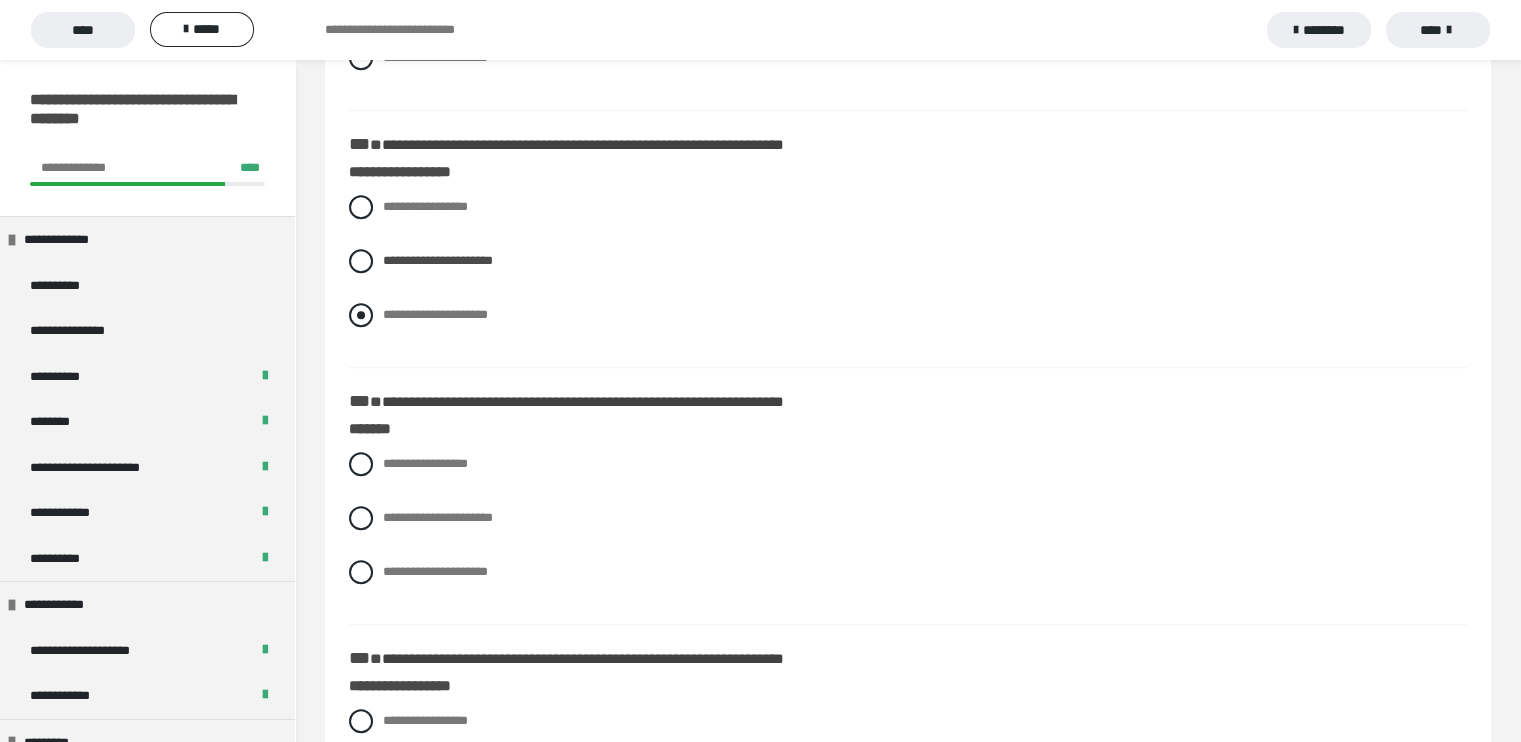 scroll, scrollTop: 1452, scrollLeft: 0, axis: vertical 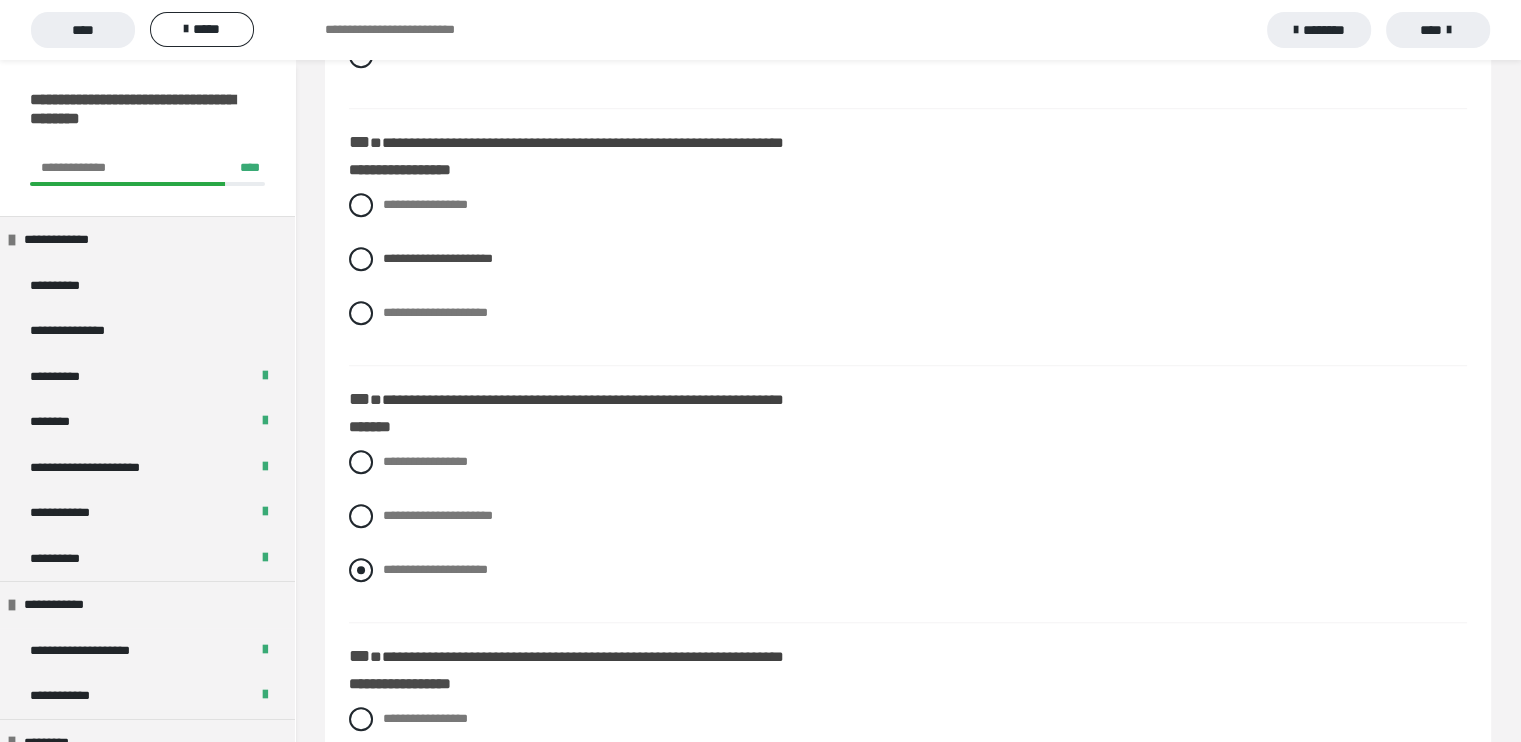 click at bounding box center (361, 570) 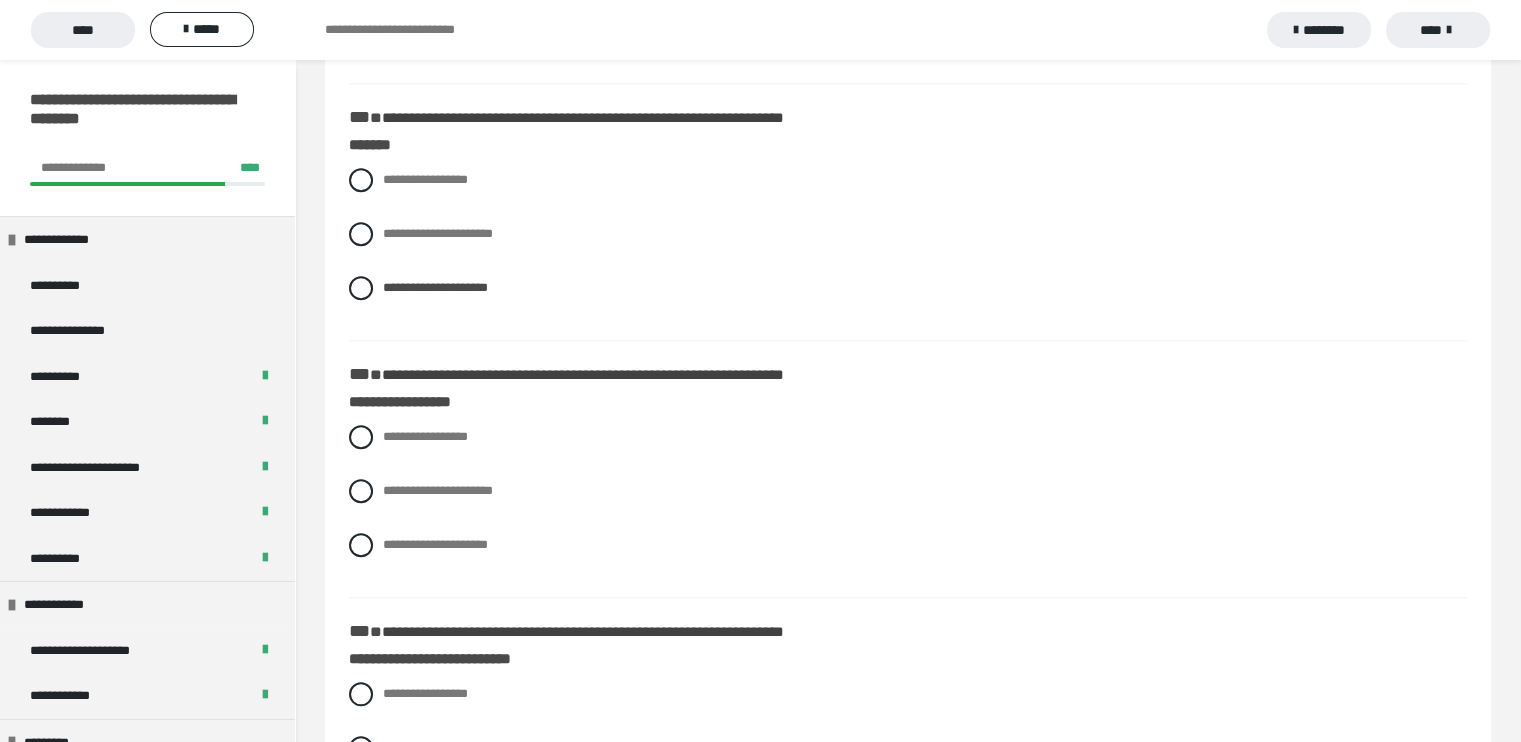 scroll, scrollTop: 1735, scrollLeft: 0, axis: vertical 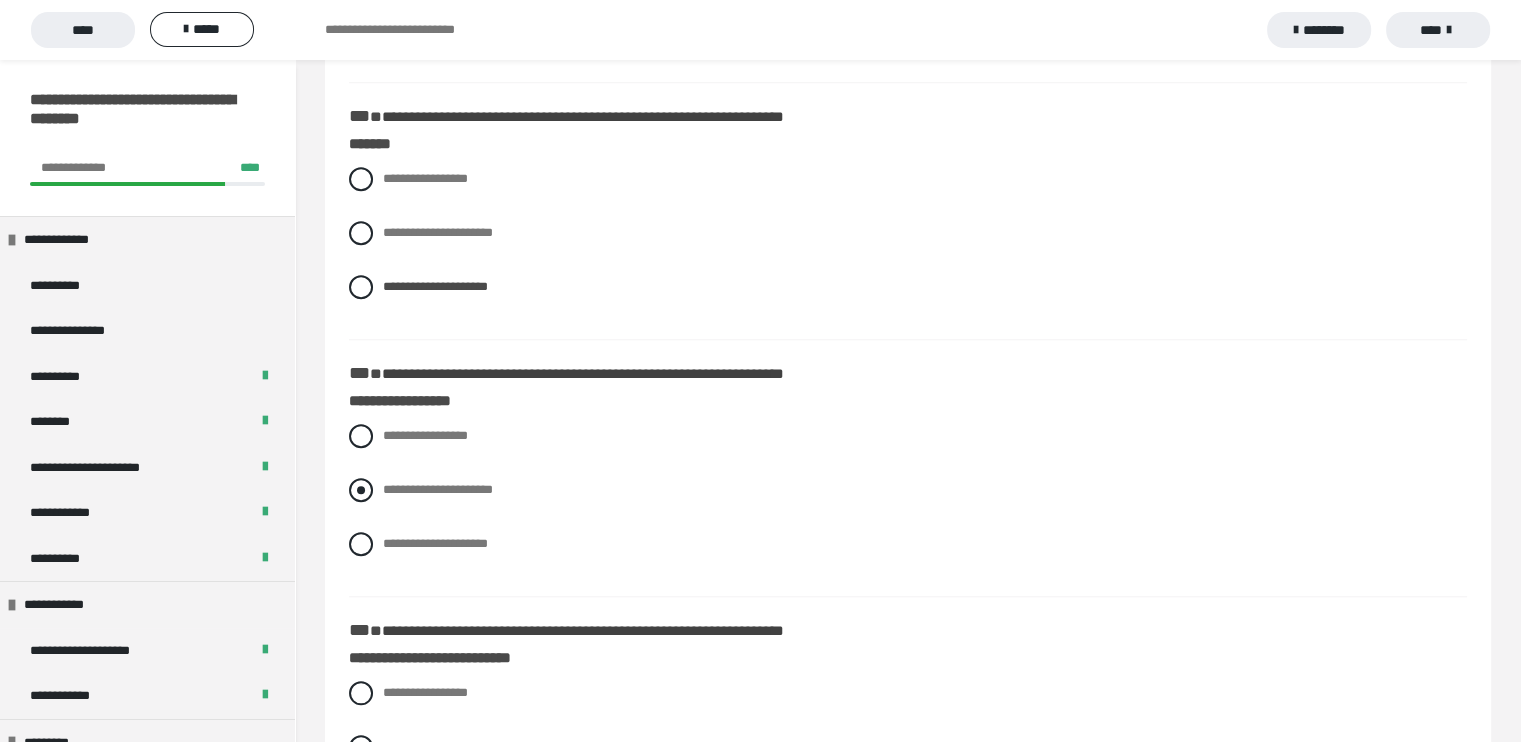 click at bounding box center [361, 490] 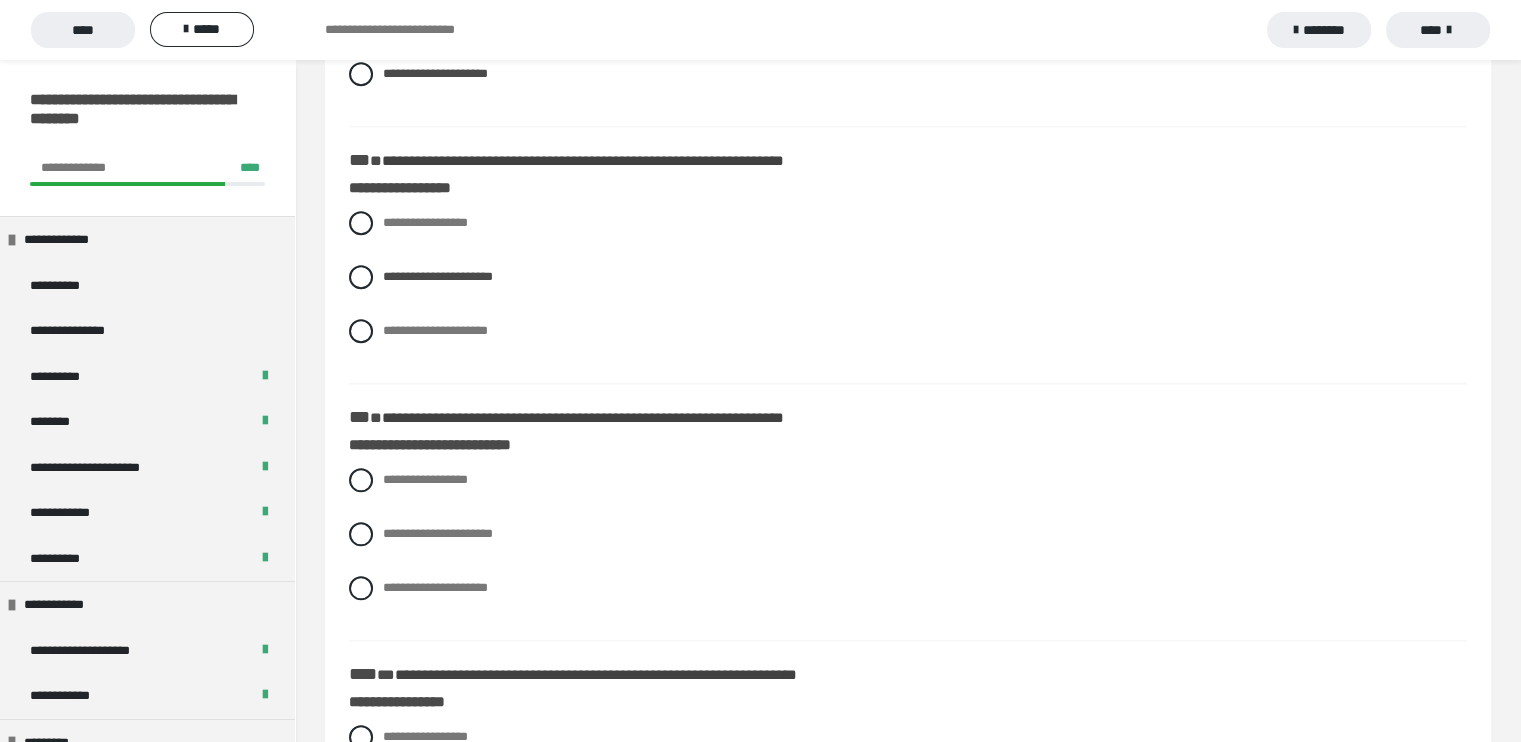 scroll, scrollTop: 1955, scrollLeft: 0, axis: vertical 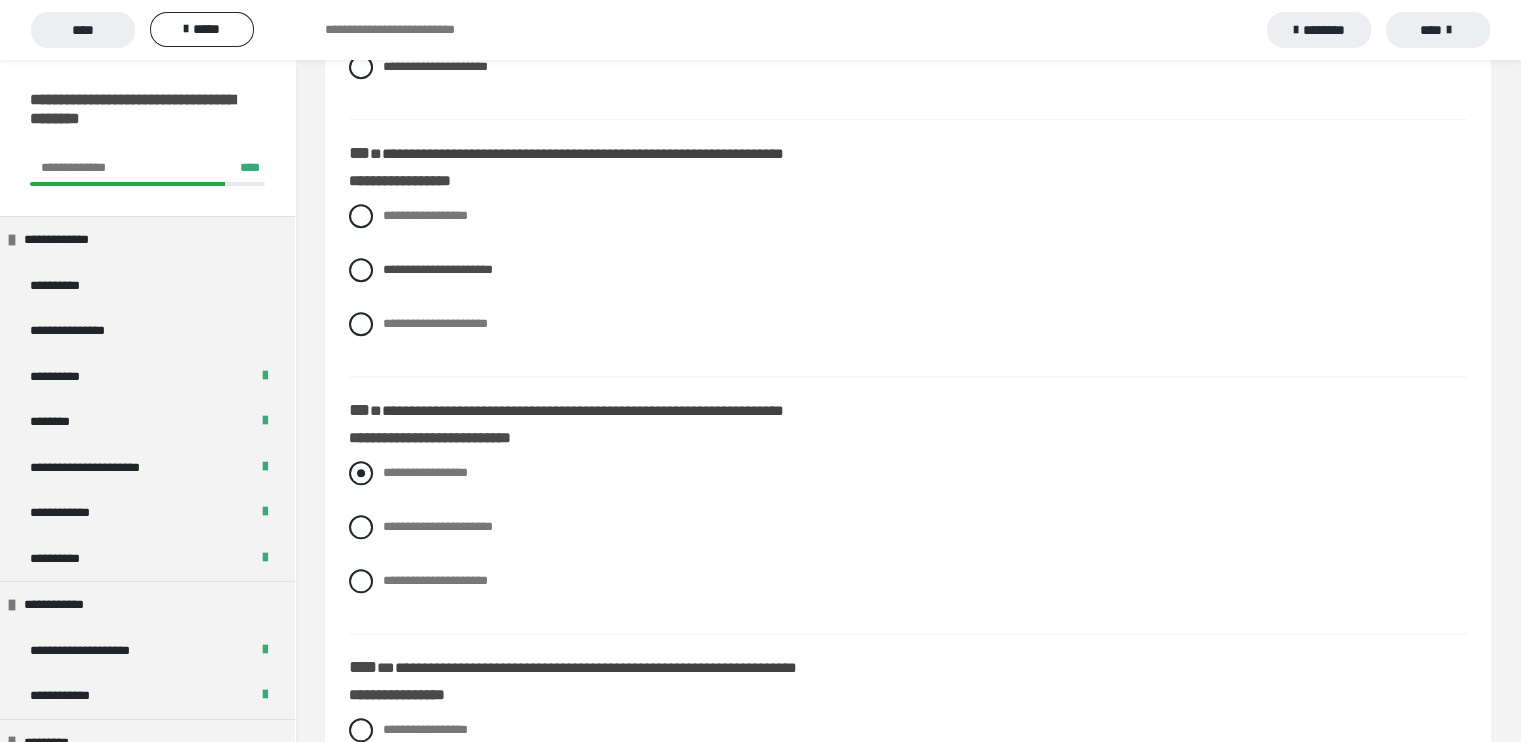 click at bounding box center (361, 473) 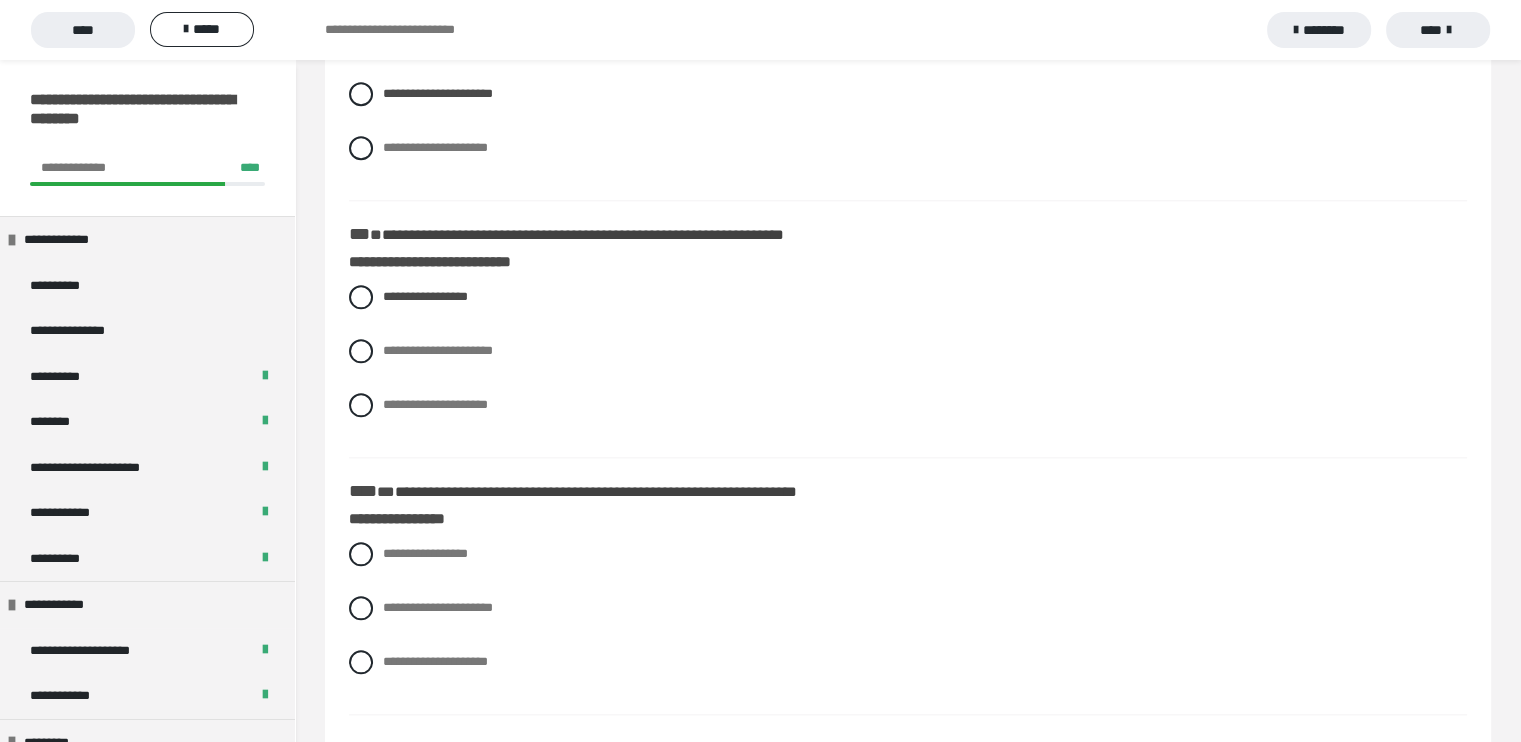 scroll, scrollTop: 2155, scrollLeft: 0, axis: vertical 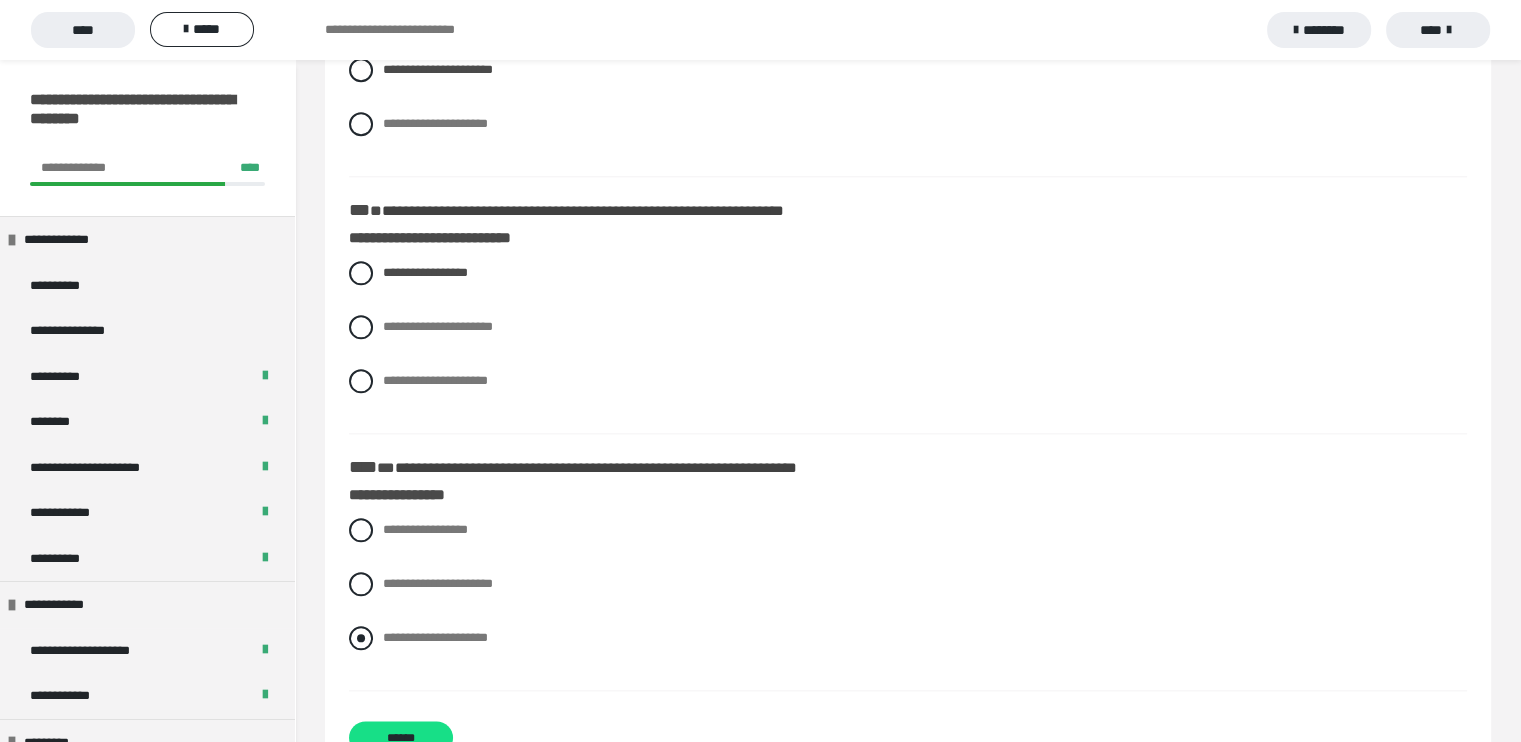 click at bounding box center (361, 638) 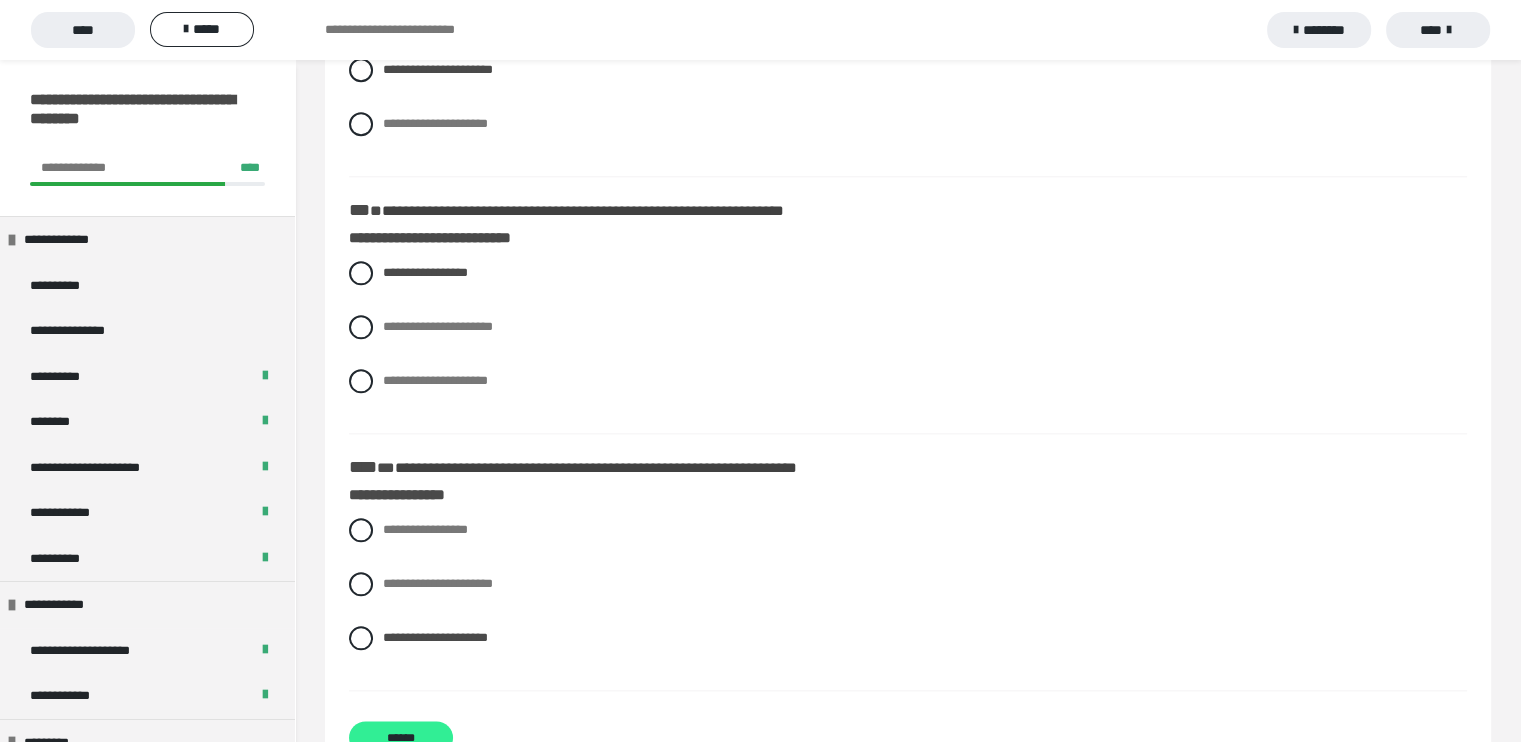 click on "******" at bounding box center [401, 737] 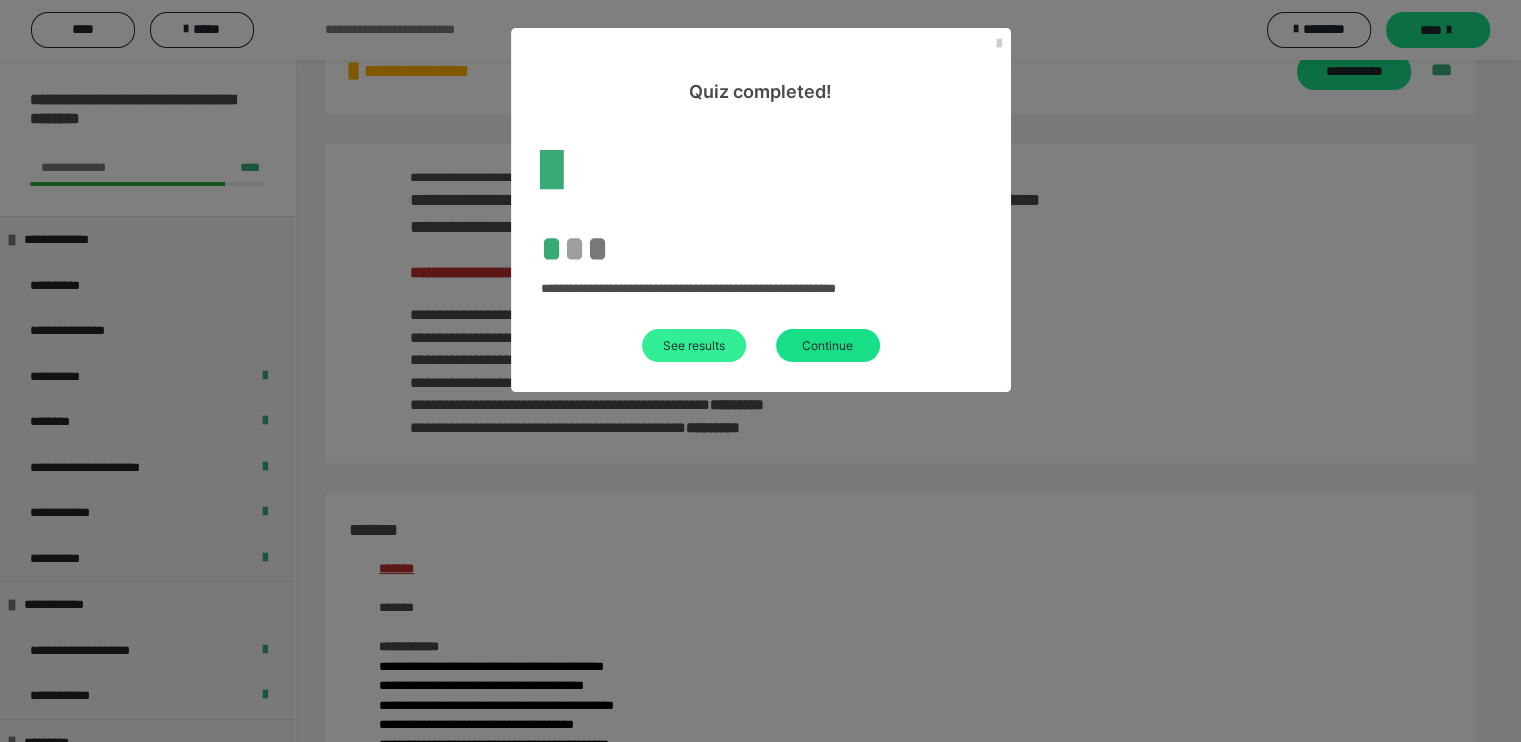 scroll, scrollTop: 2155, scrollLeft: 0, axis: vertical 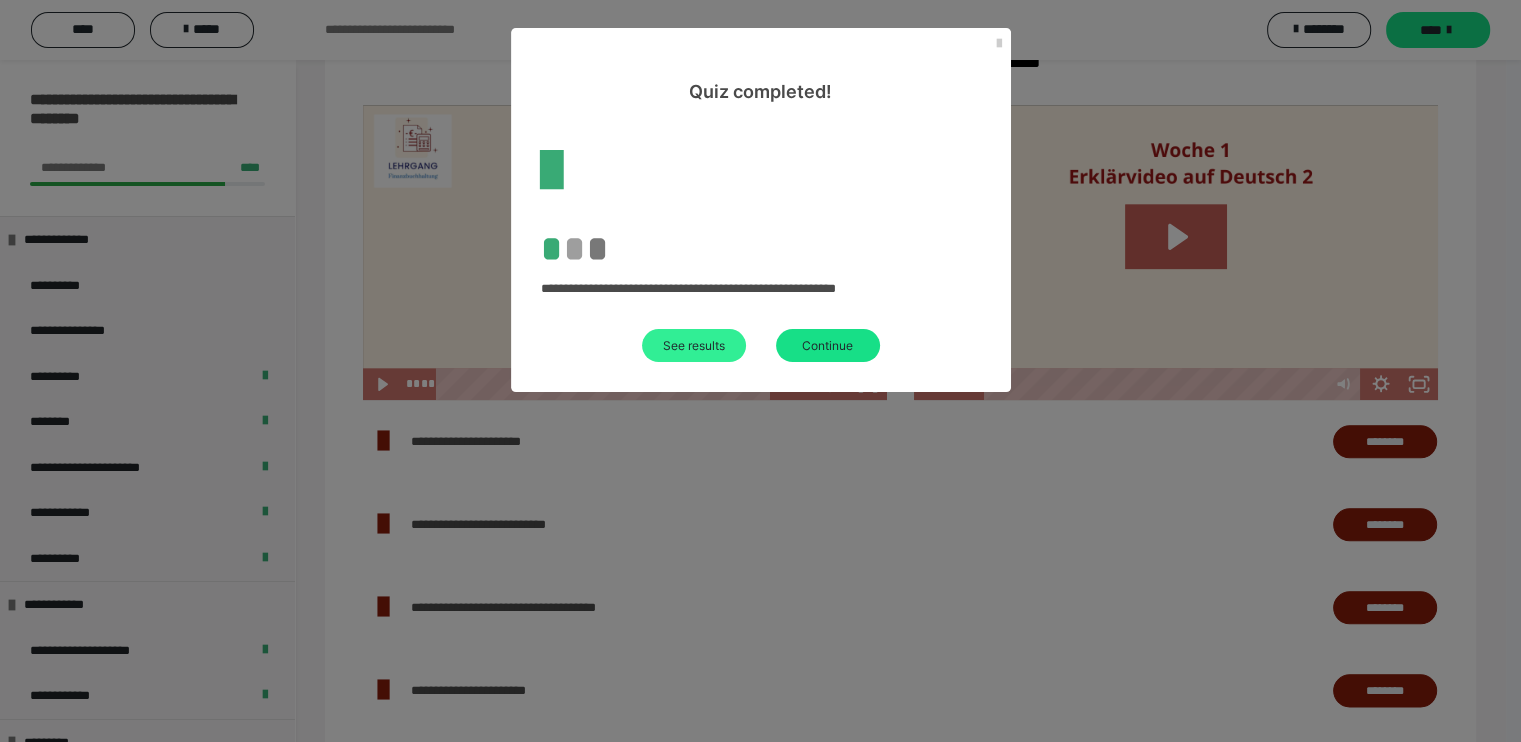 click on "See results" at bounding box center (694, 345) 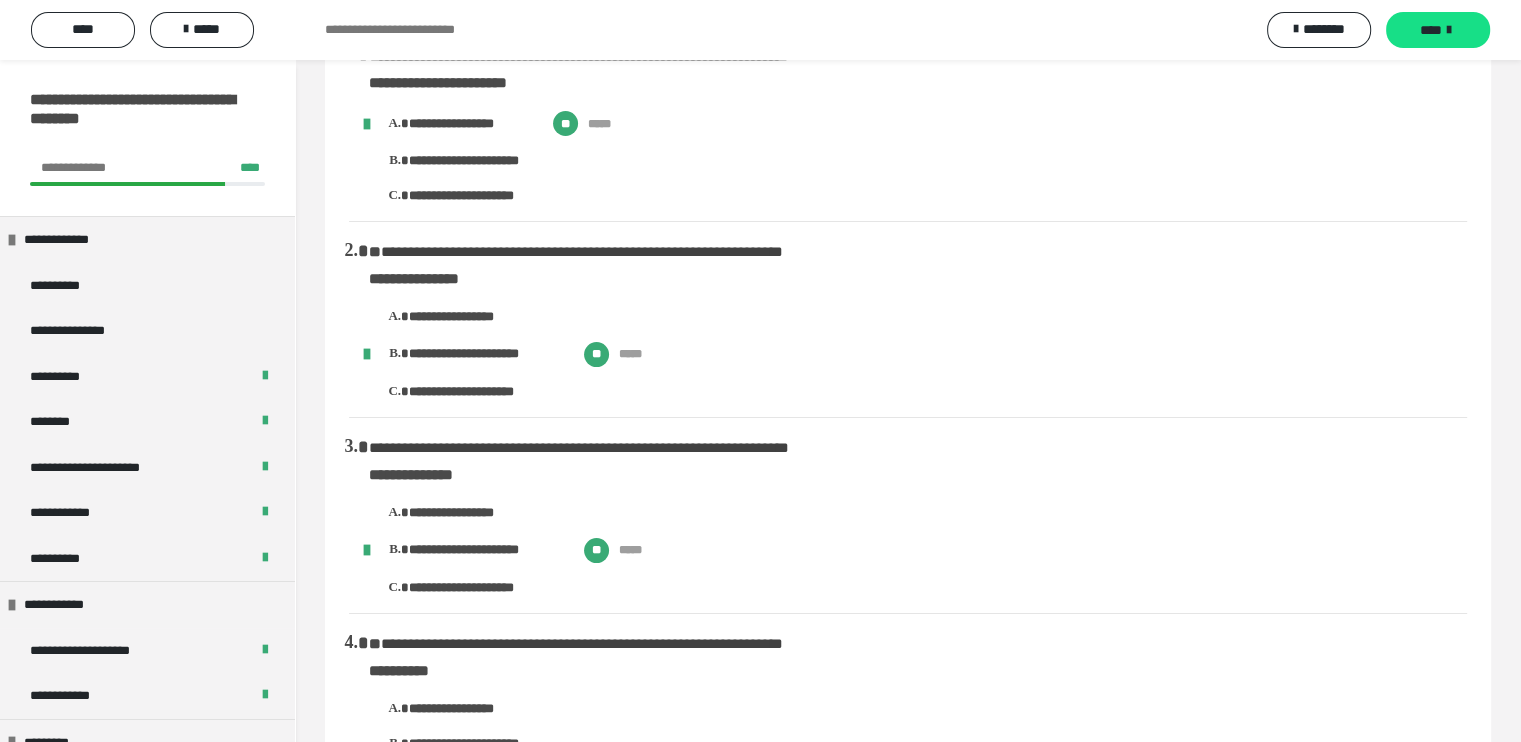 scroll, scrollTop: 0, scrollLeft: 0, axis: both 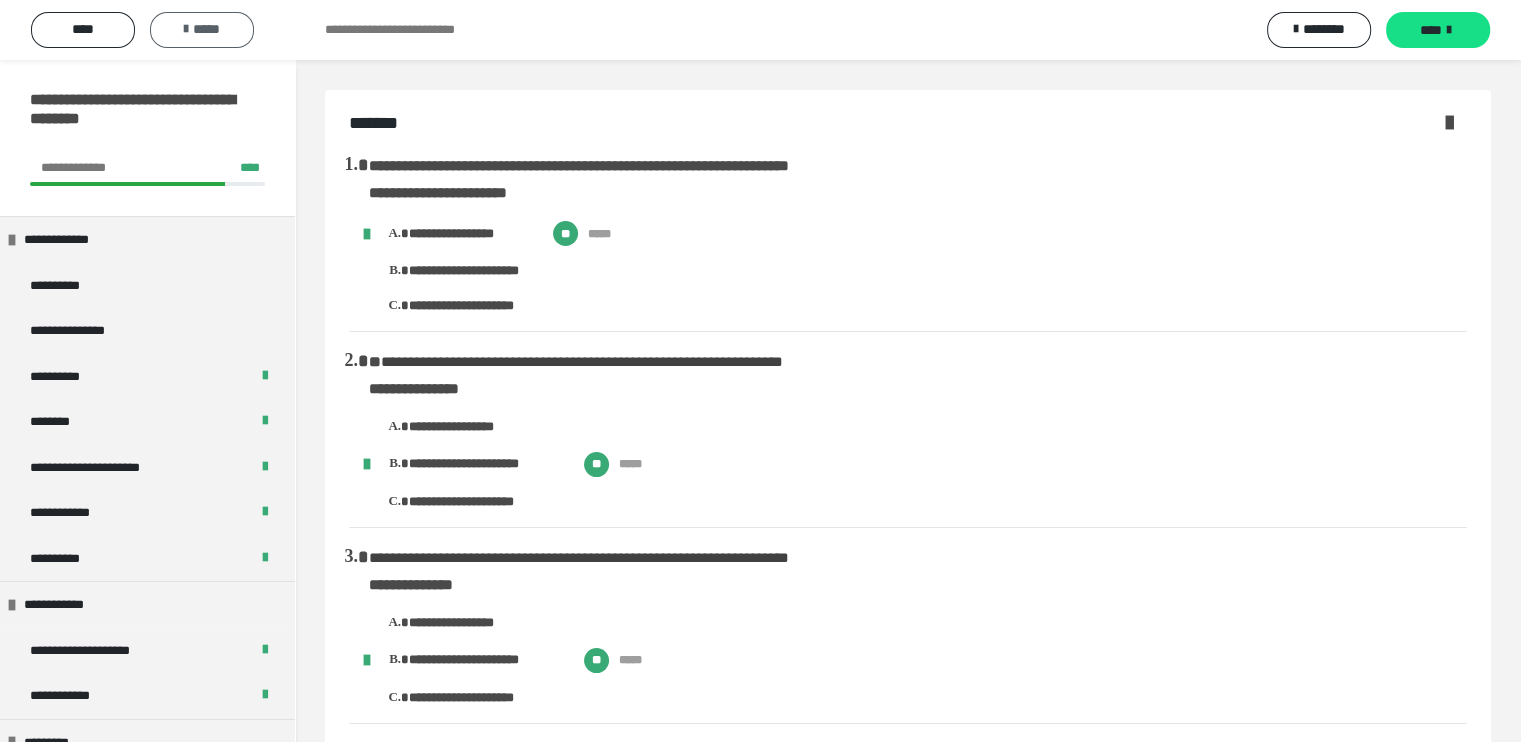 click on "*****" at bounding box center (202, 29) 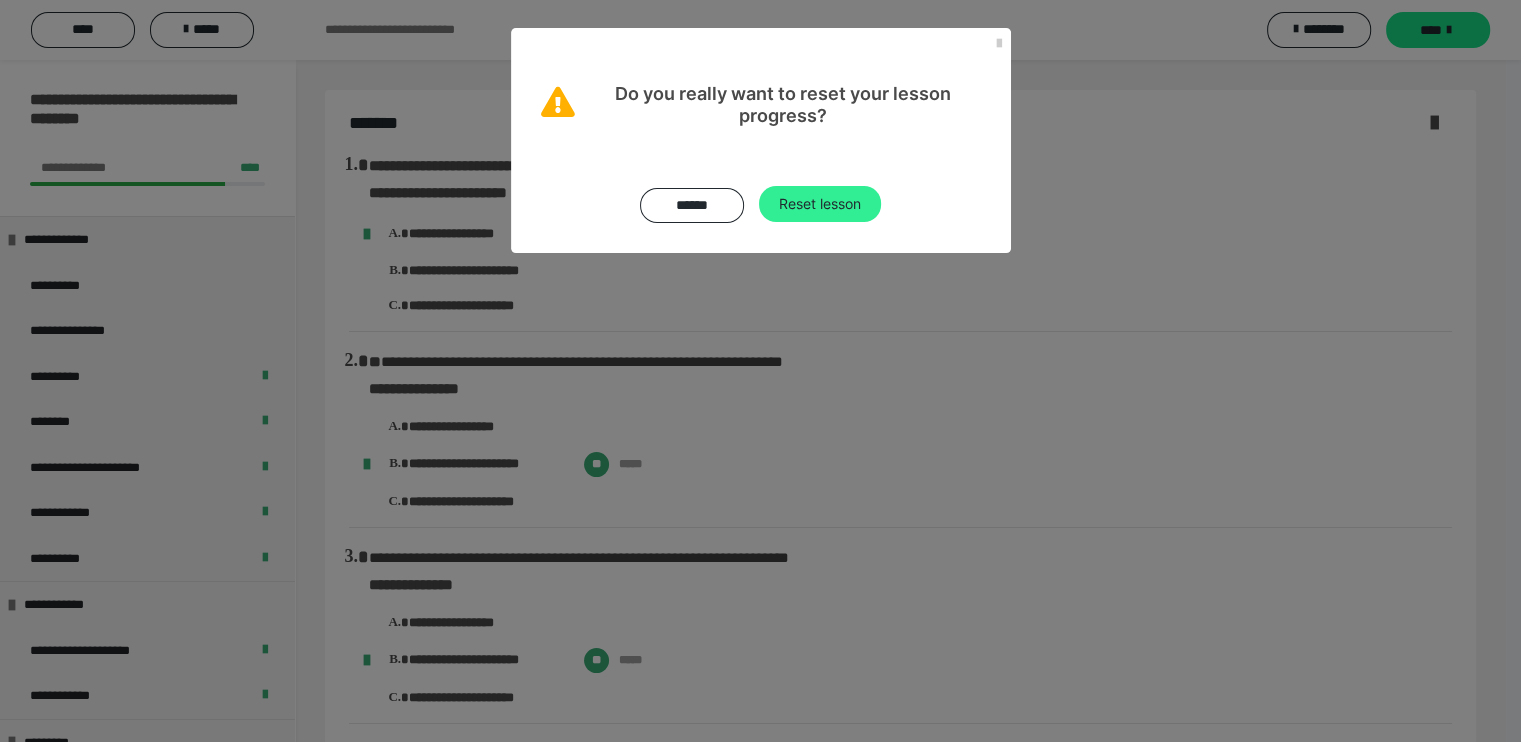 click on "Reset lesson" at bounding box center [820, 204] 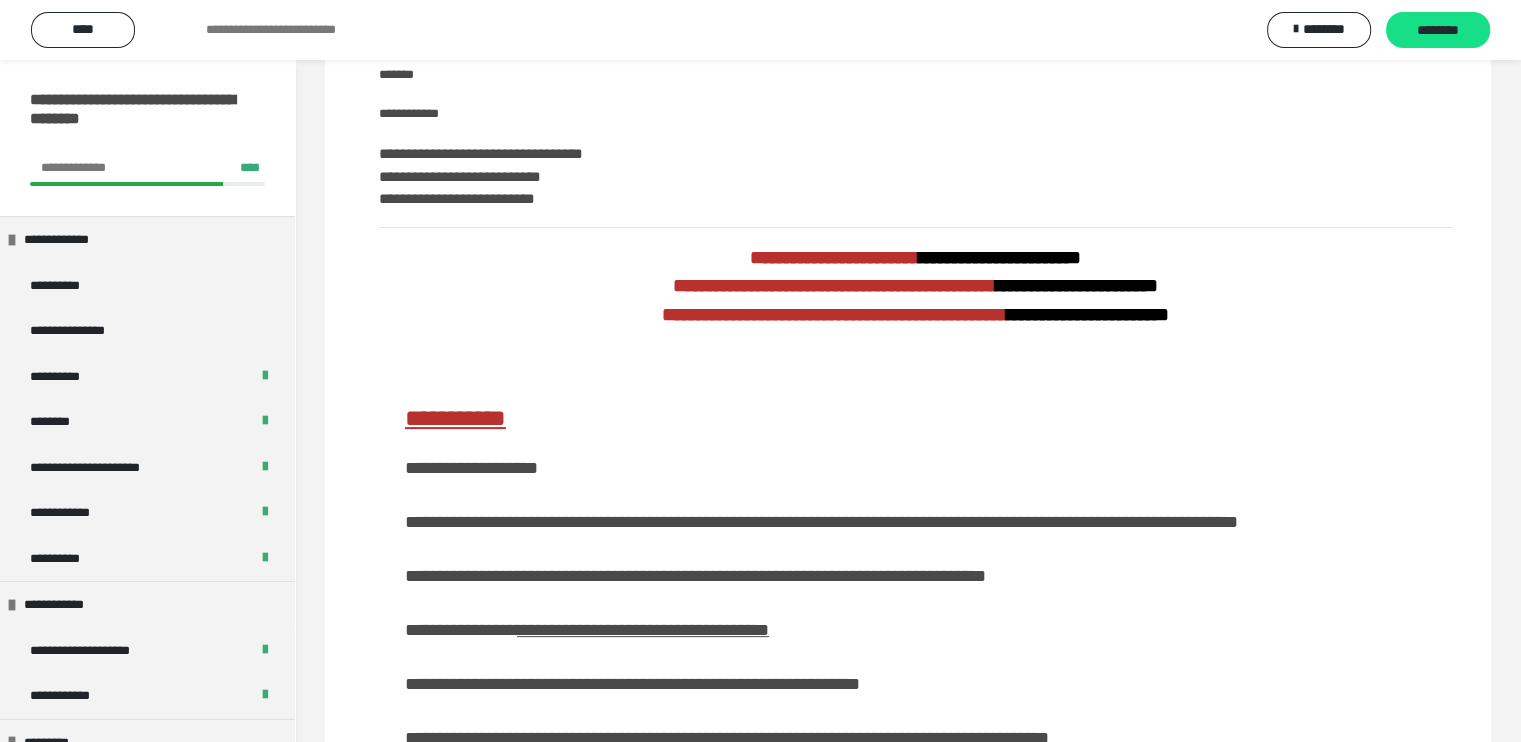 scroll, scrollTop: 464, scrollLeft: 0, axis: vertical 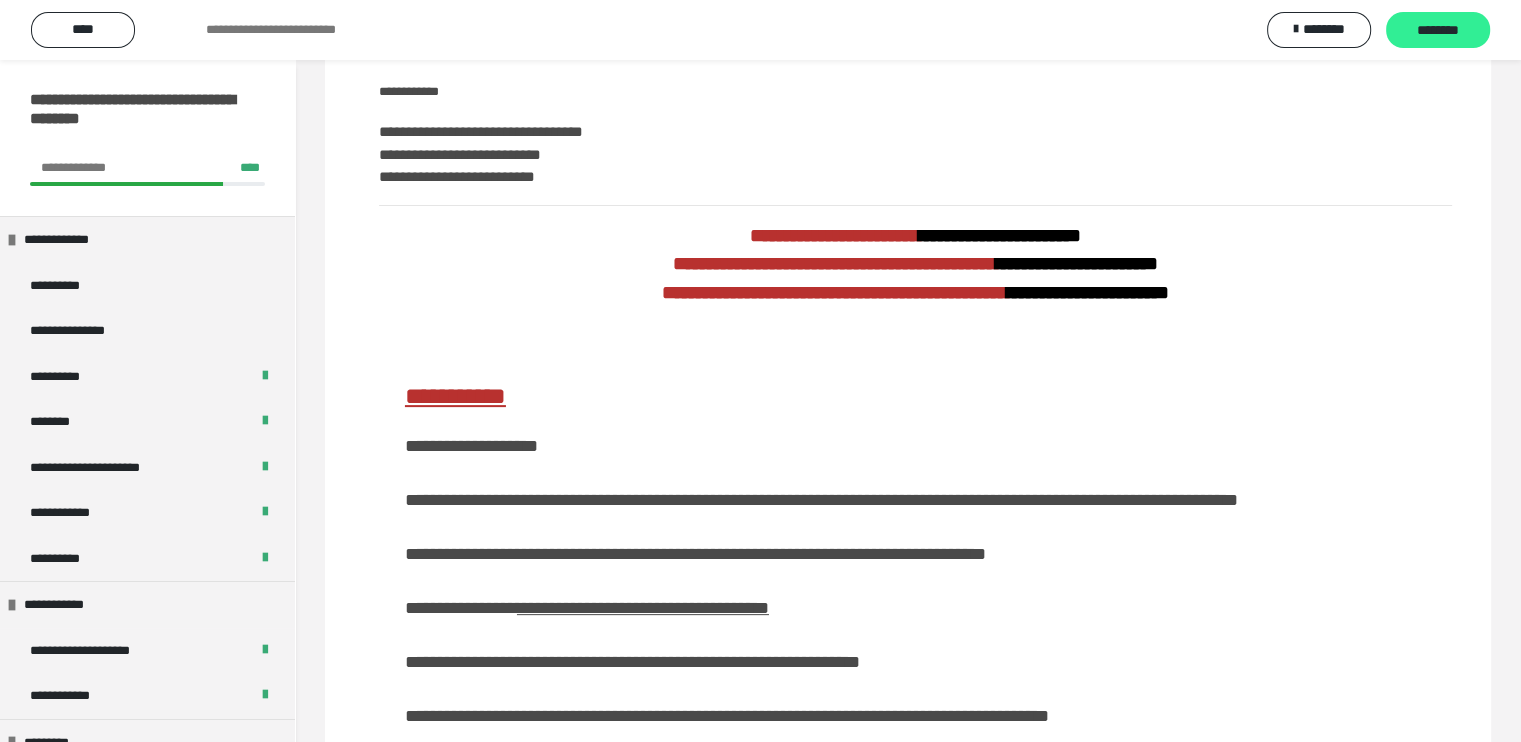 click on "********" at bounding box center (1438, 30) 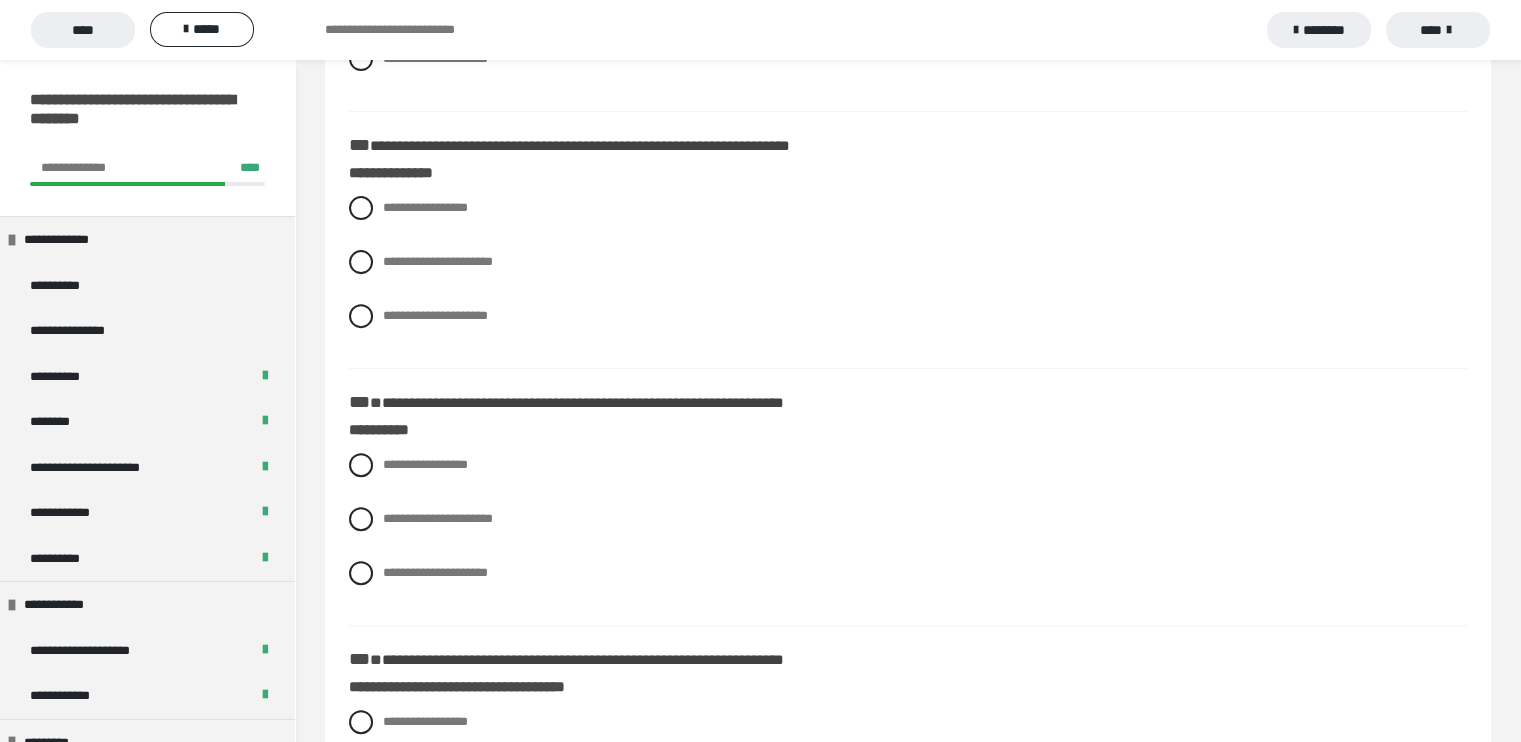 scroll, scrollTop: 676, scrollLeft: 0, axis: vertical 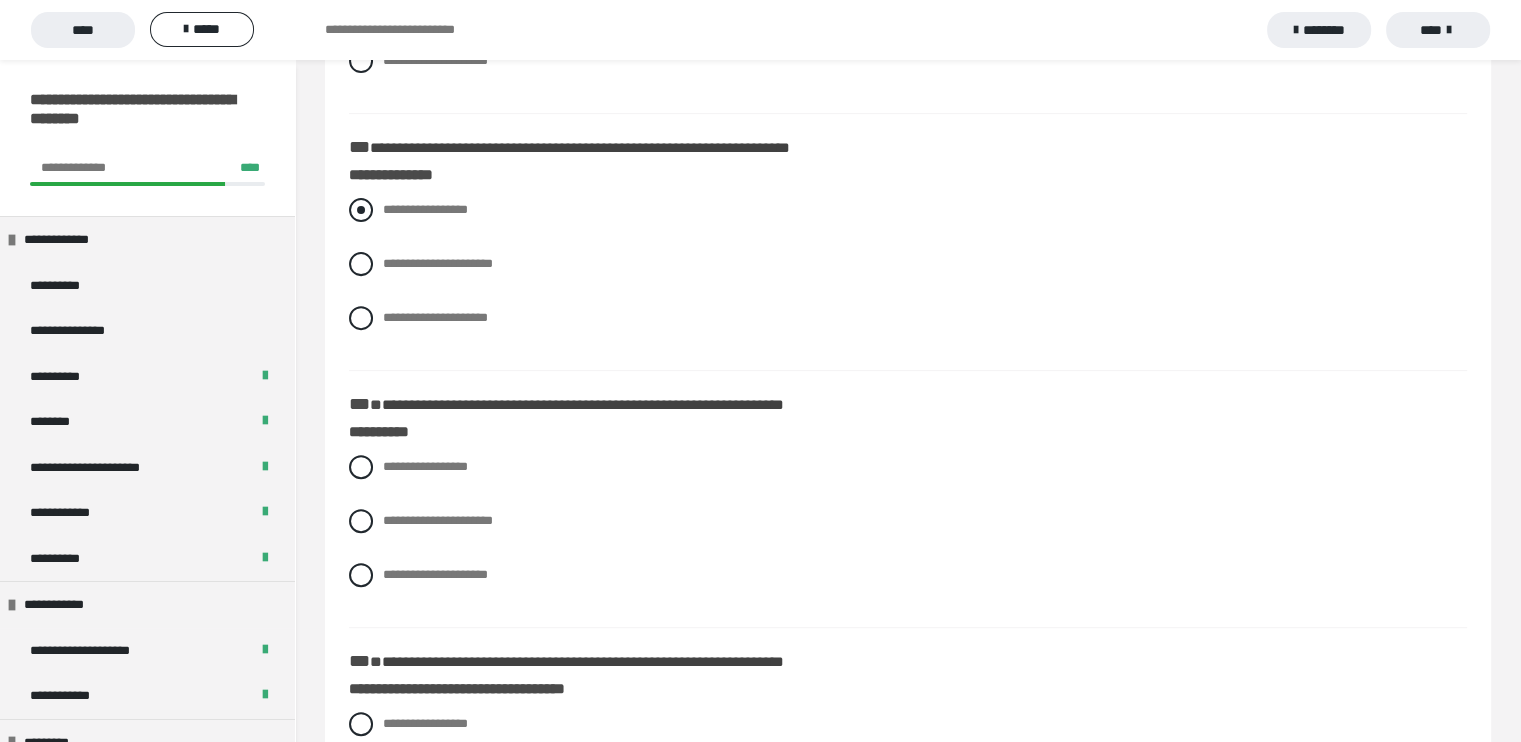 click at bounding box center [361, 210] 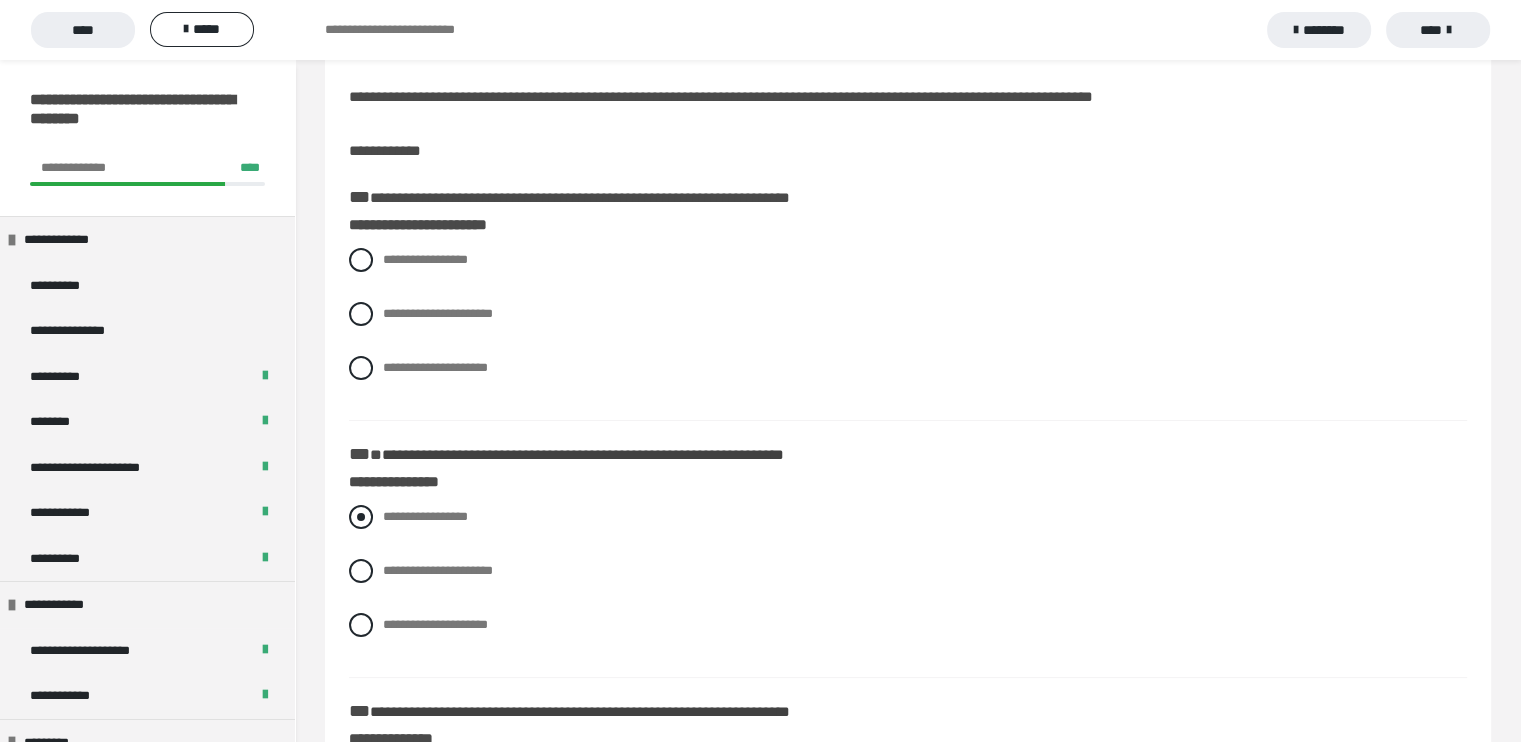 scroll, scrollTop: 0, scrollLeft: 0, axis: both 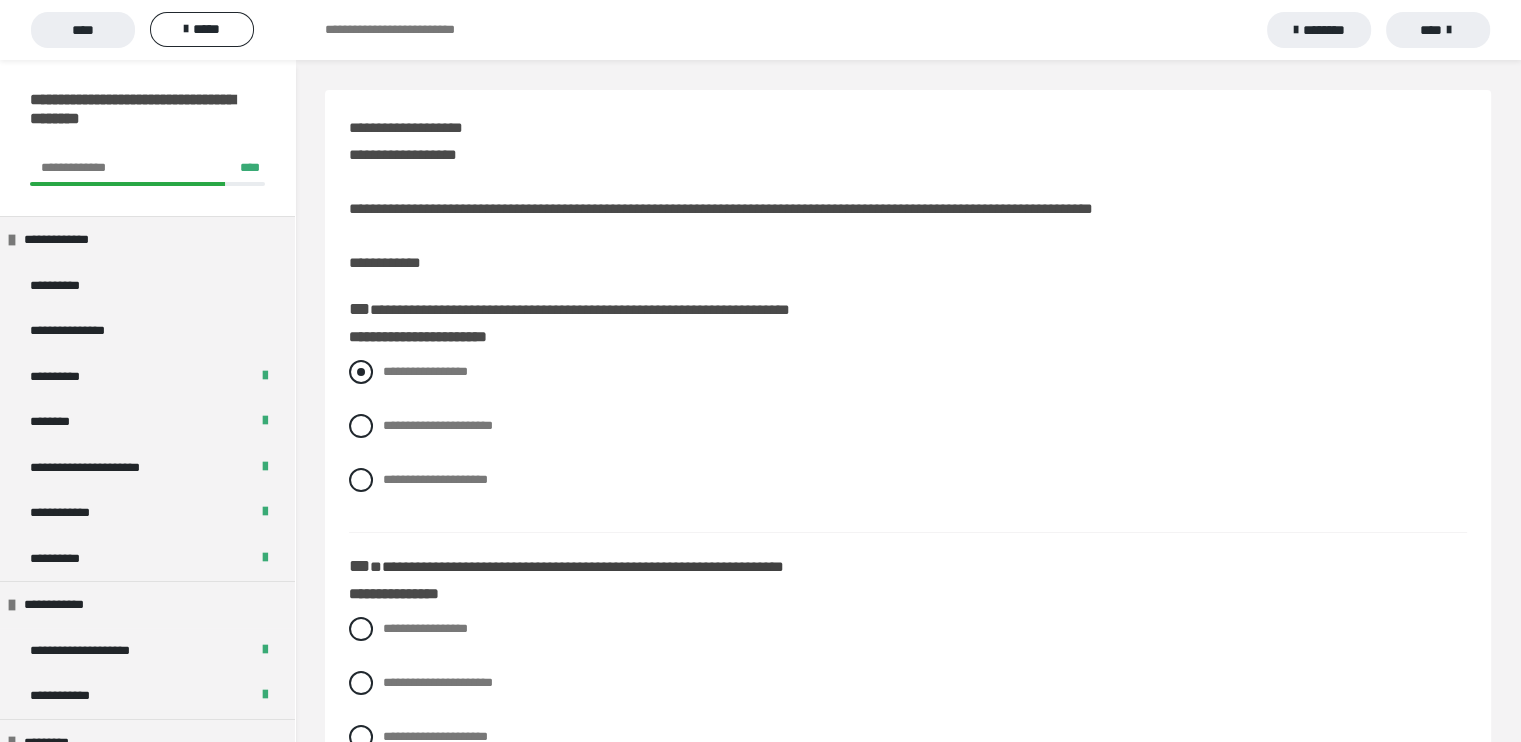click at bounding box center [361, 372] 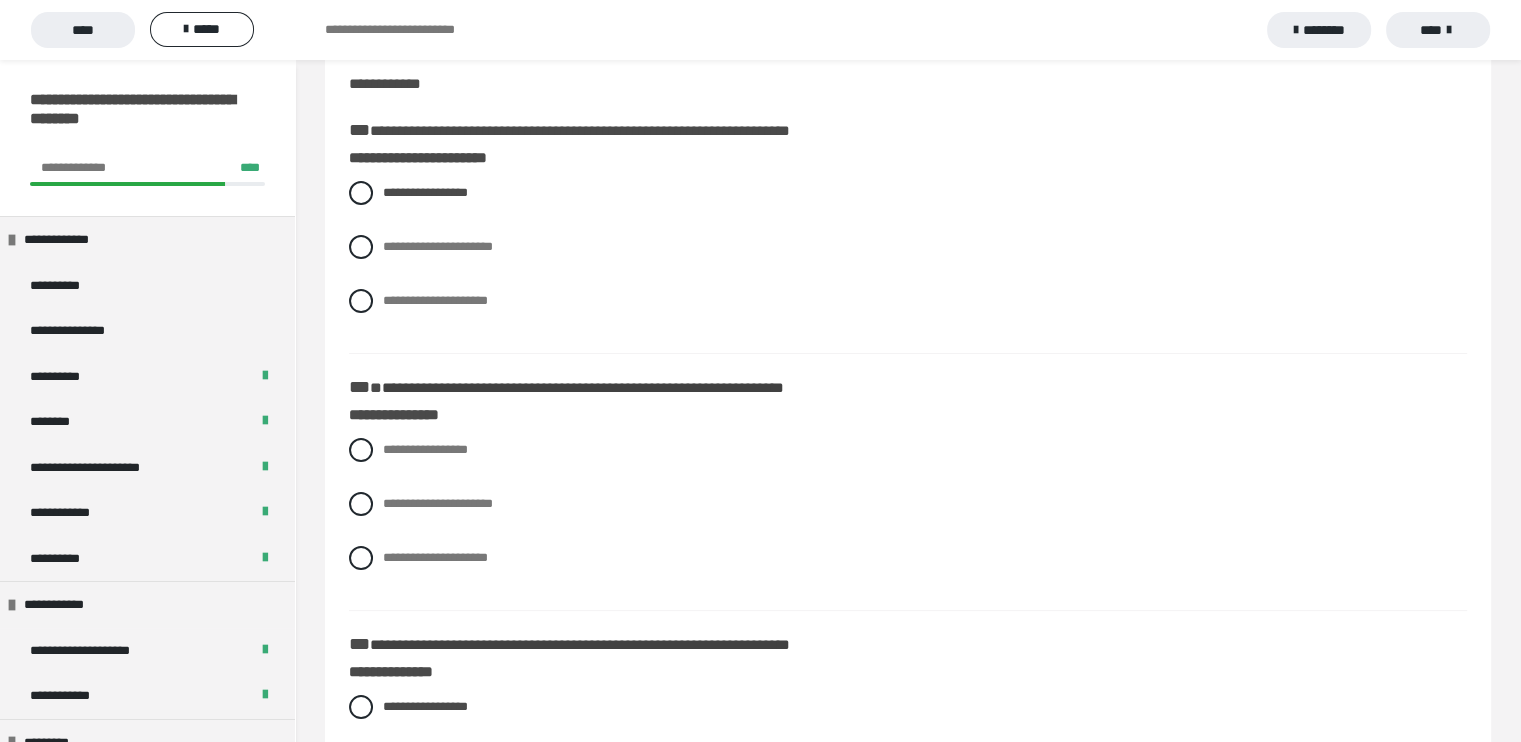 scroll, scrollTop: 180, scrollLeft: 0, axis: vertical 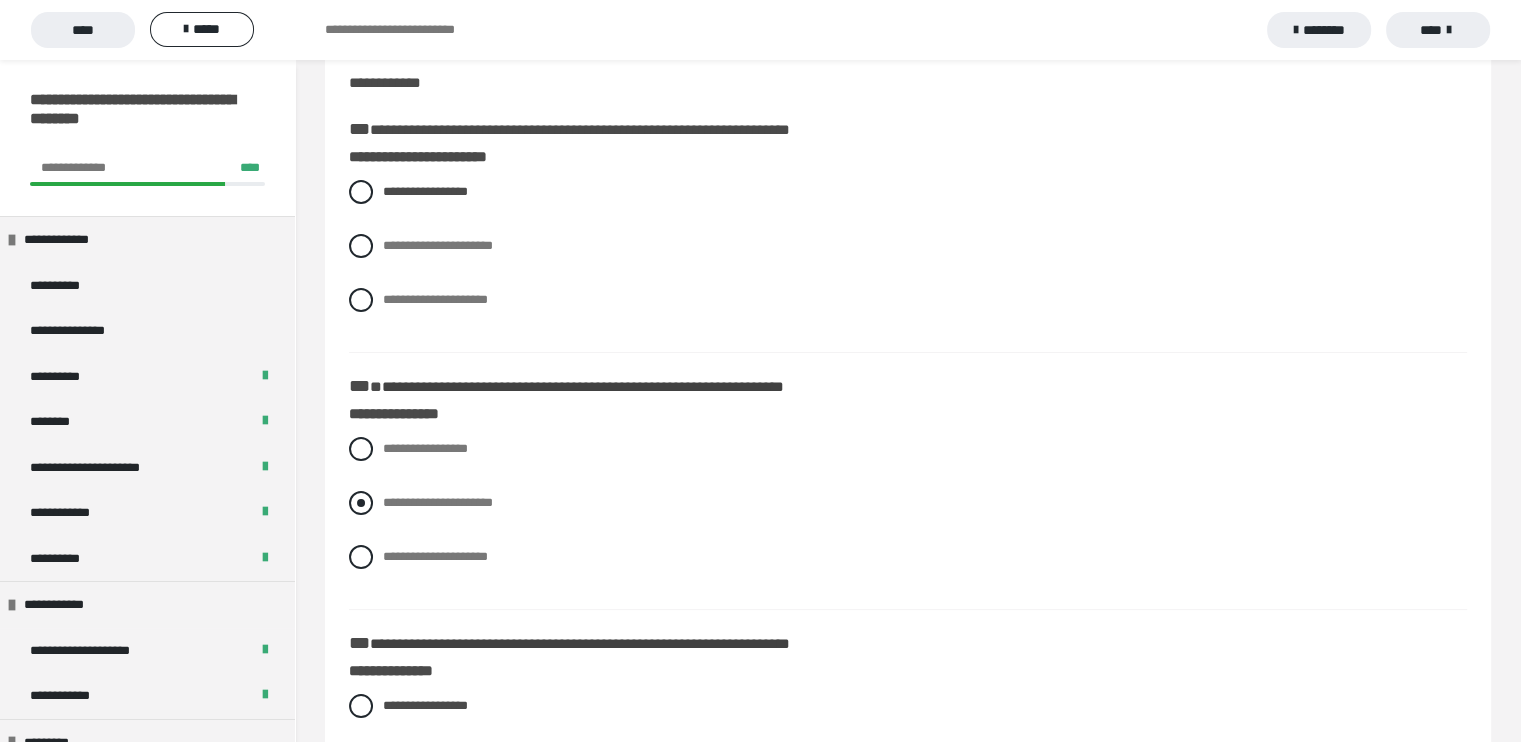 click at bounding box center [361, 503] 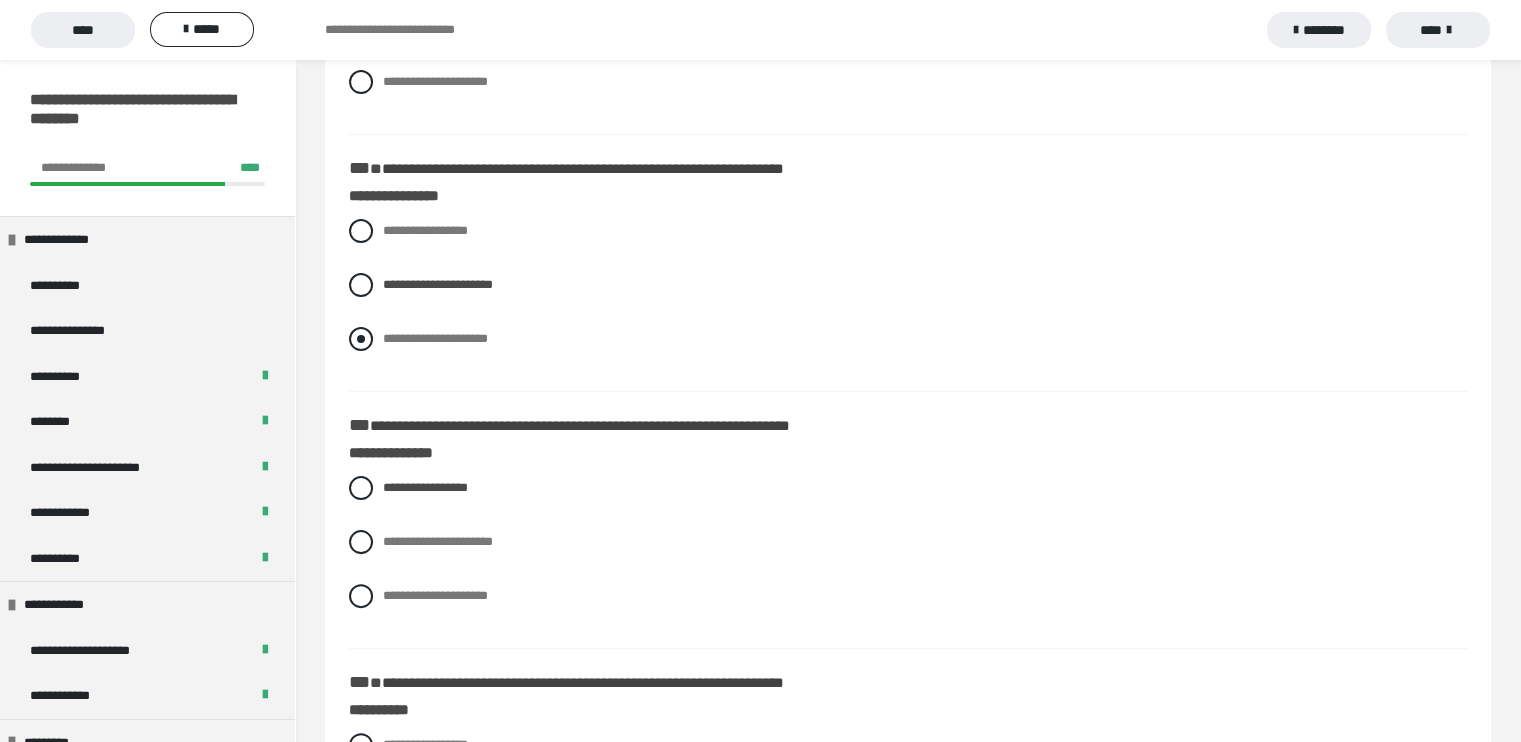 scroll, scrollTop: 400, scrollLeft: 0, axis: vertical 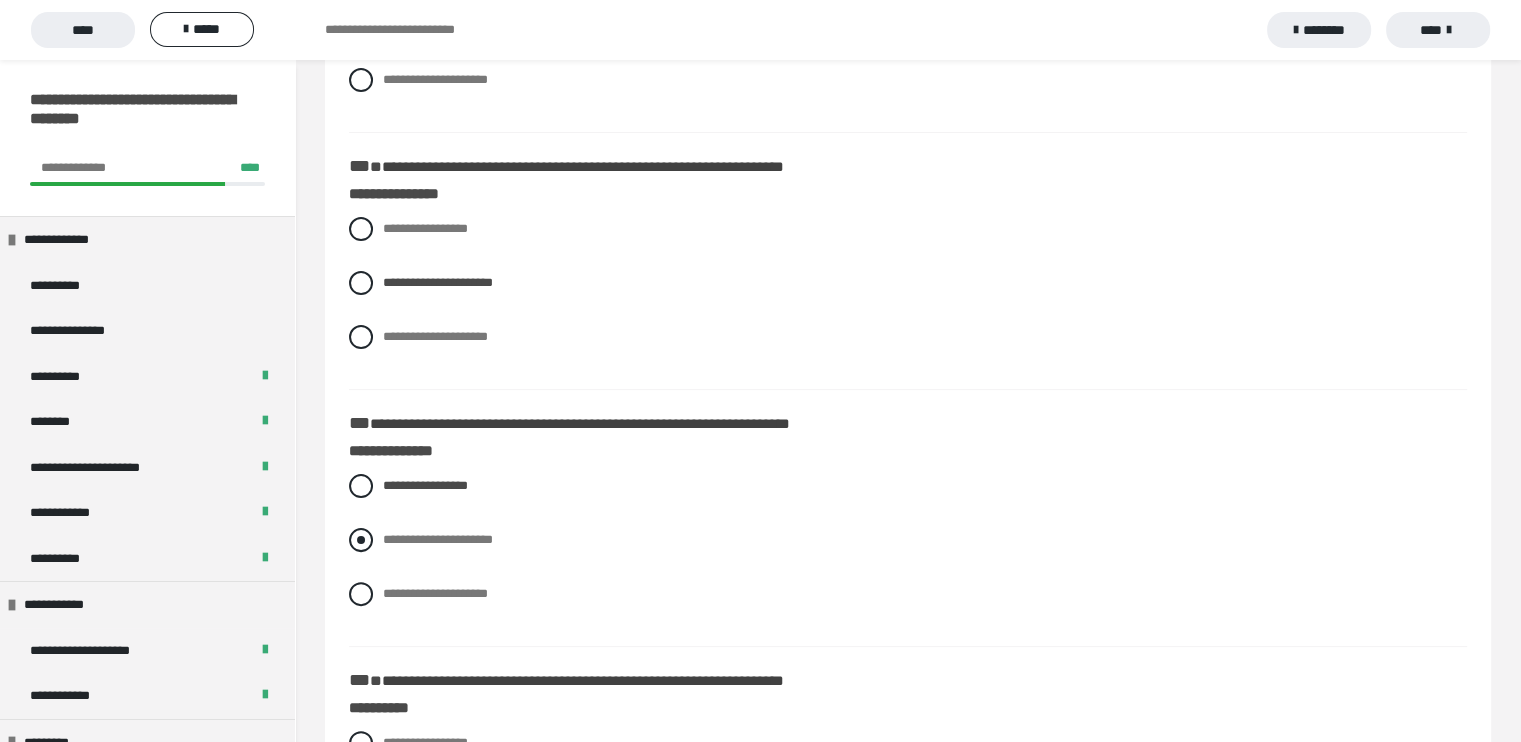 click at bounding box center [361, 540] 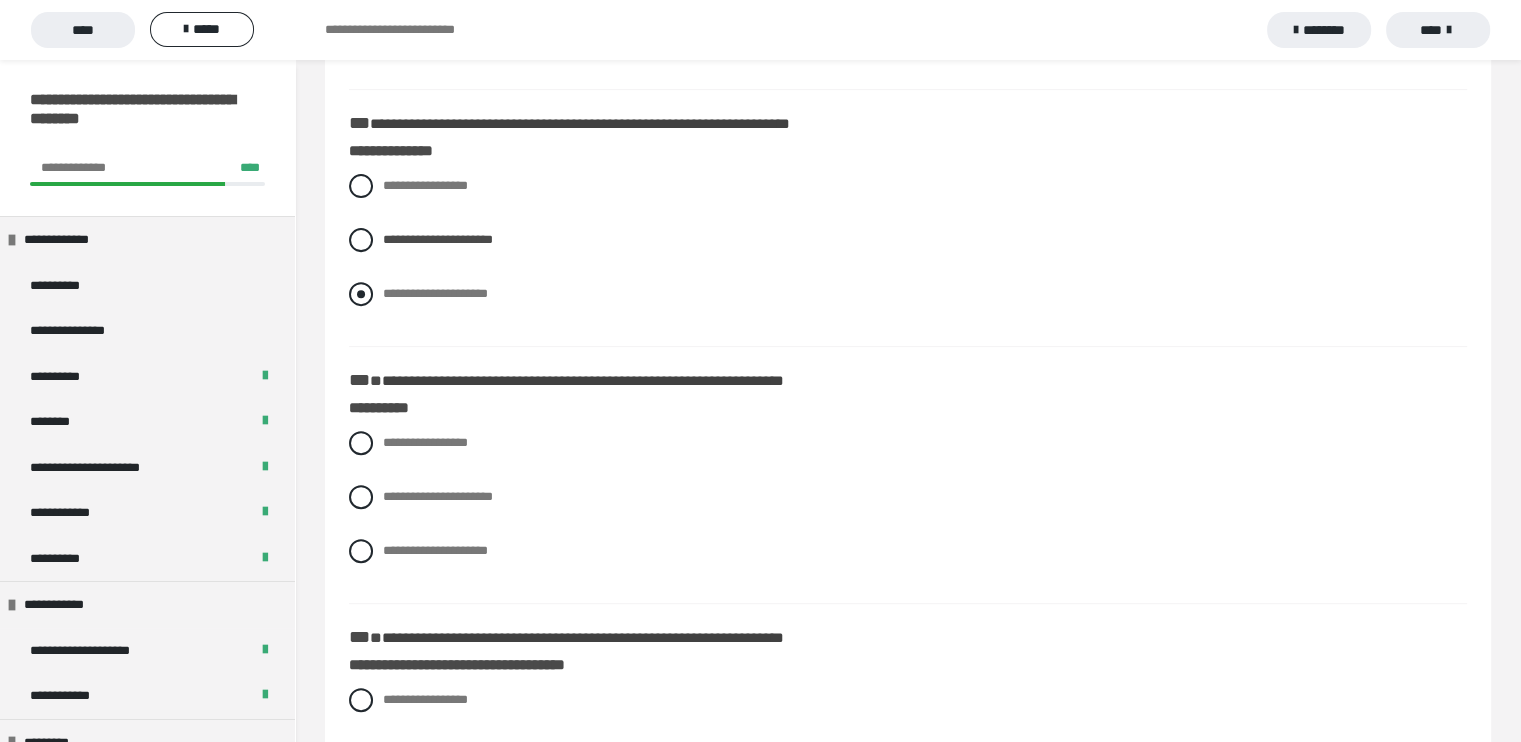 scroll, scrollTop: 703, scrollLeft: 0, axis: vertical 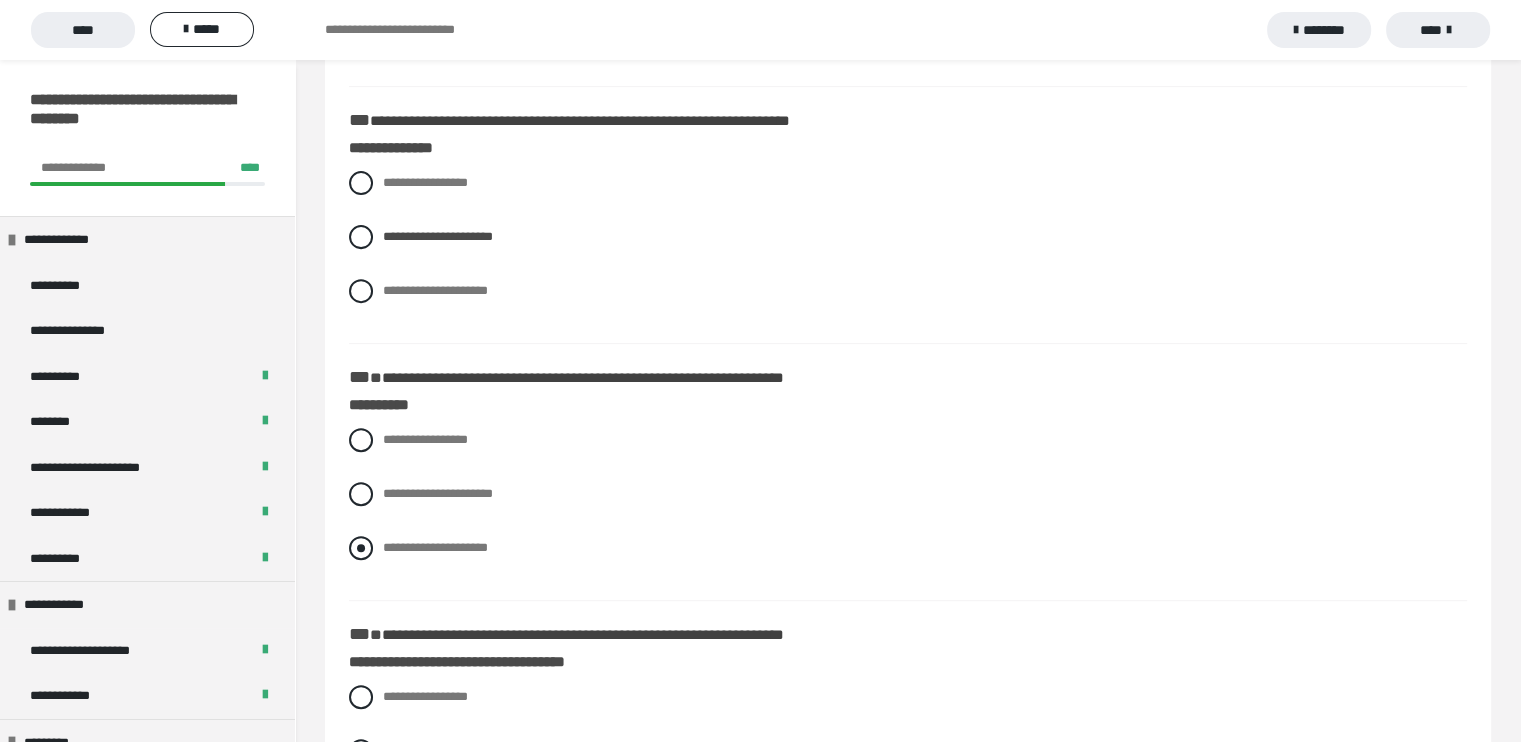 click at bounding box center [361, 548] 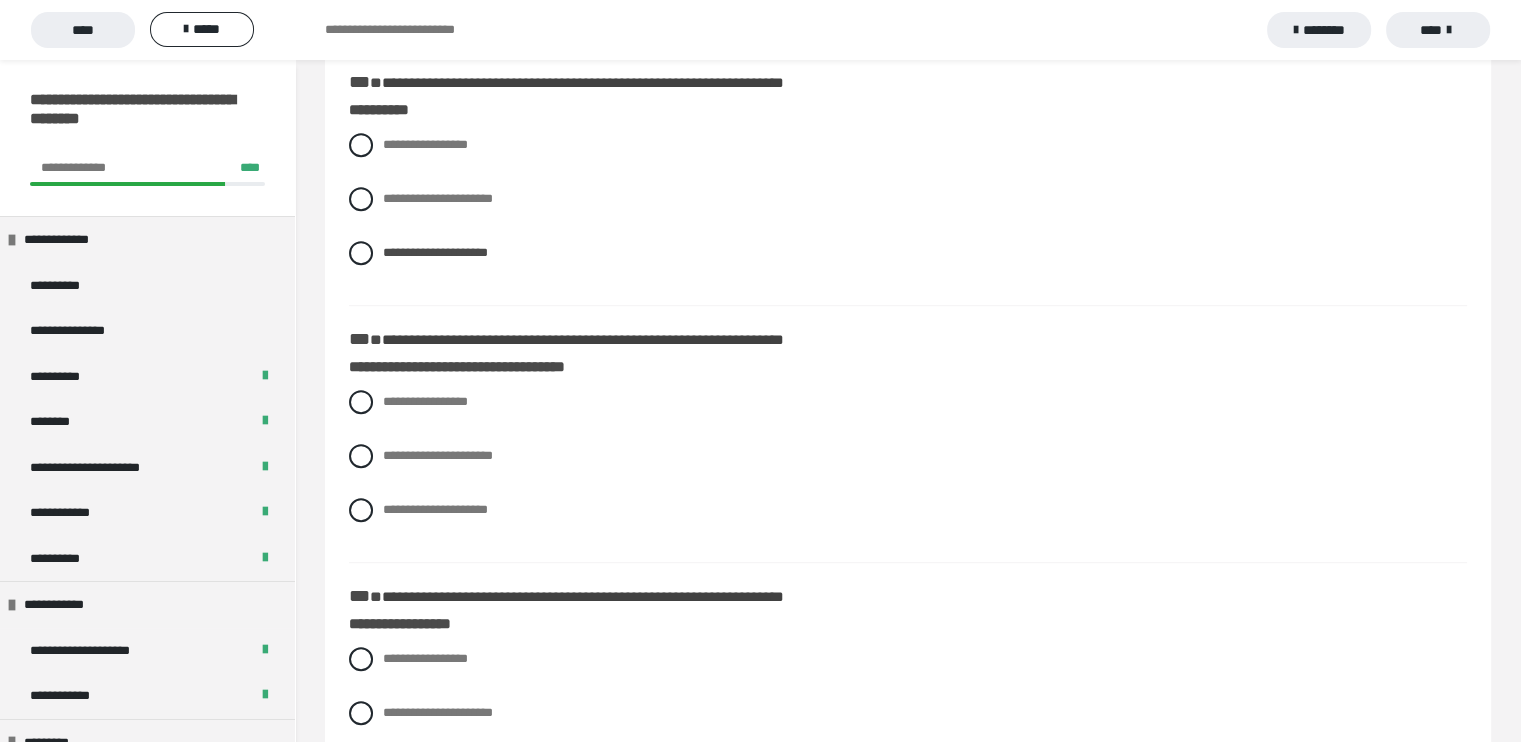scroll, scrollTop: 1000, scrollLeft: 0, axis: vertical 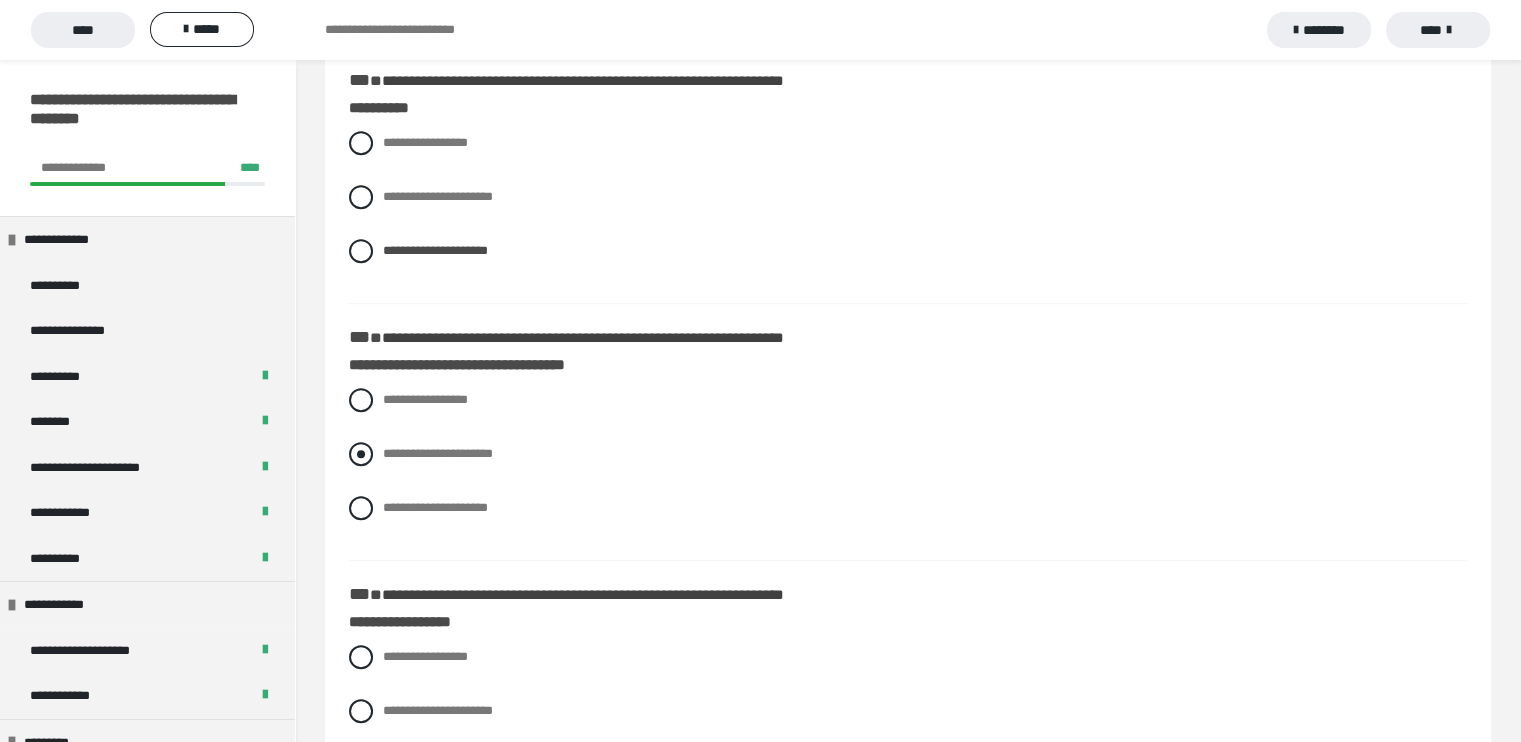 click at bounding box center [361, 454] 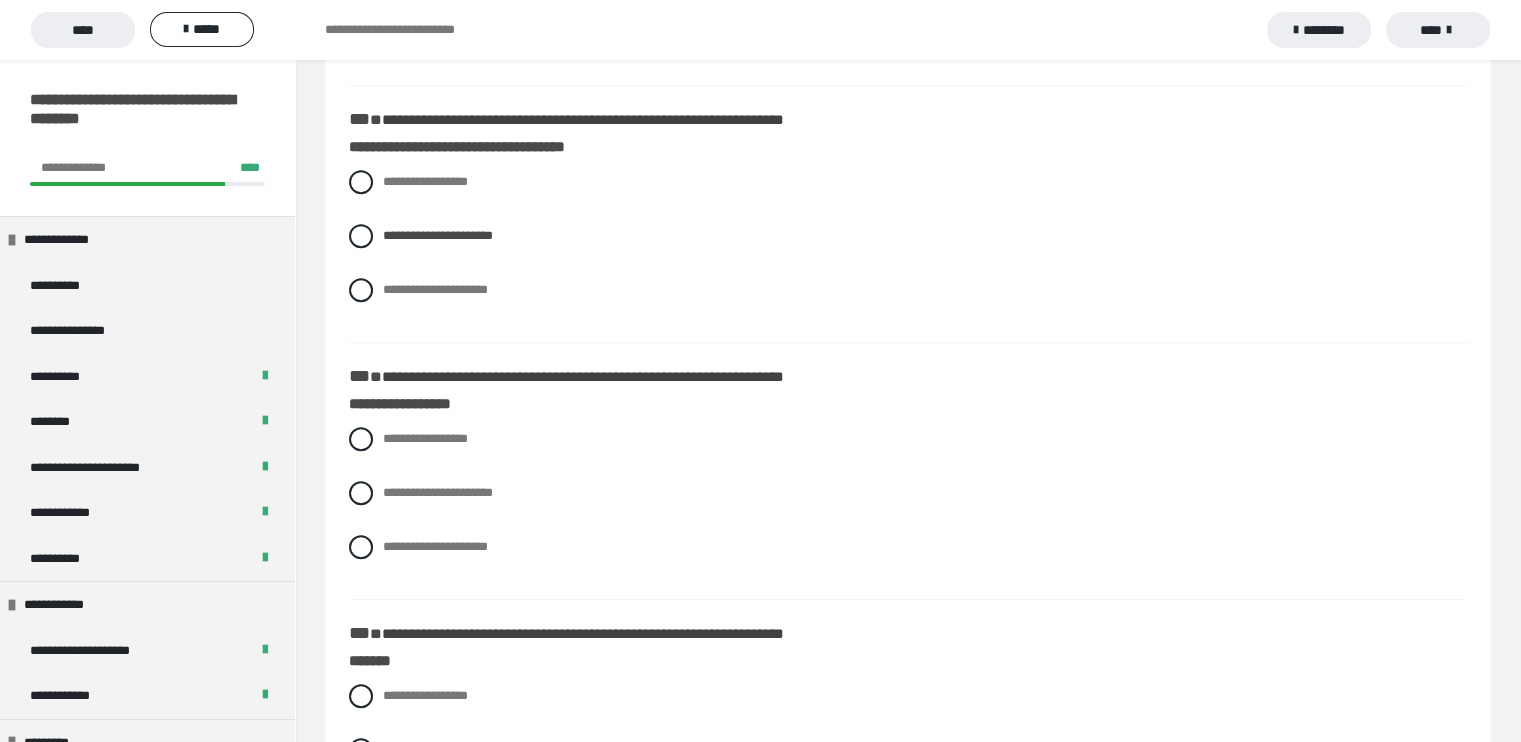 scroll, scrollTop: 1219, scrollLeft: 0, axis: vertical 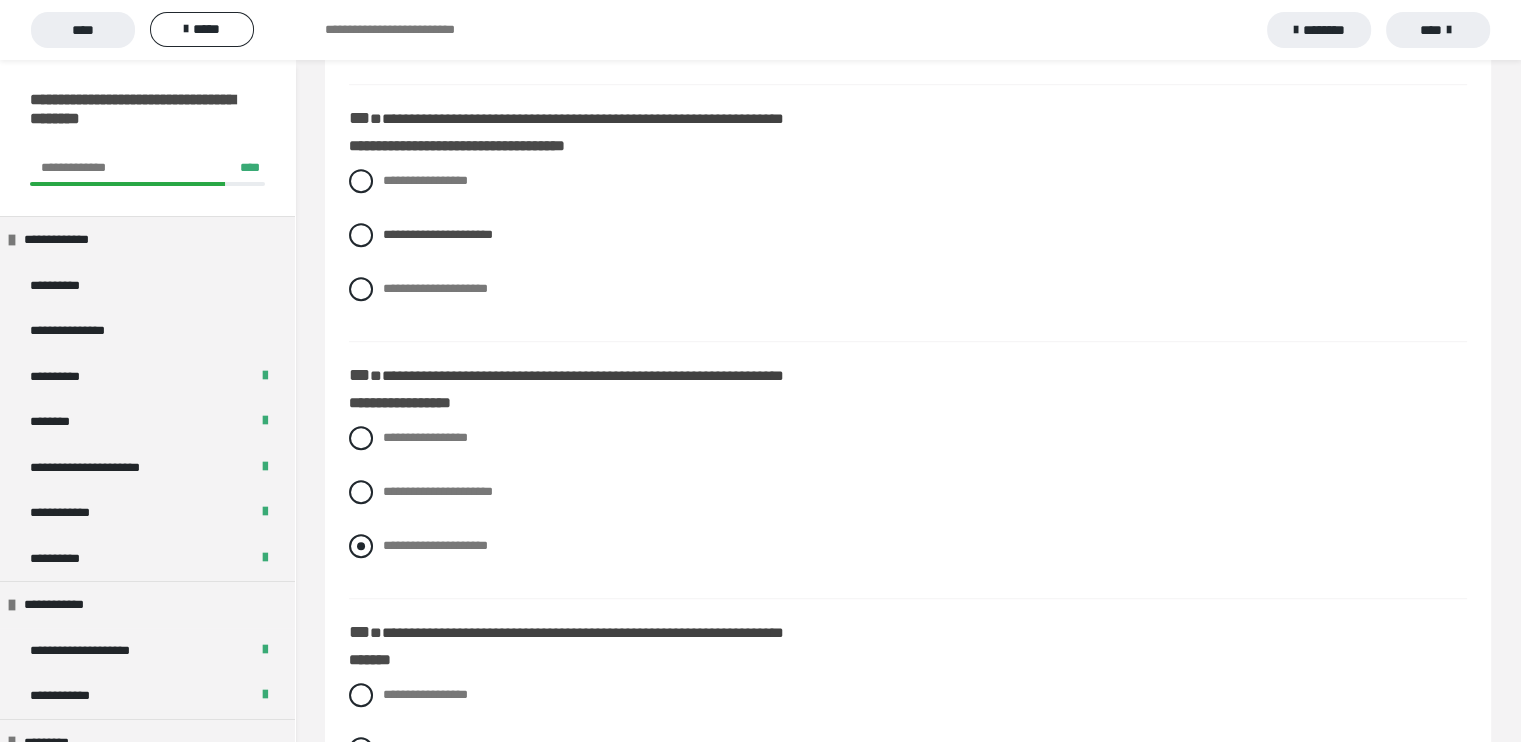 click at bounding box center [361, 546] 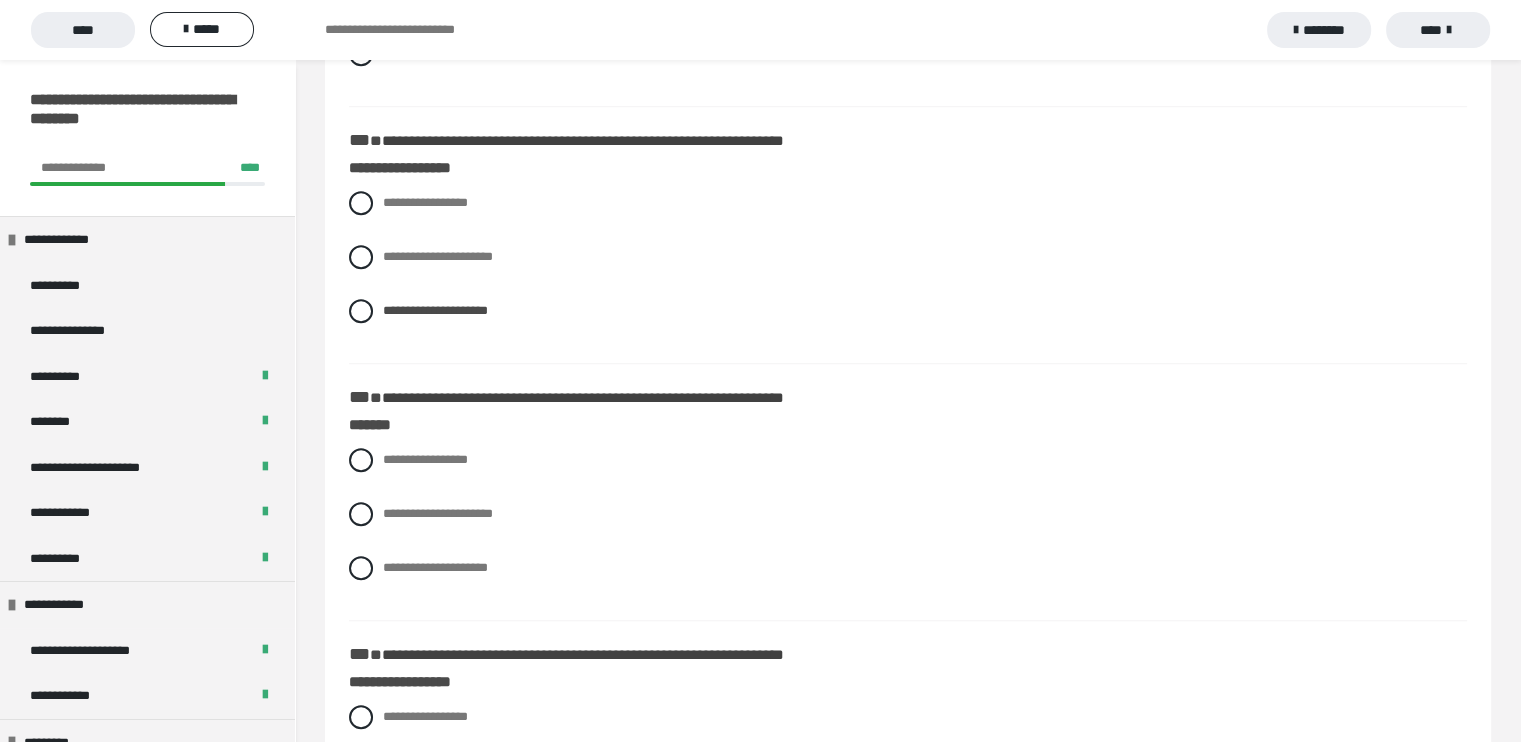 scroll, scrollTop: 1471, scrollLeft: 0, axis: vertical 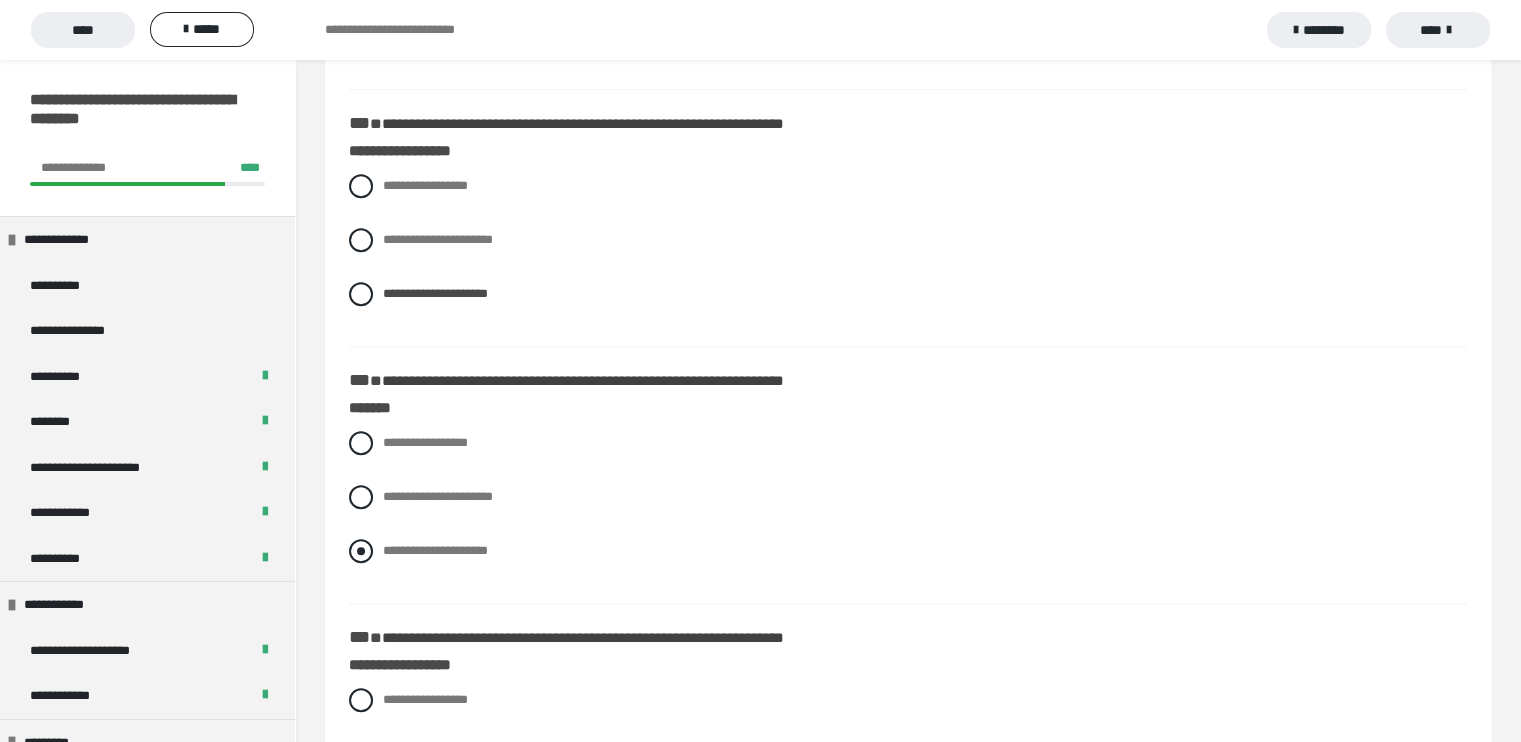 click at bounding box center [361, 551] 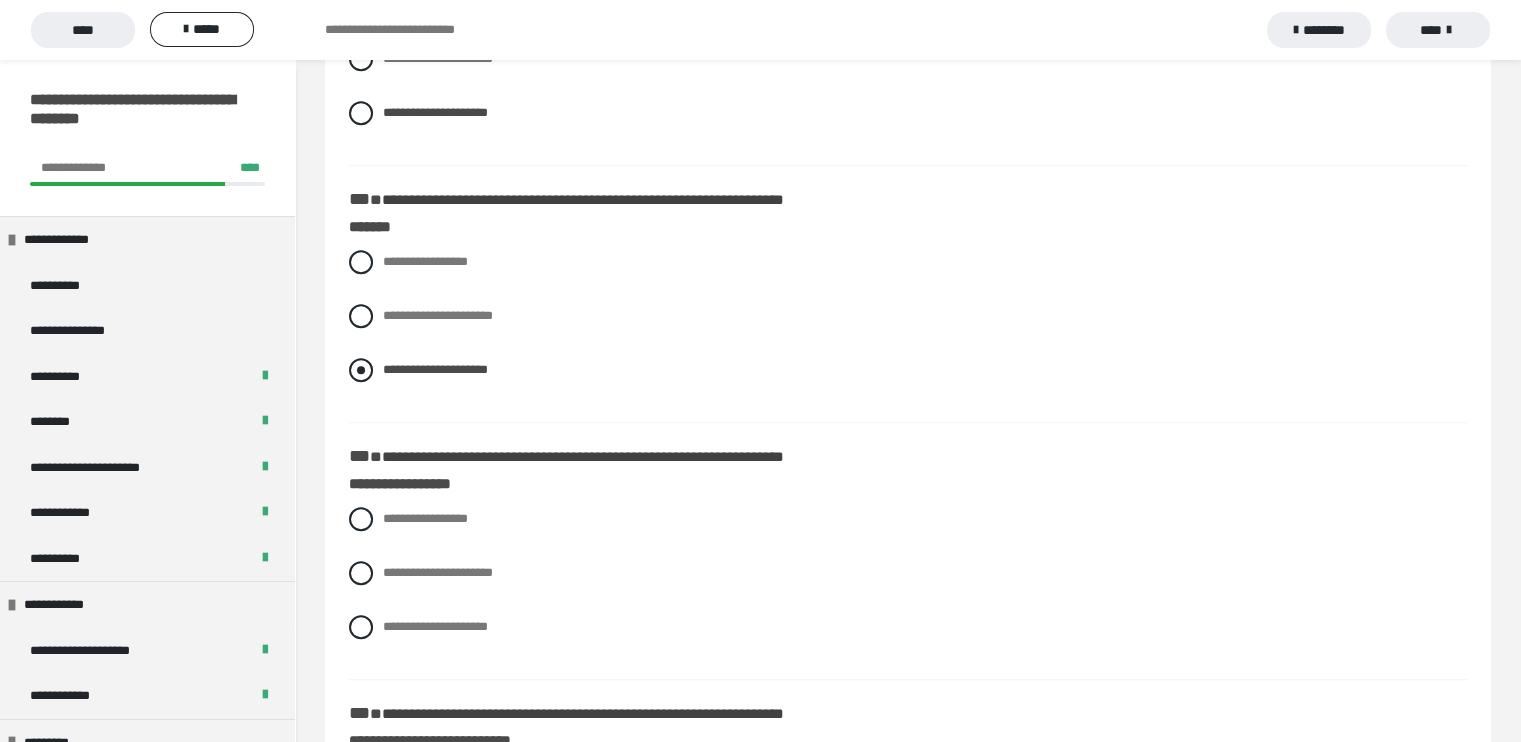 scroll, scrollTop: 1688, scrollLeft: 0, axis: vertical 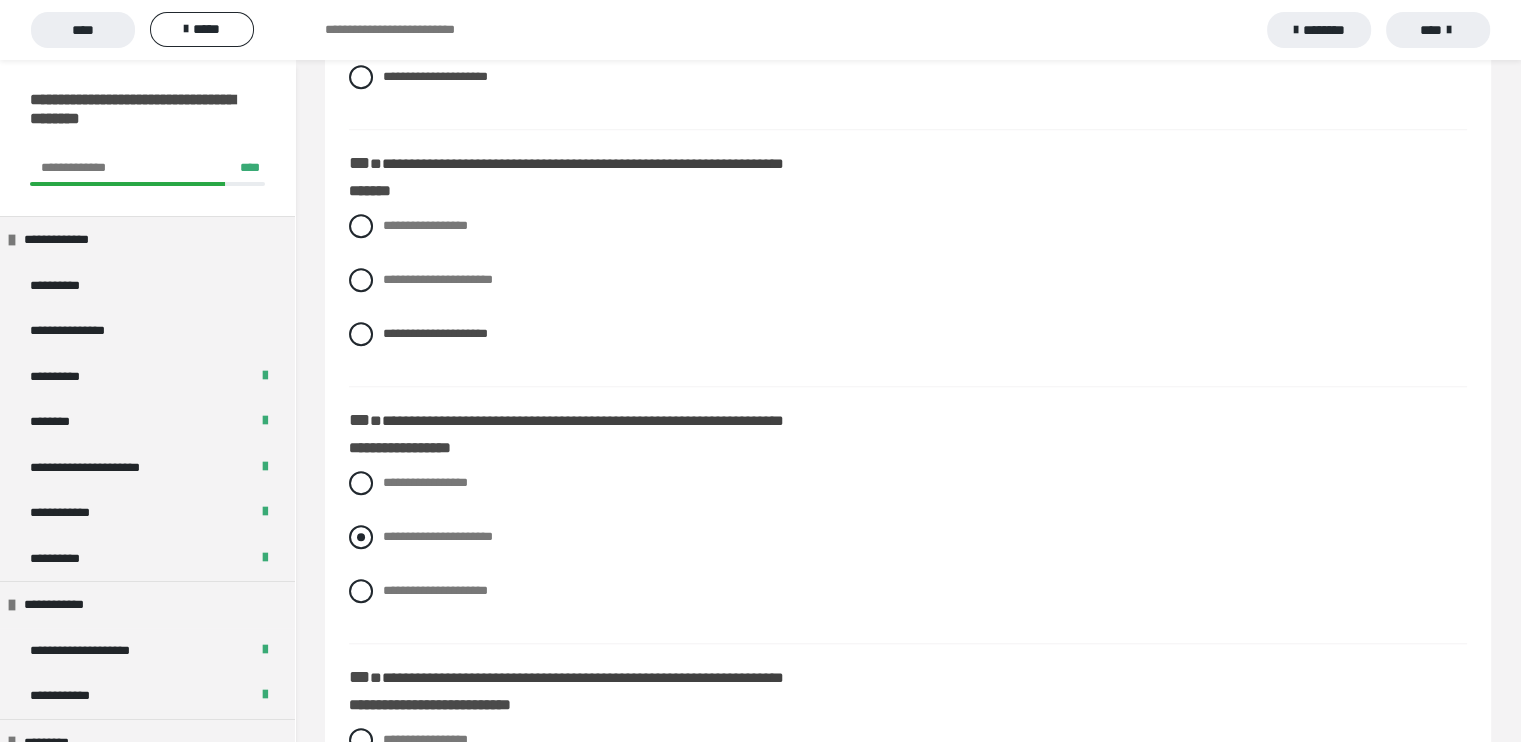 click at bounding box center [361, 537] 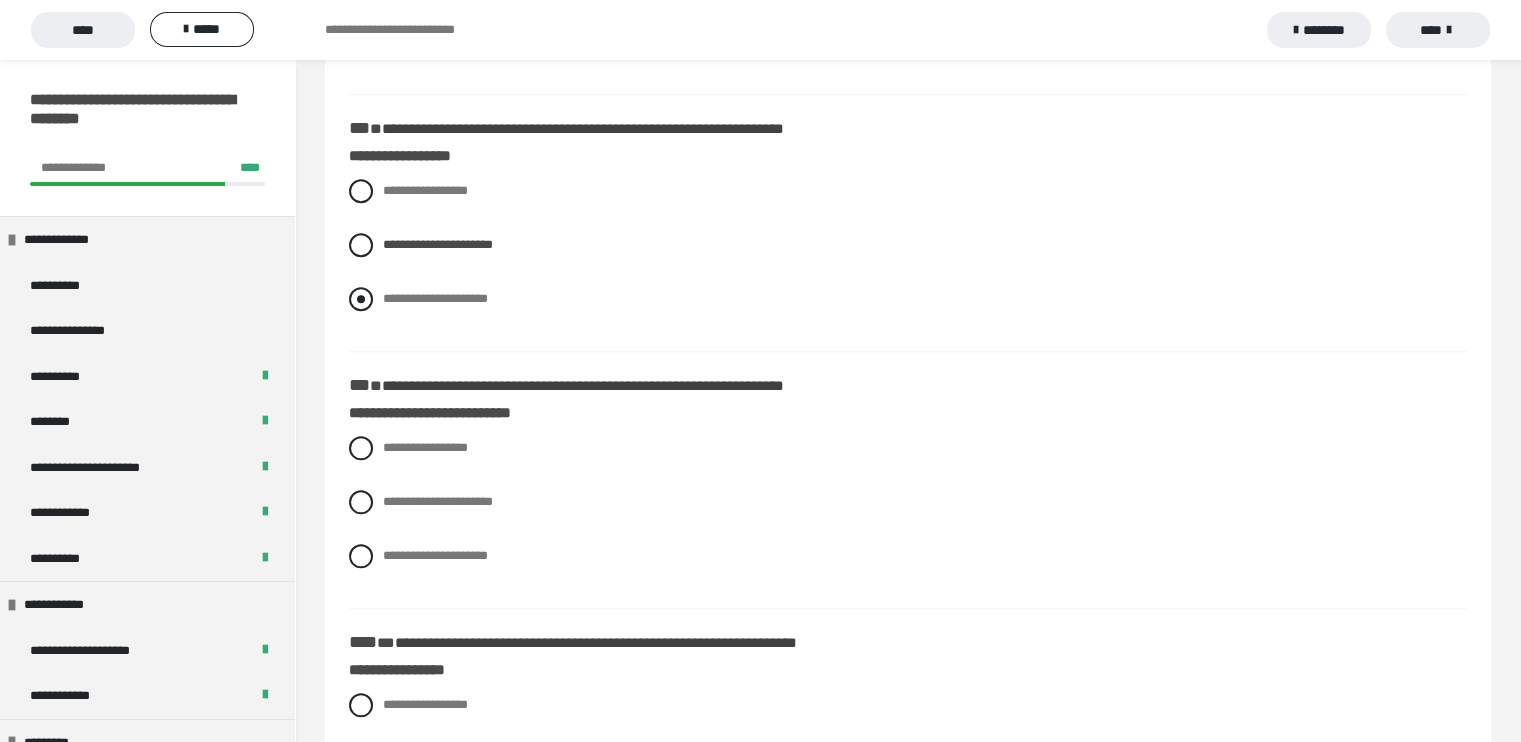 scroll, scrollTop: 1982, scrollLeft: 0, axis: vertical 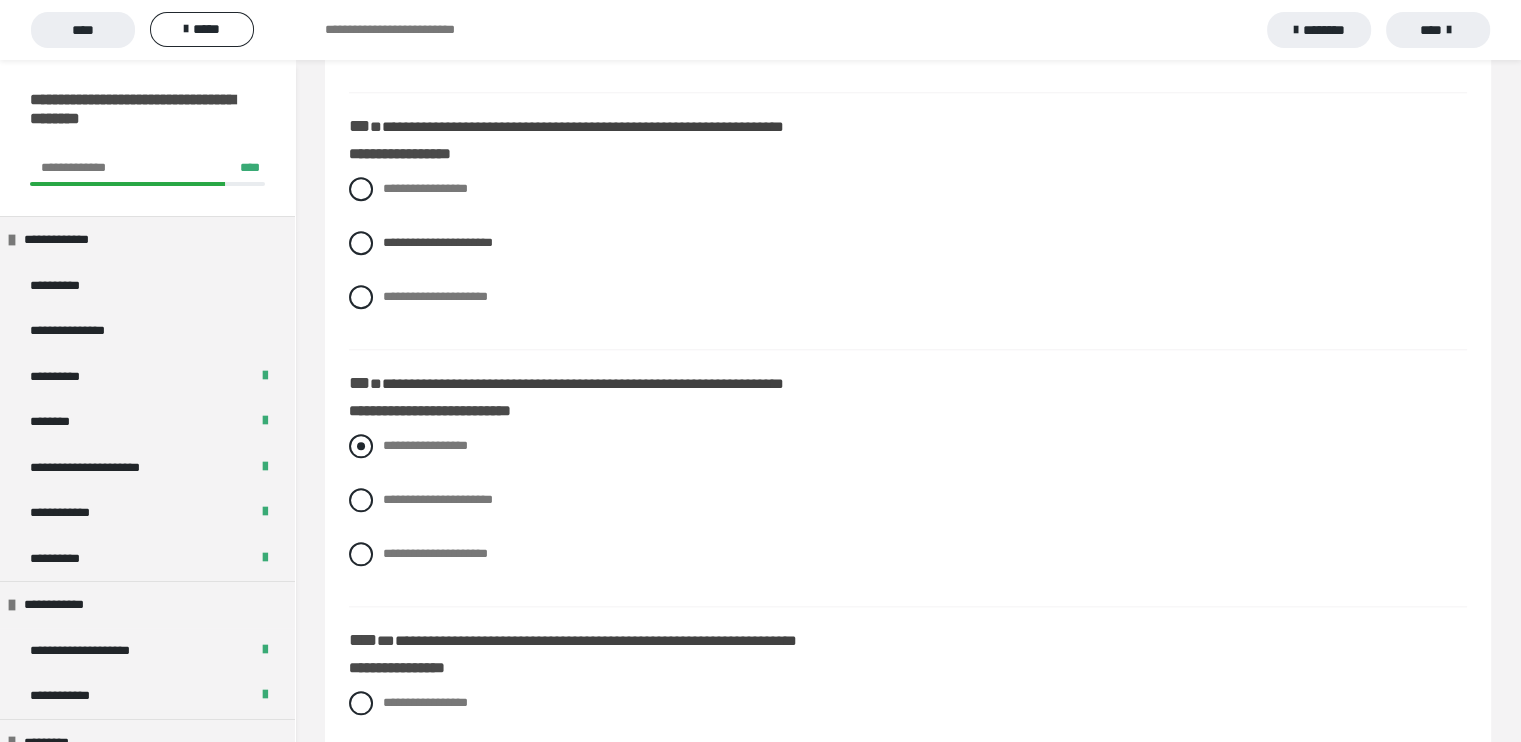 click at bounding box center (361, 446) 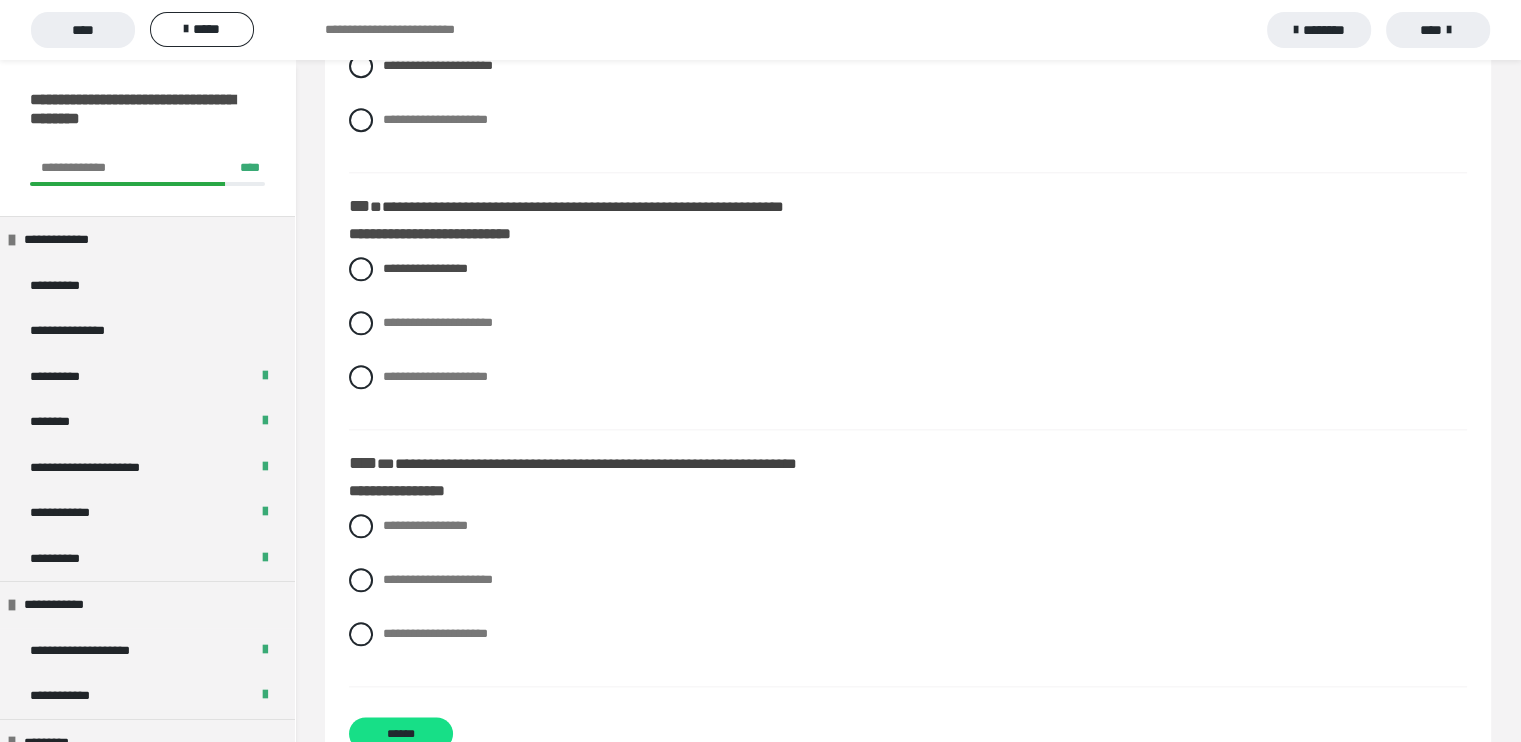 scroll, scrollTop: 2160, scrollLeft: 0, axis: vertical 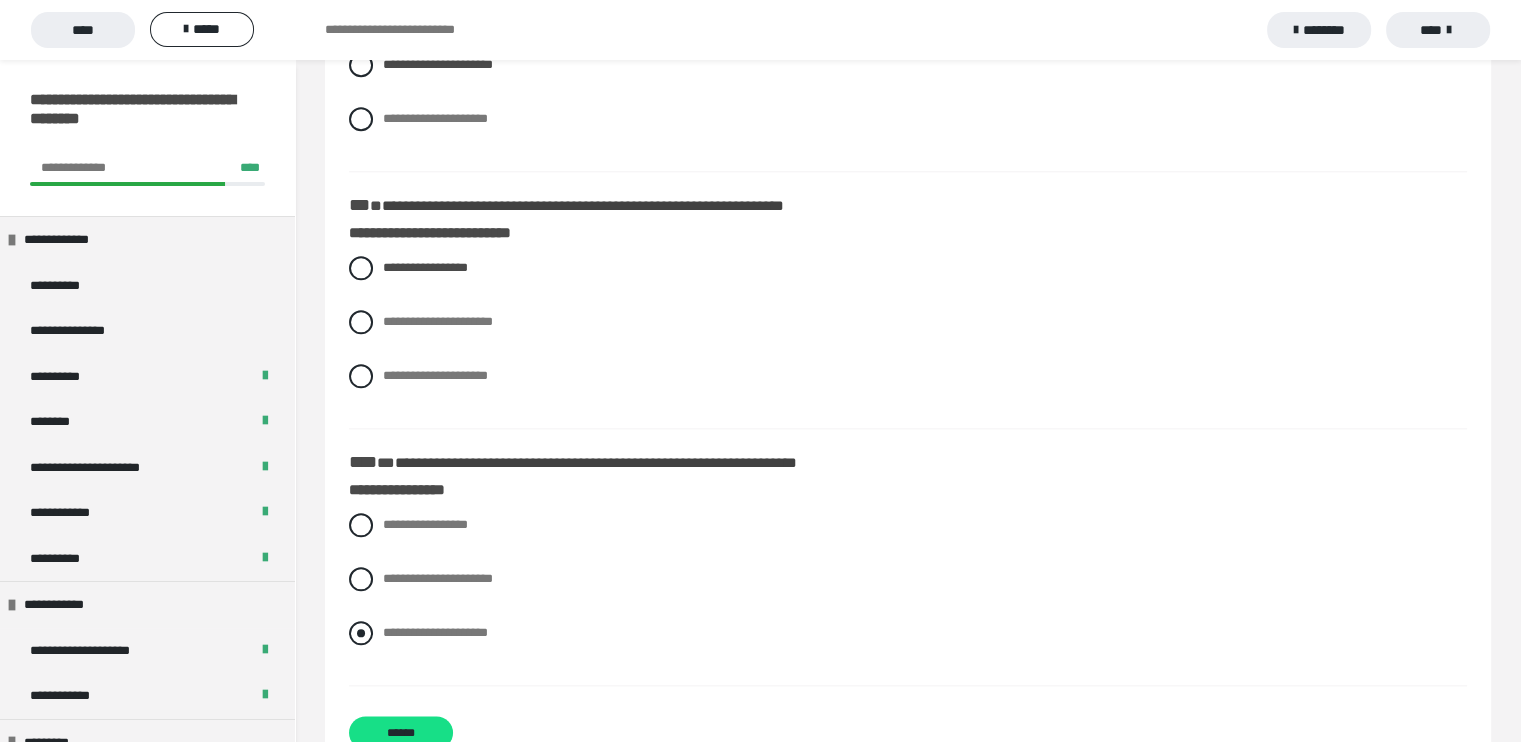 click at bounding box center (361, 633) 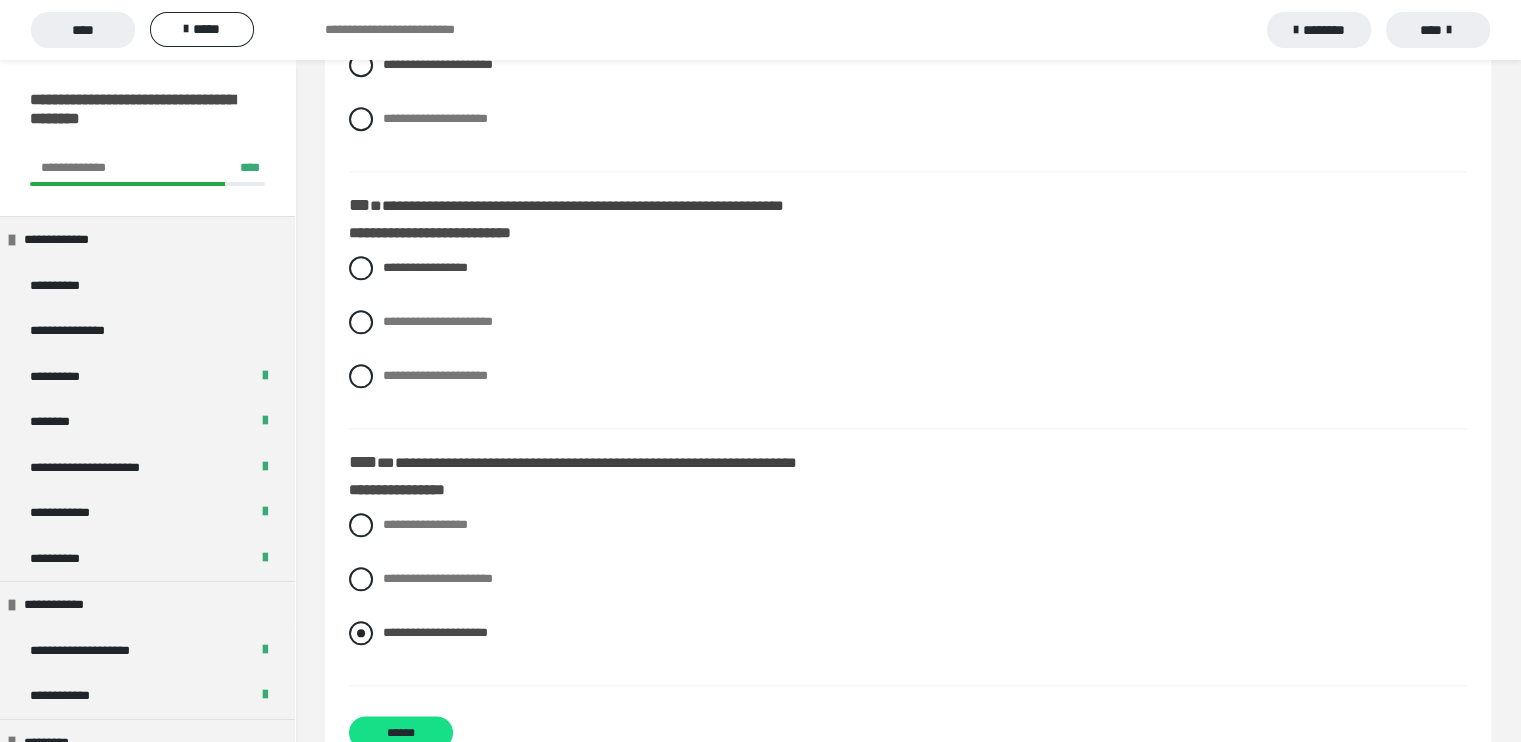 scroll, scrollTop: 2219, scrollLeft: 0, axis: vertical 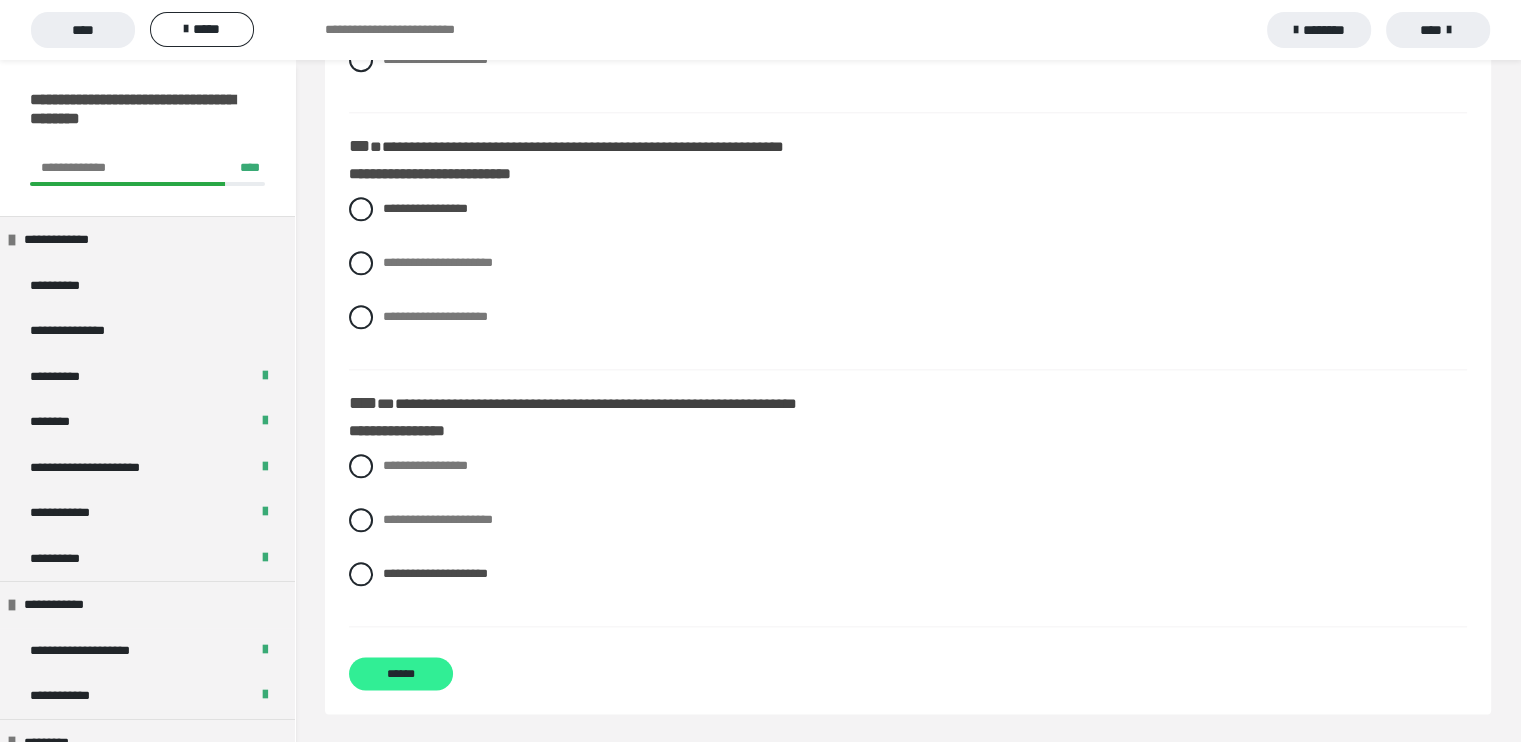 click on "******" at bounding box center (401, 673) 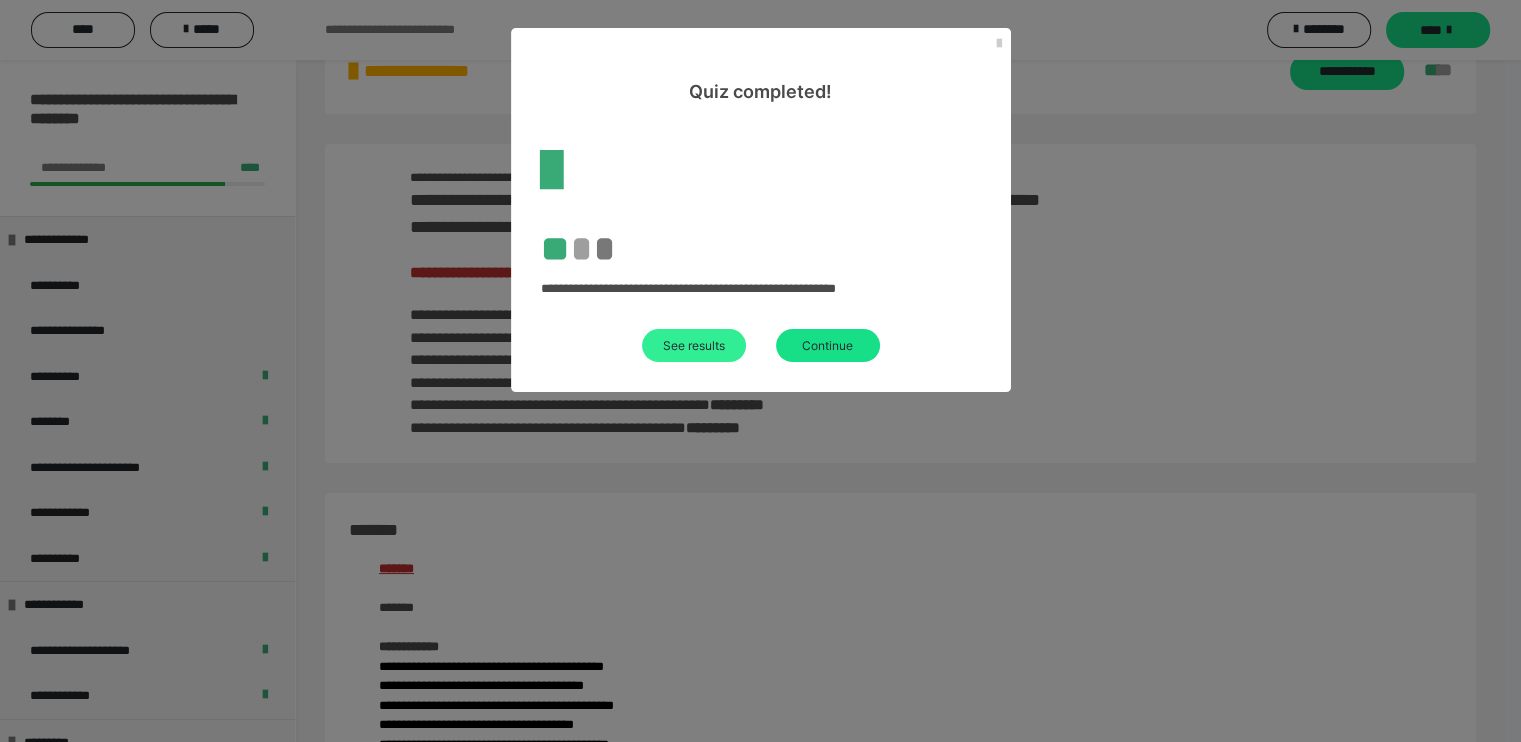 scroll, scrollTop: 2219, scrollLeft: 0, axis: vertical 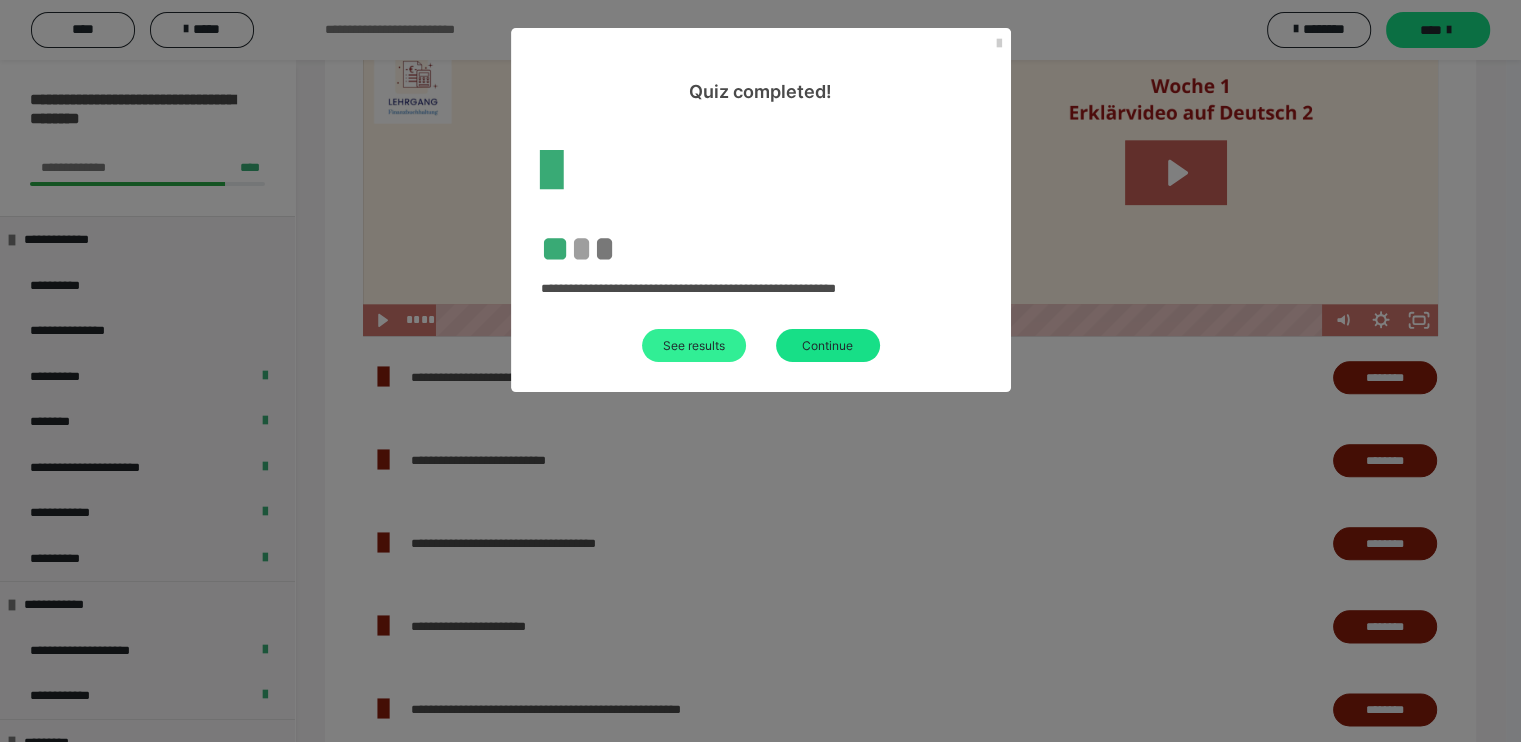 click on "See results" at bounding box center [694, 345] 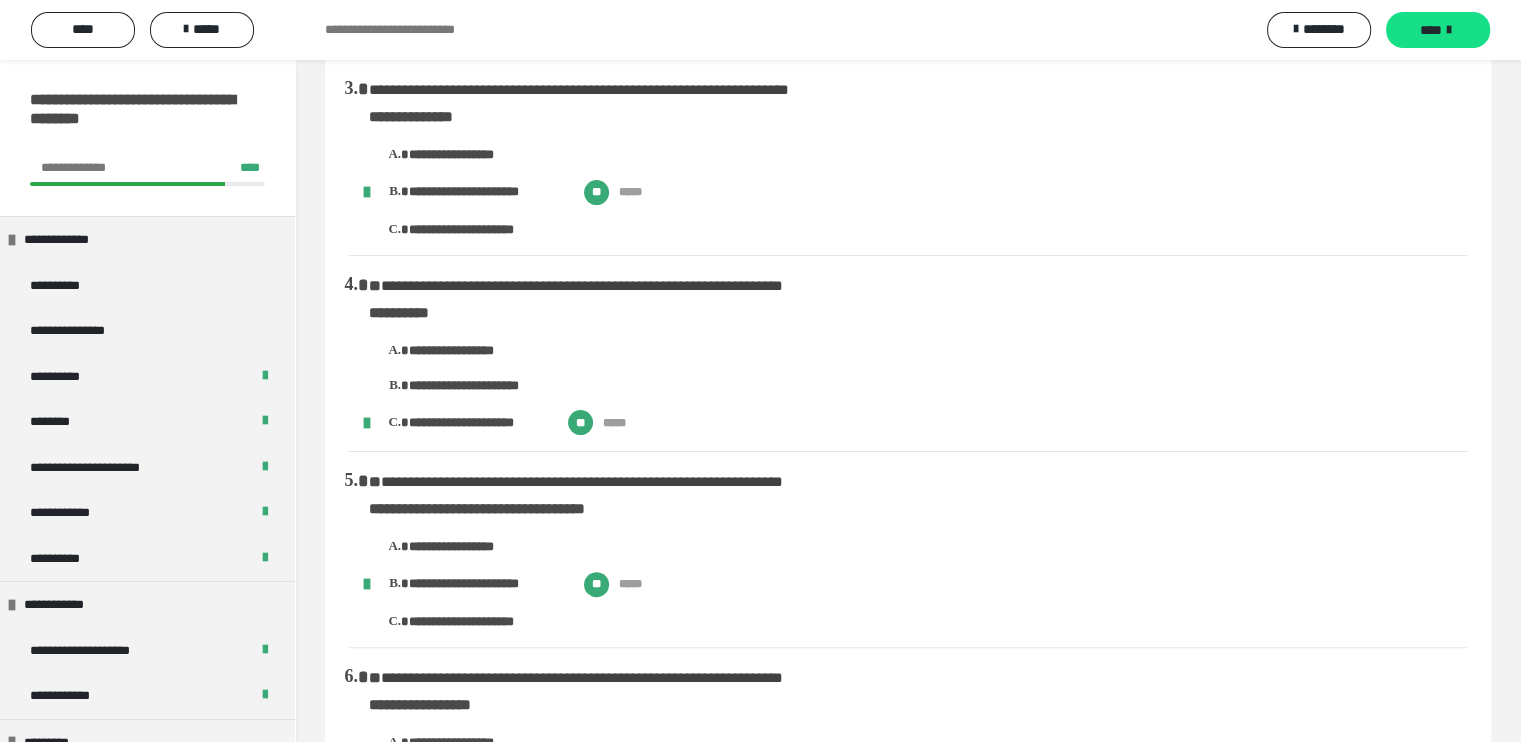 scroll, scrollTop: 0, scrollLeft: 0, axis: both 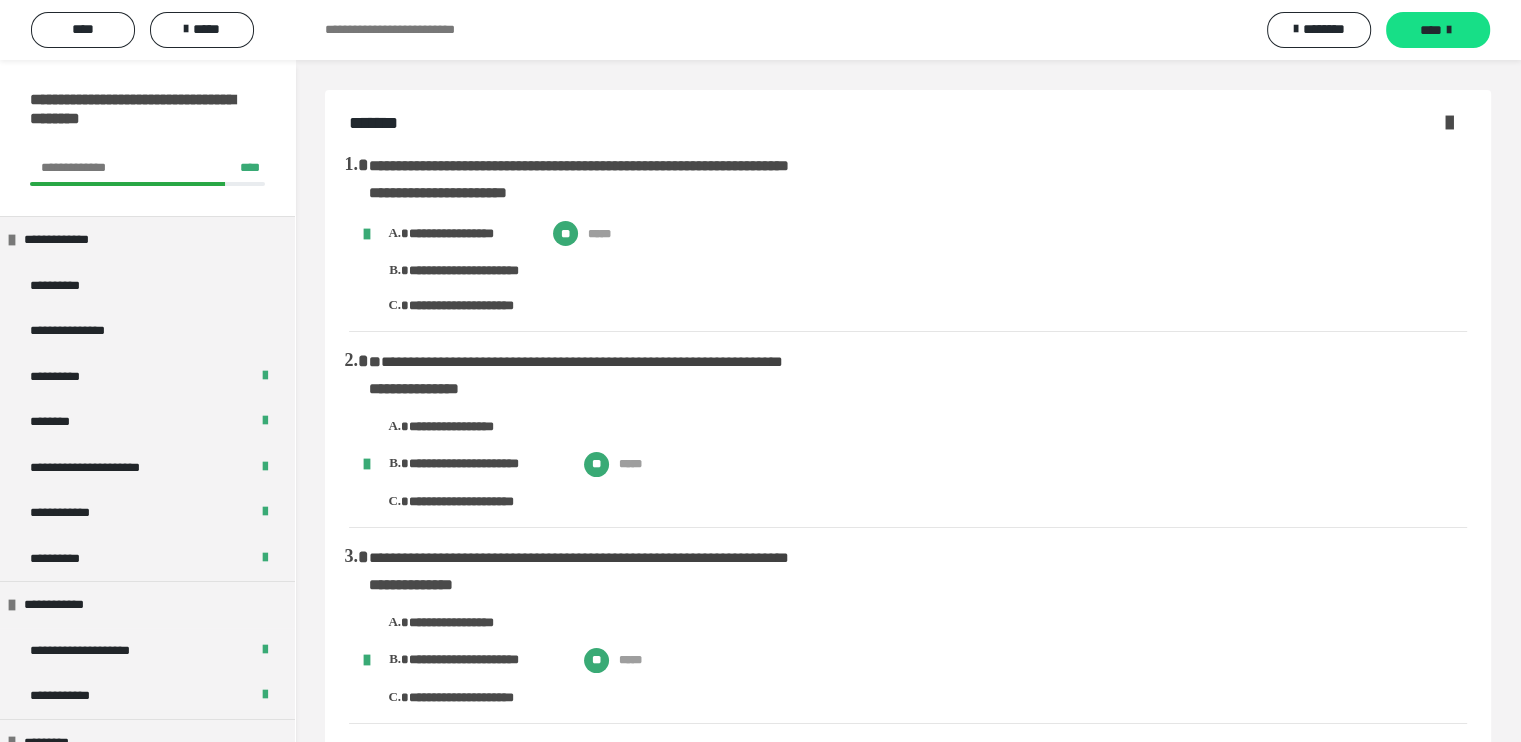 click at bounding box center (1449, 122) 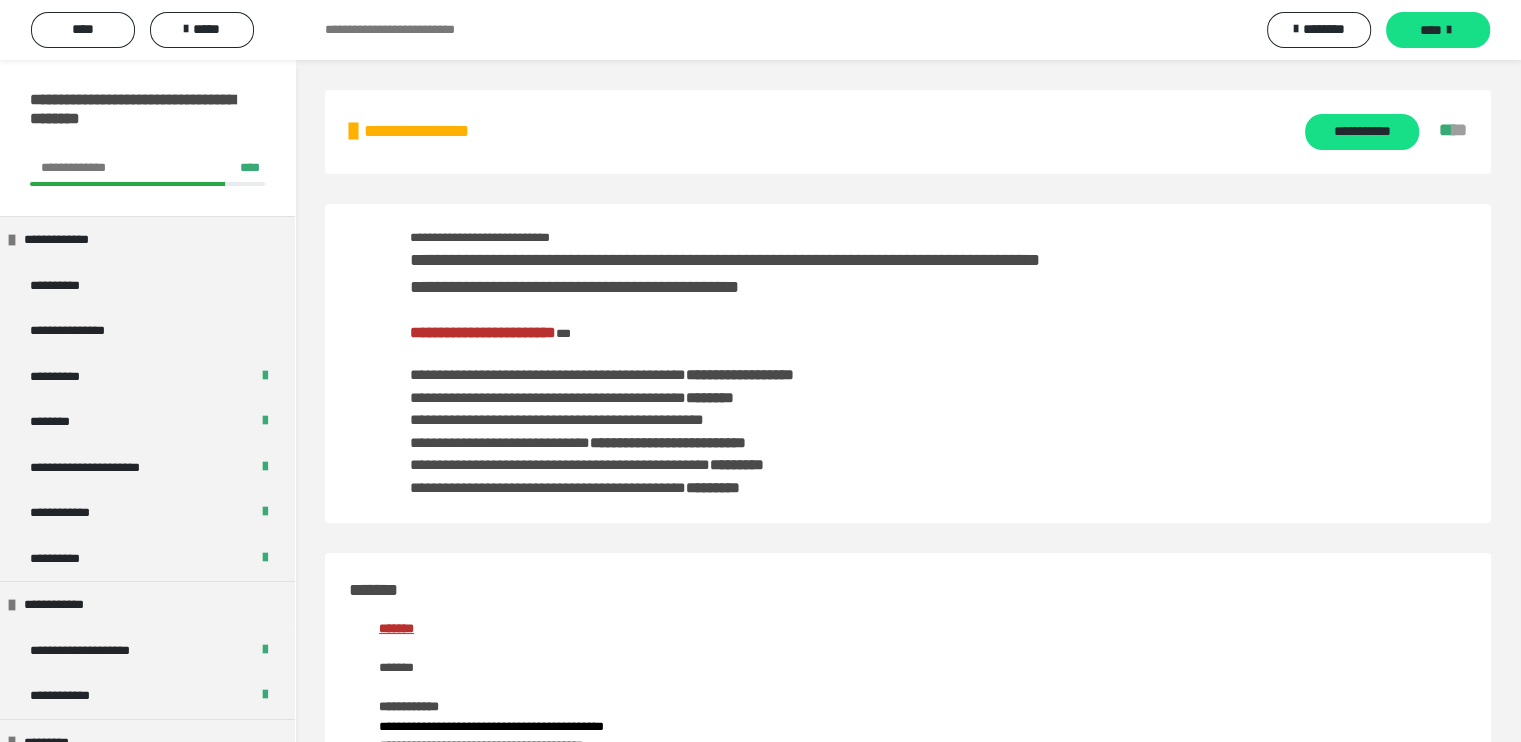 click on "**********" at bounding box center [483, 332] 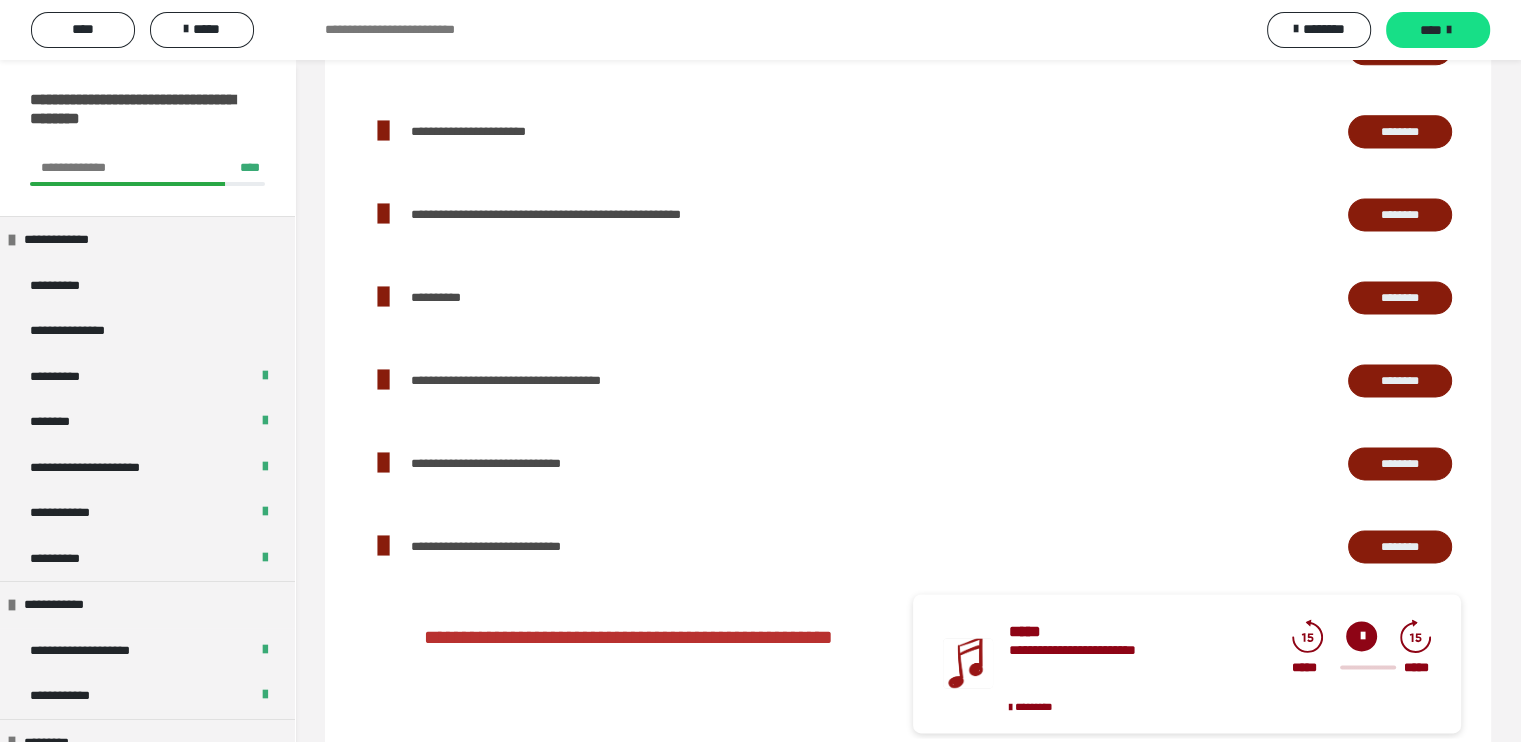scroll, scrollTop: 2726, scrollLeft: 0, axis: vertical 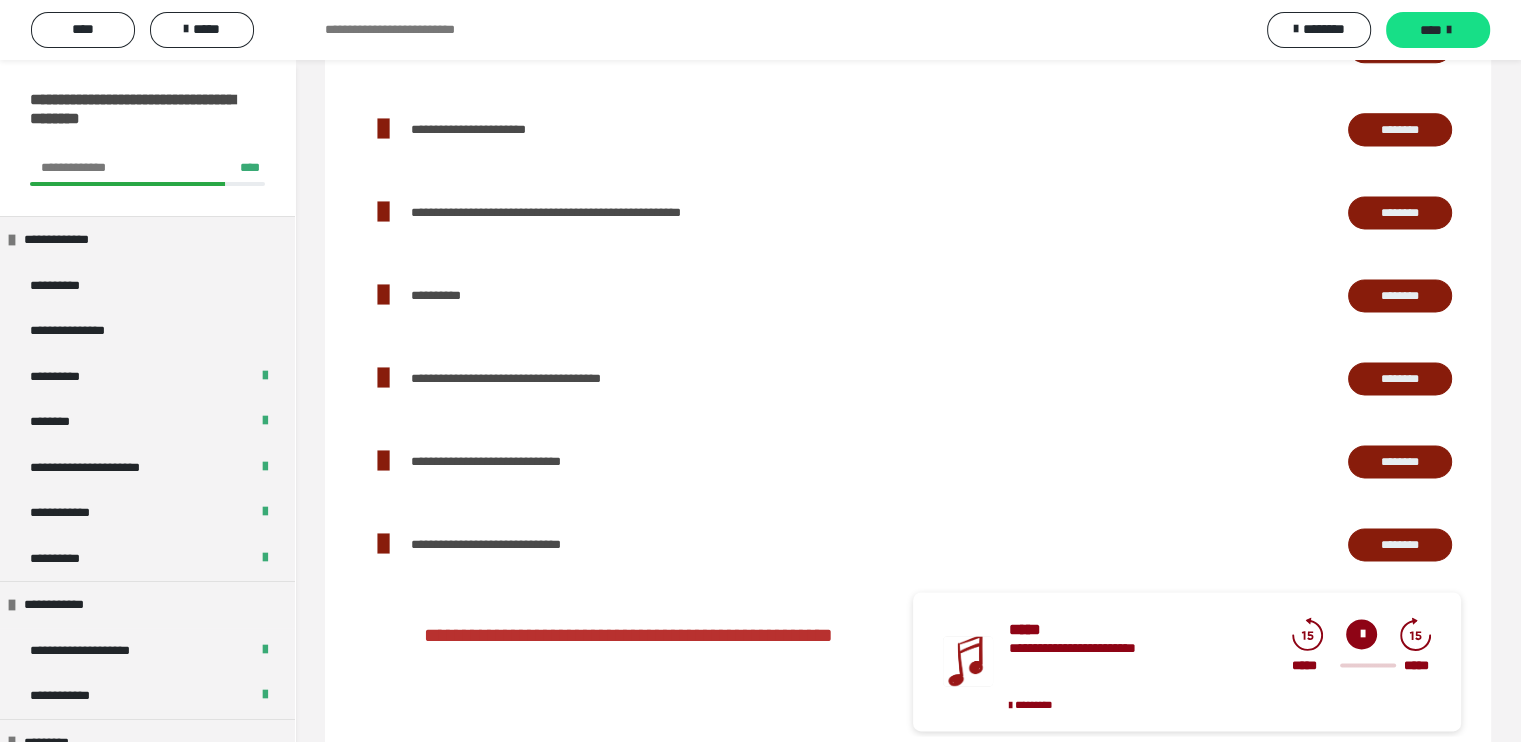 click on "********" at bounding box center [1400, 130] 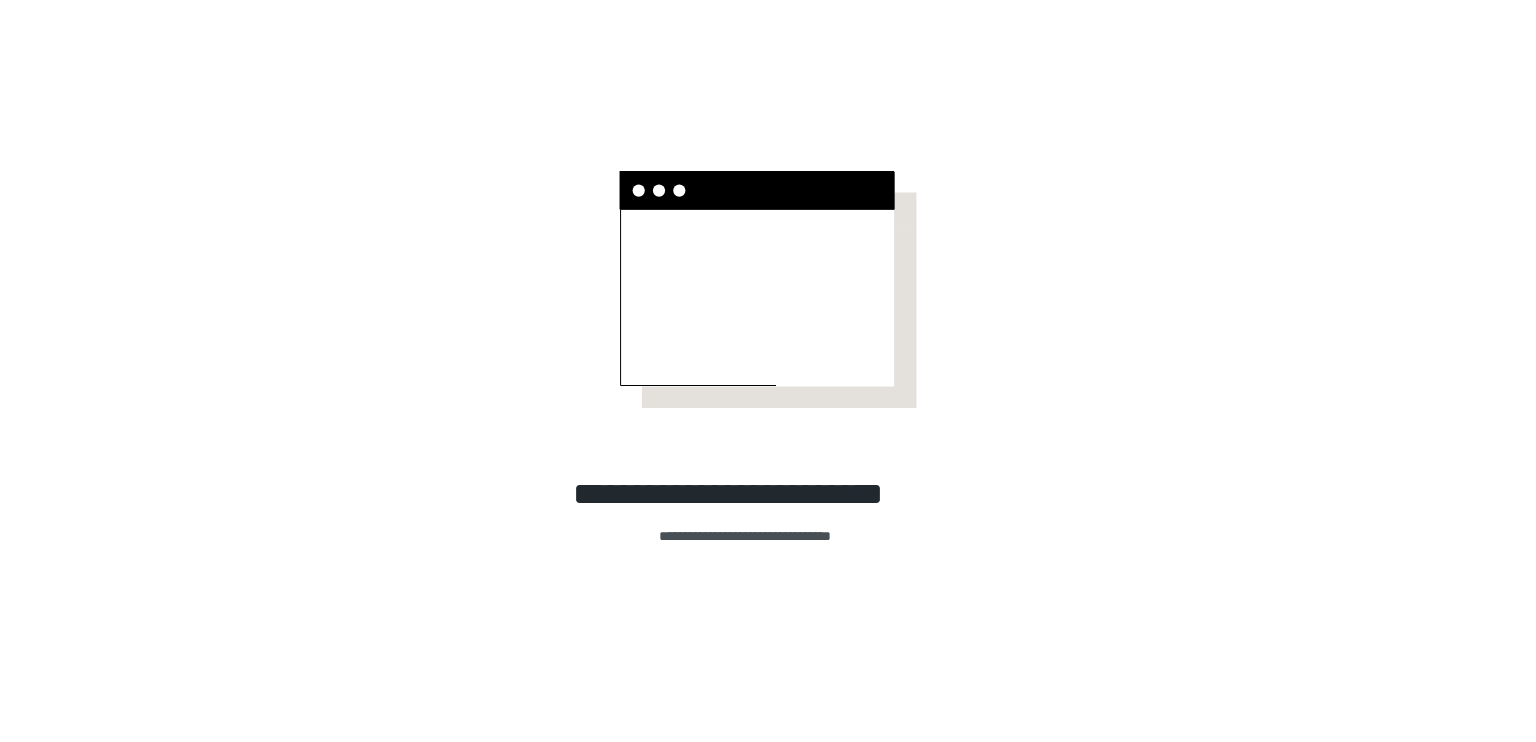 scroll, scrollTop: 0, scrollLeft: 0, axis: both 